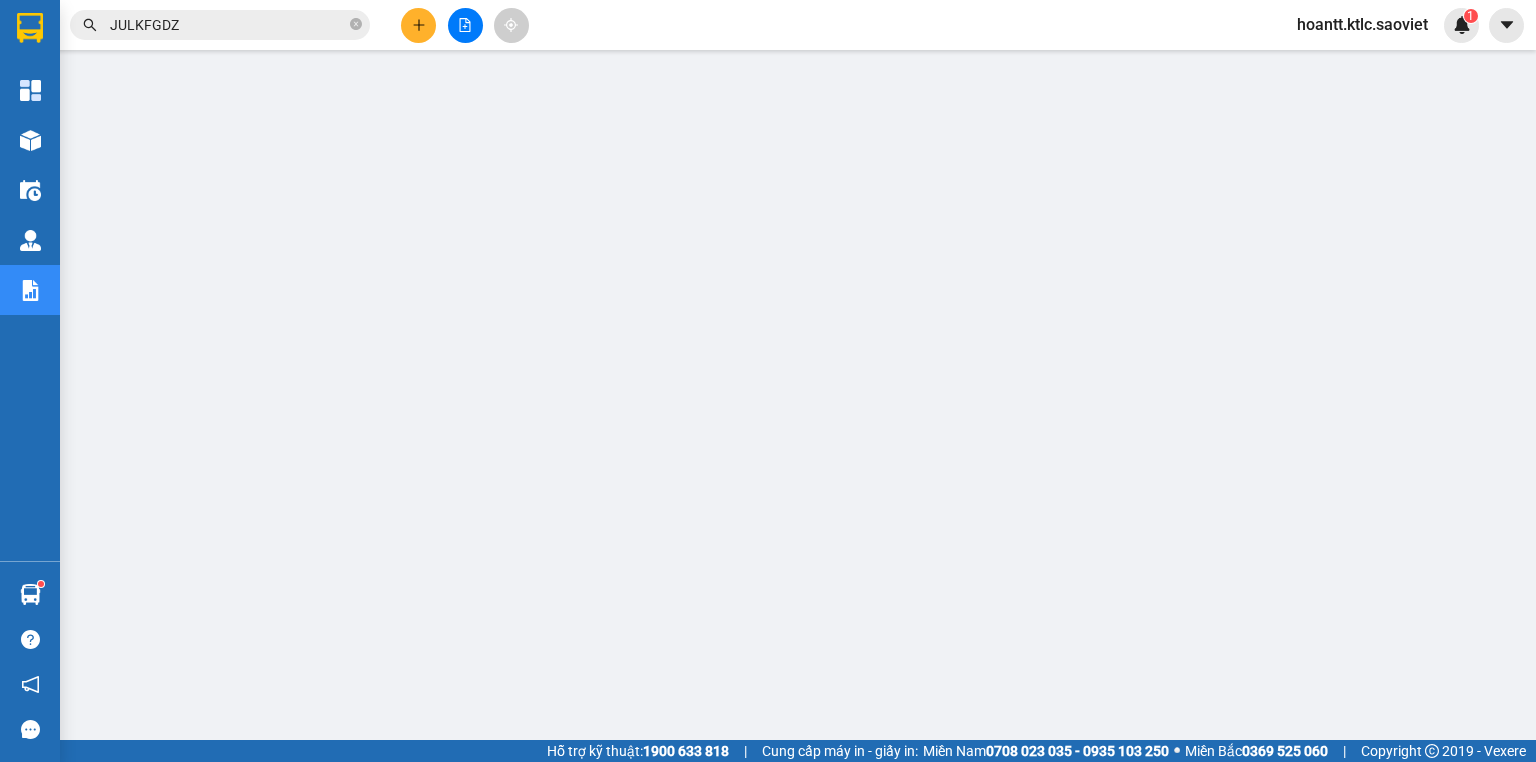 scroll, scrollTop: 0, scrollLeft: 0, axis: both 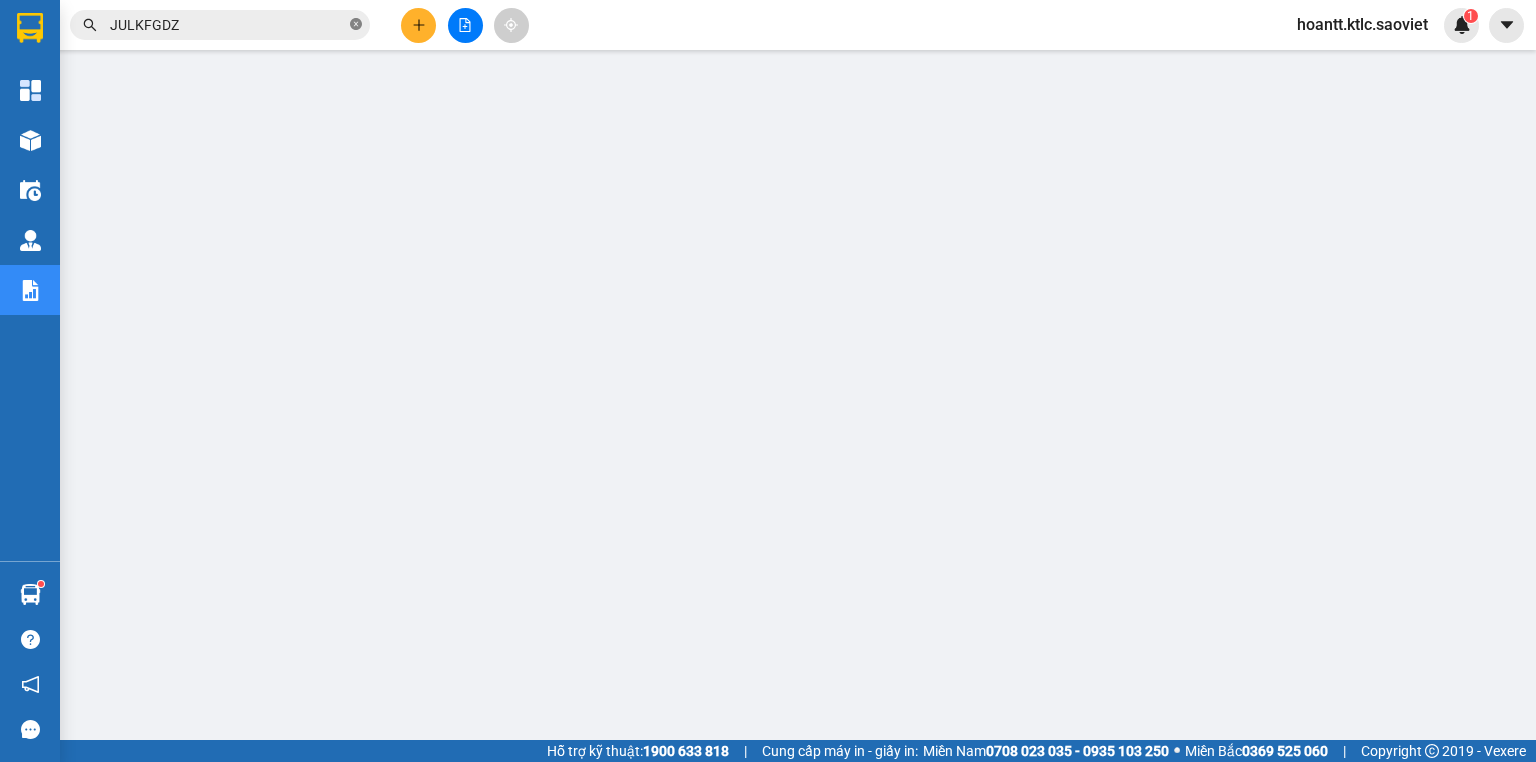click 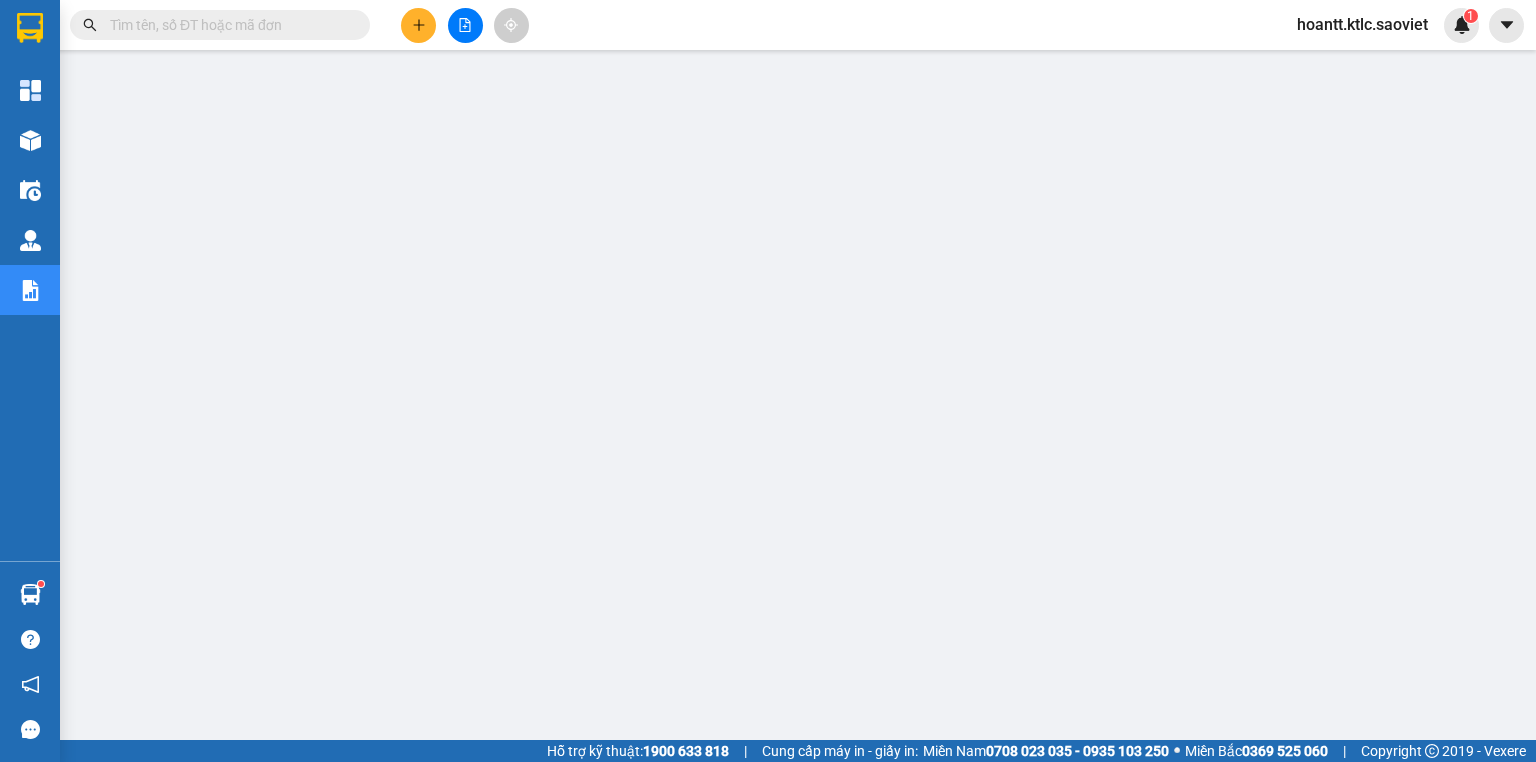 click at bounding box center [228, 25] 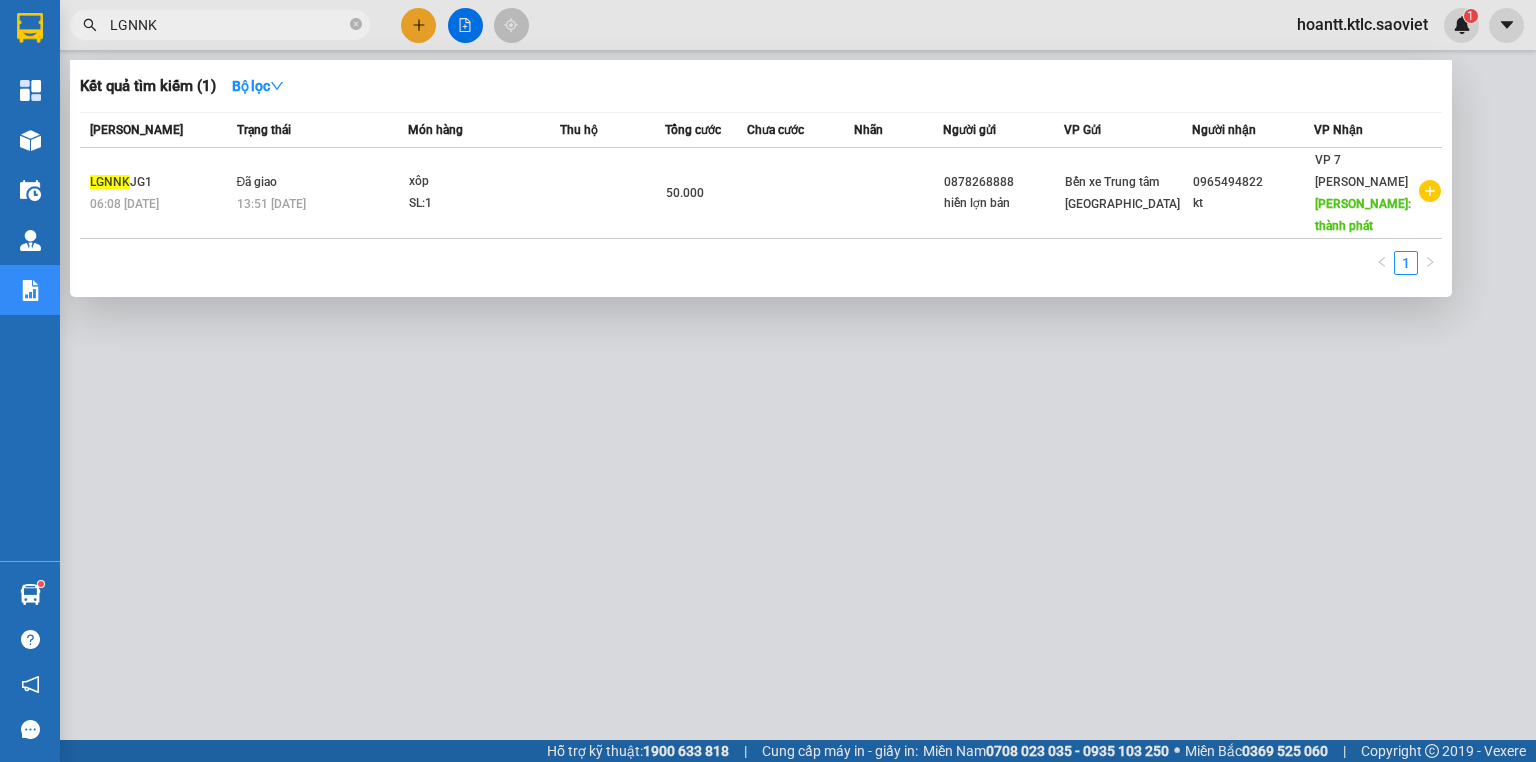 type on "LGNNK" 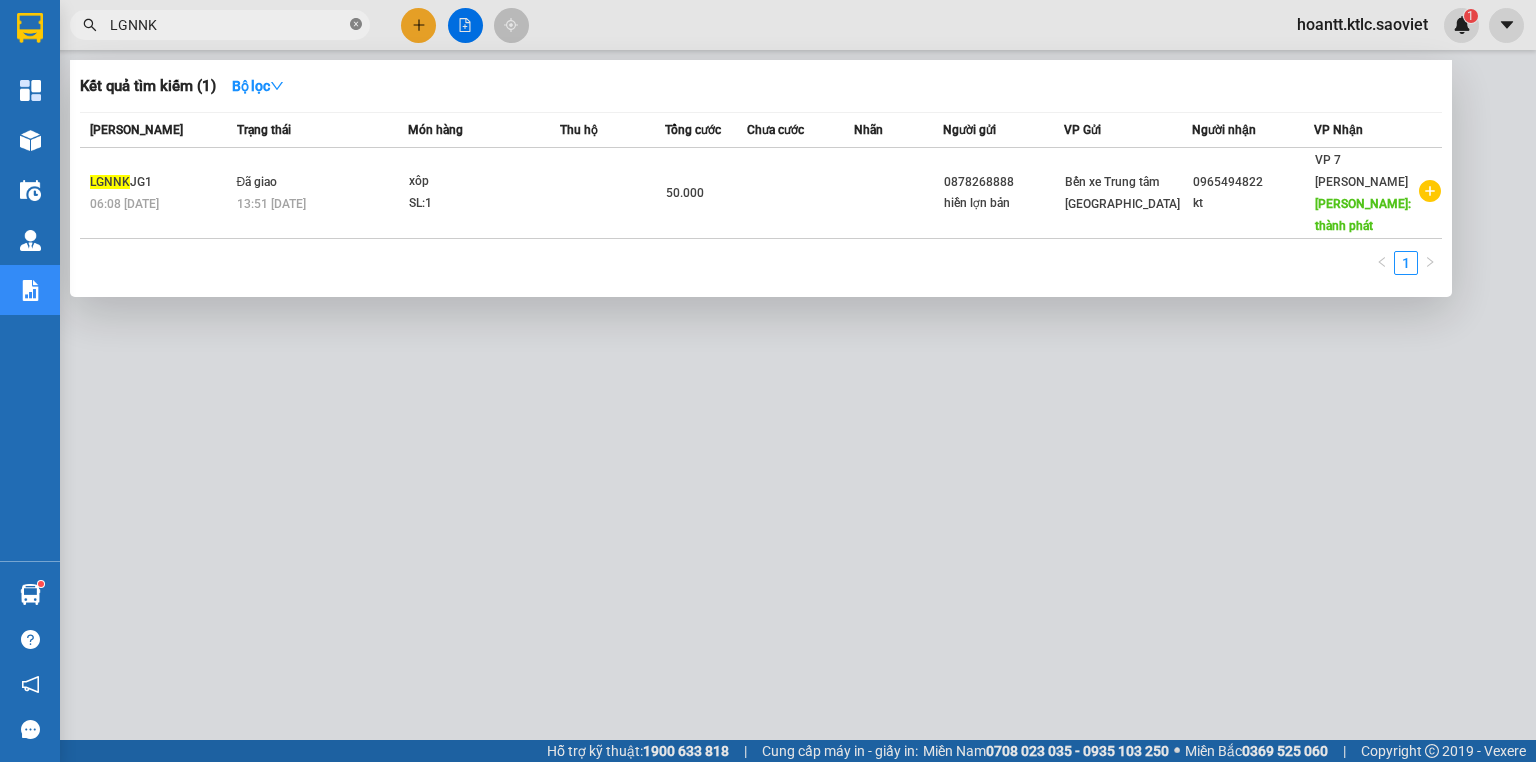 click 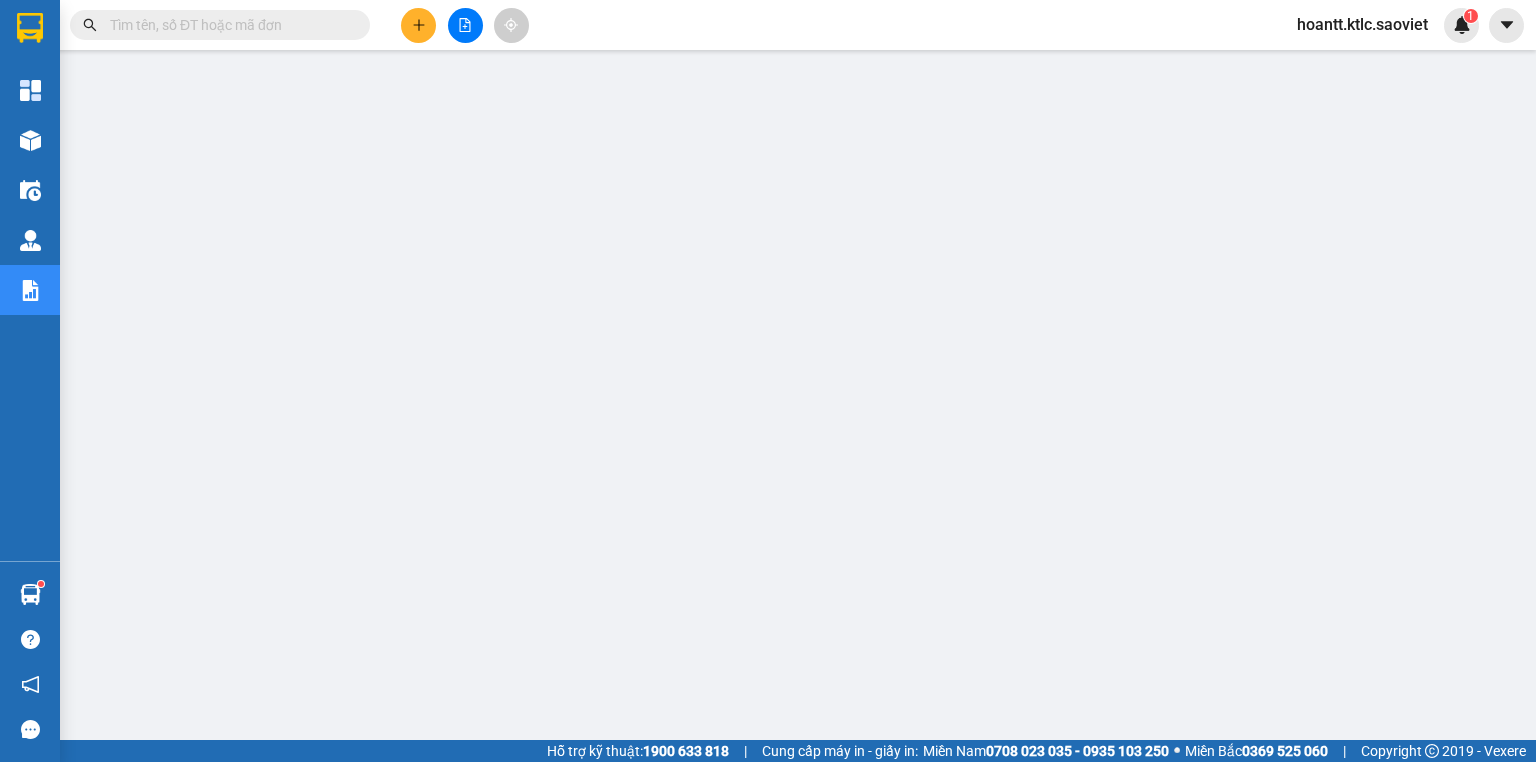click at bounding box center [228, 25] 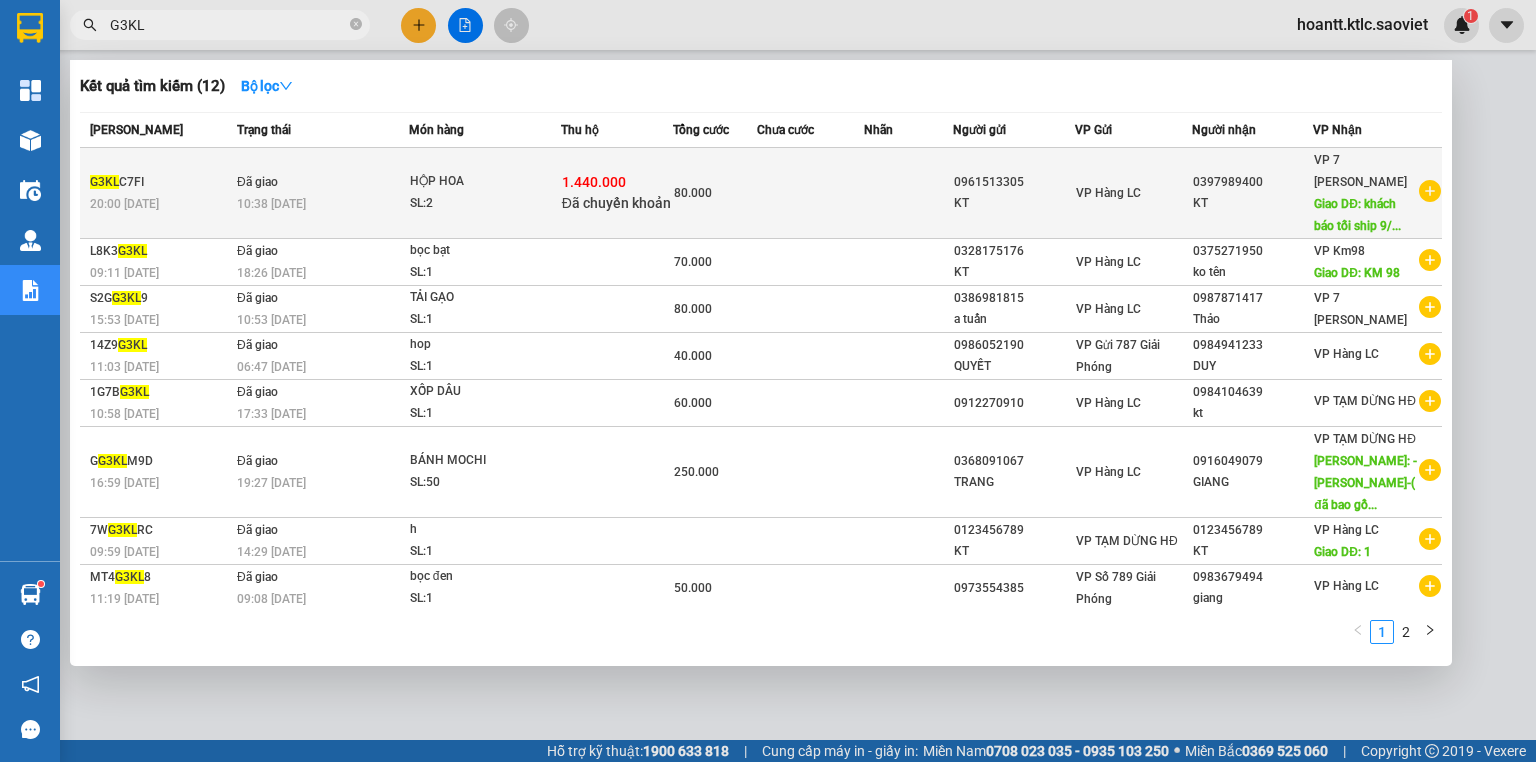 type on "G3KL" 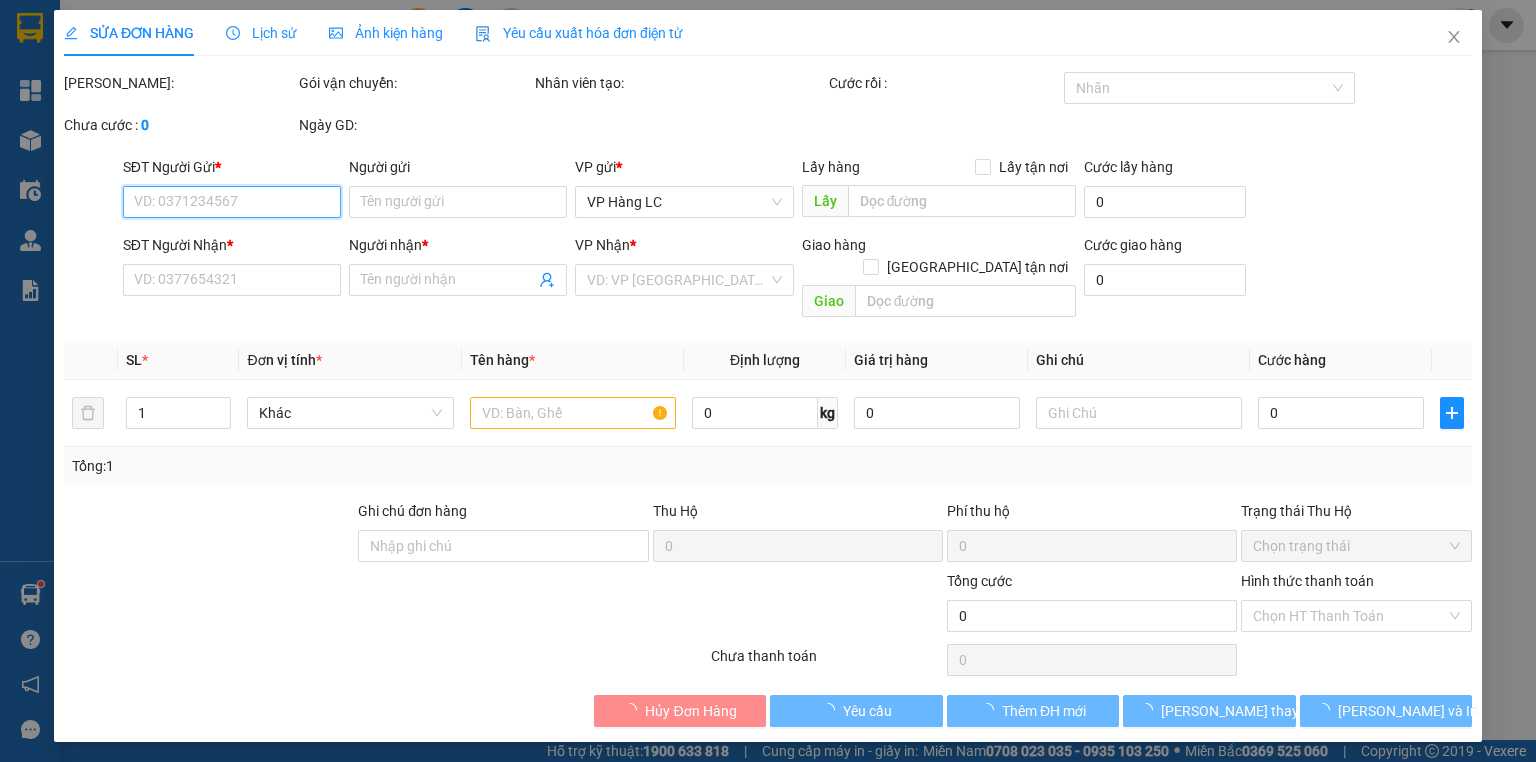 type on "0961513305" 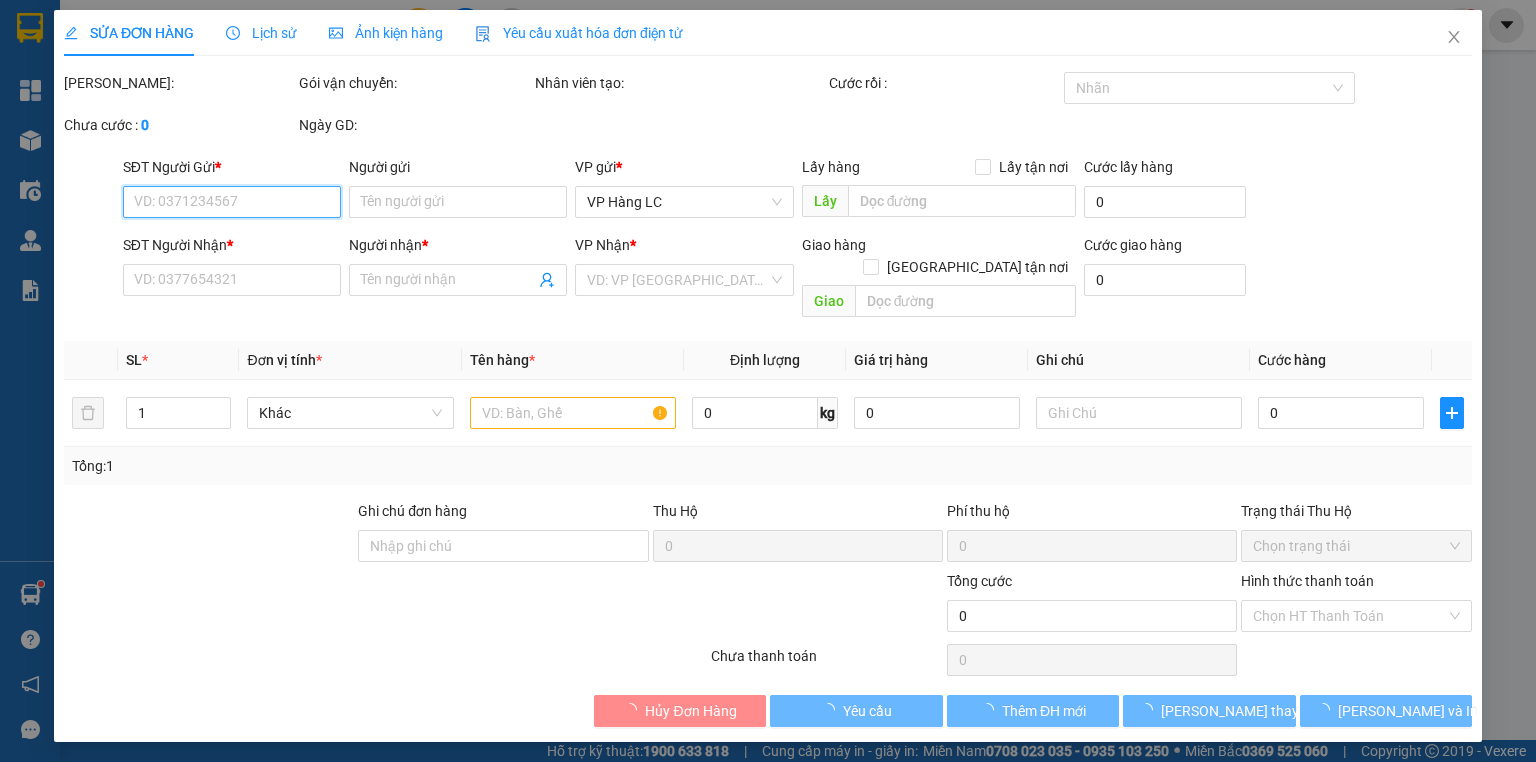 type on "KT" 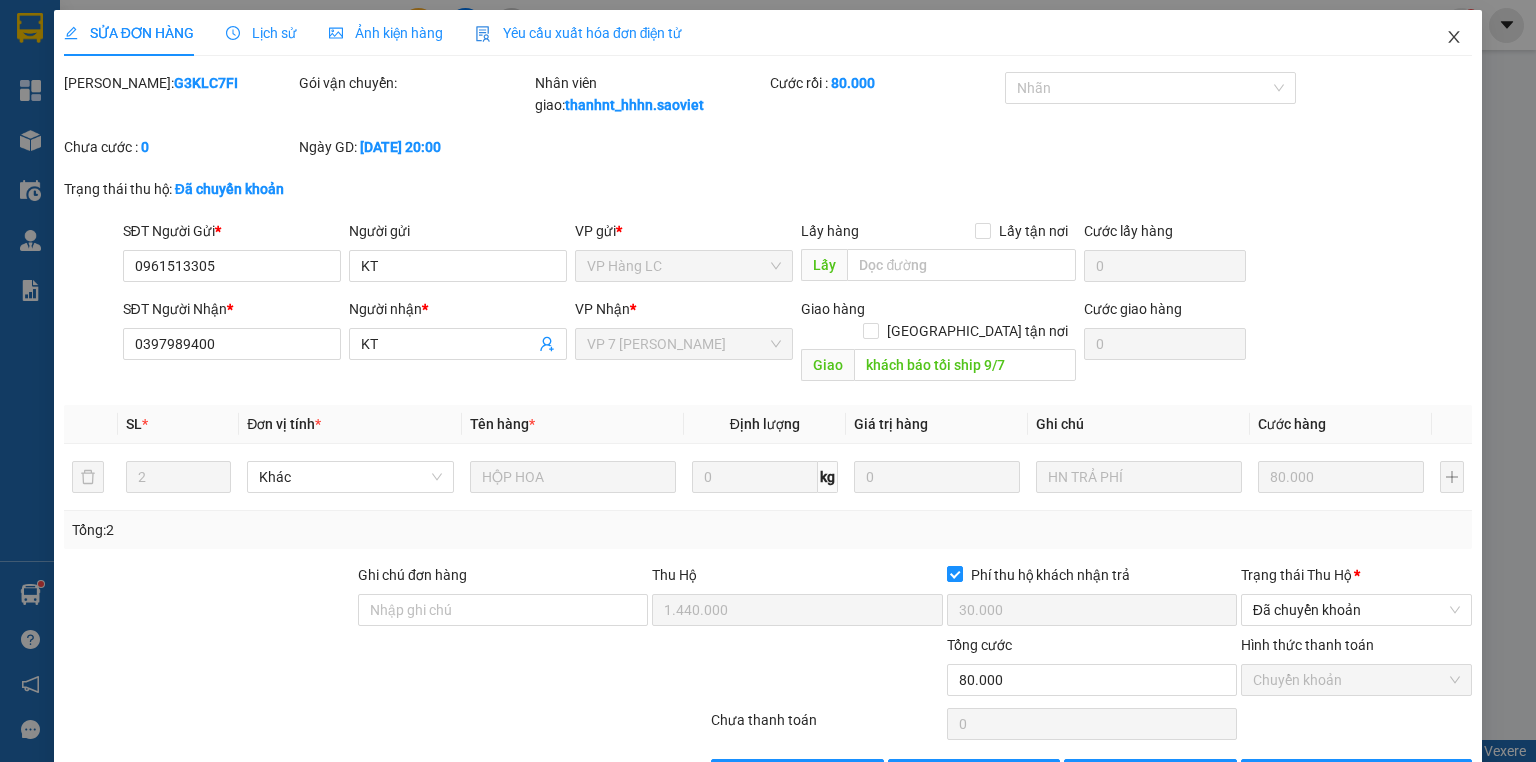 click 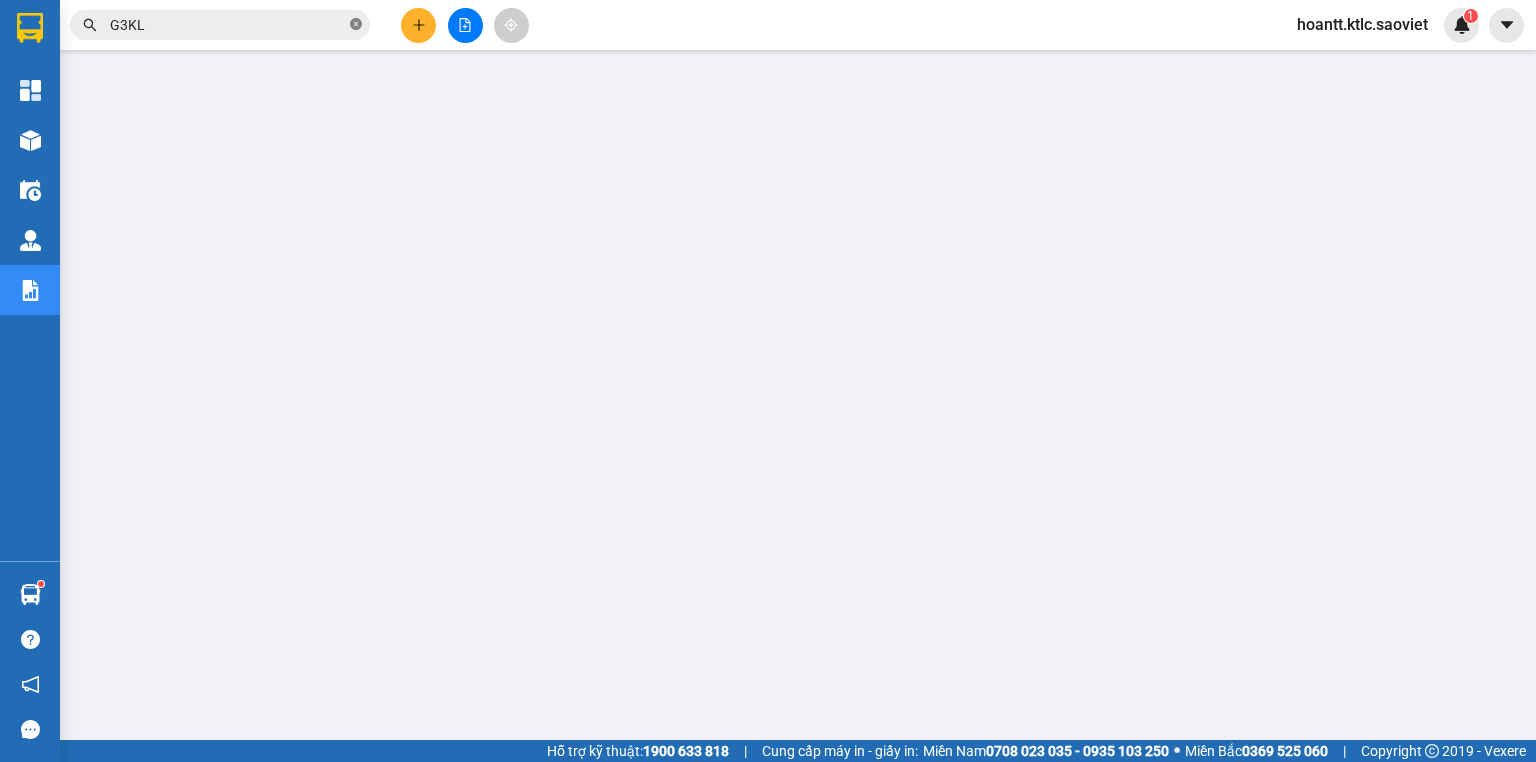 click 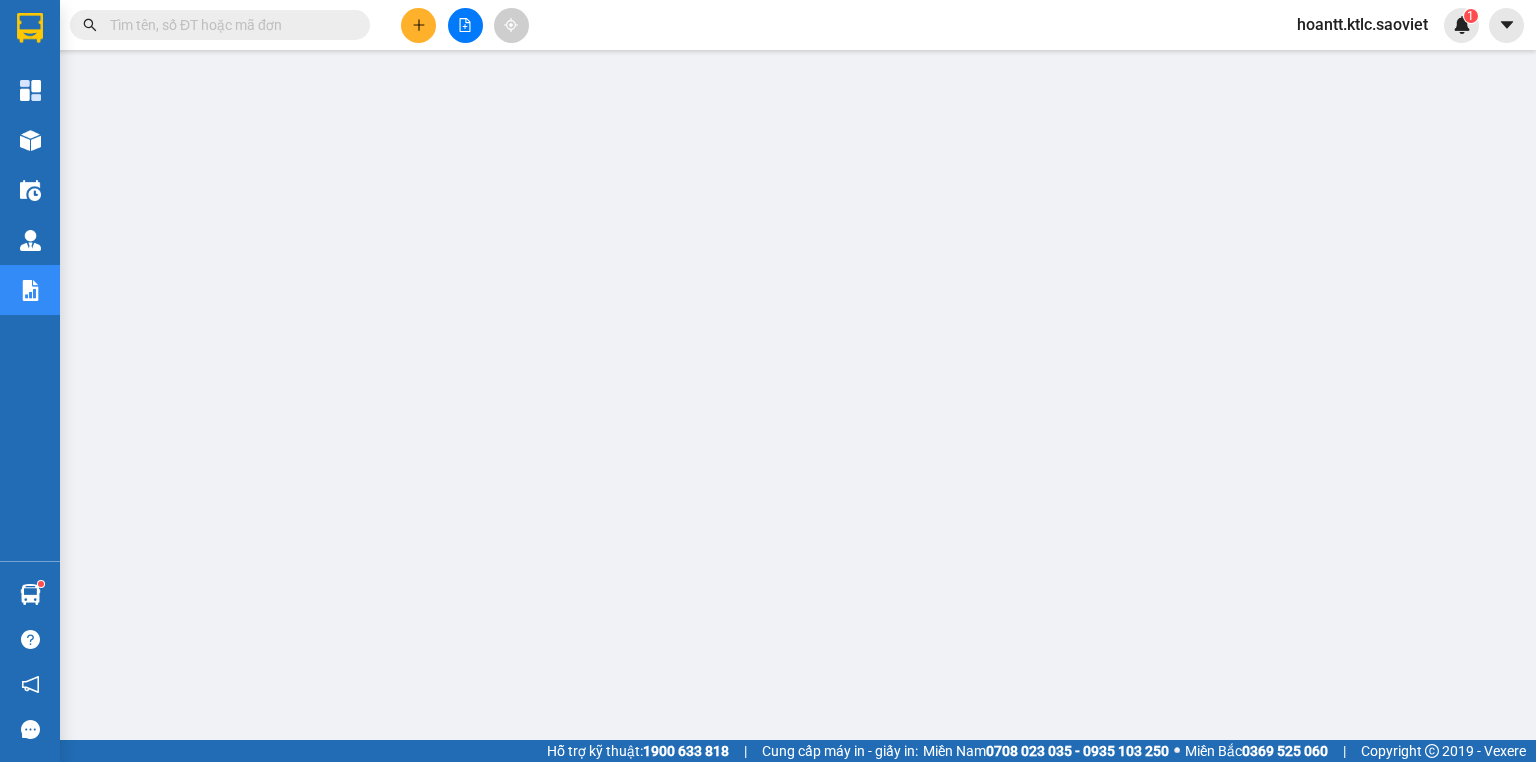 click at bounding box center (228, 25) 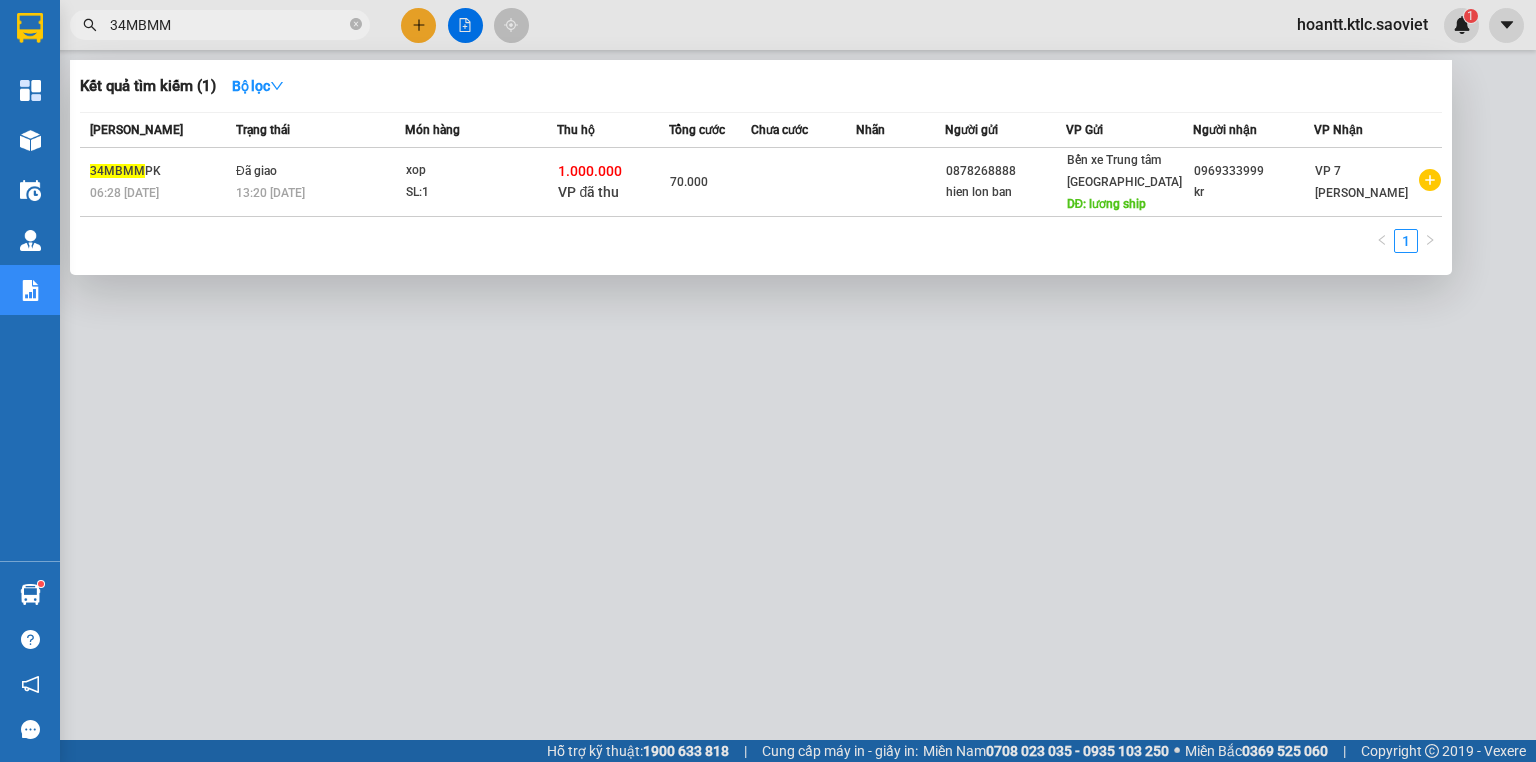 type on "34MBMM" 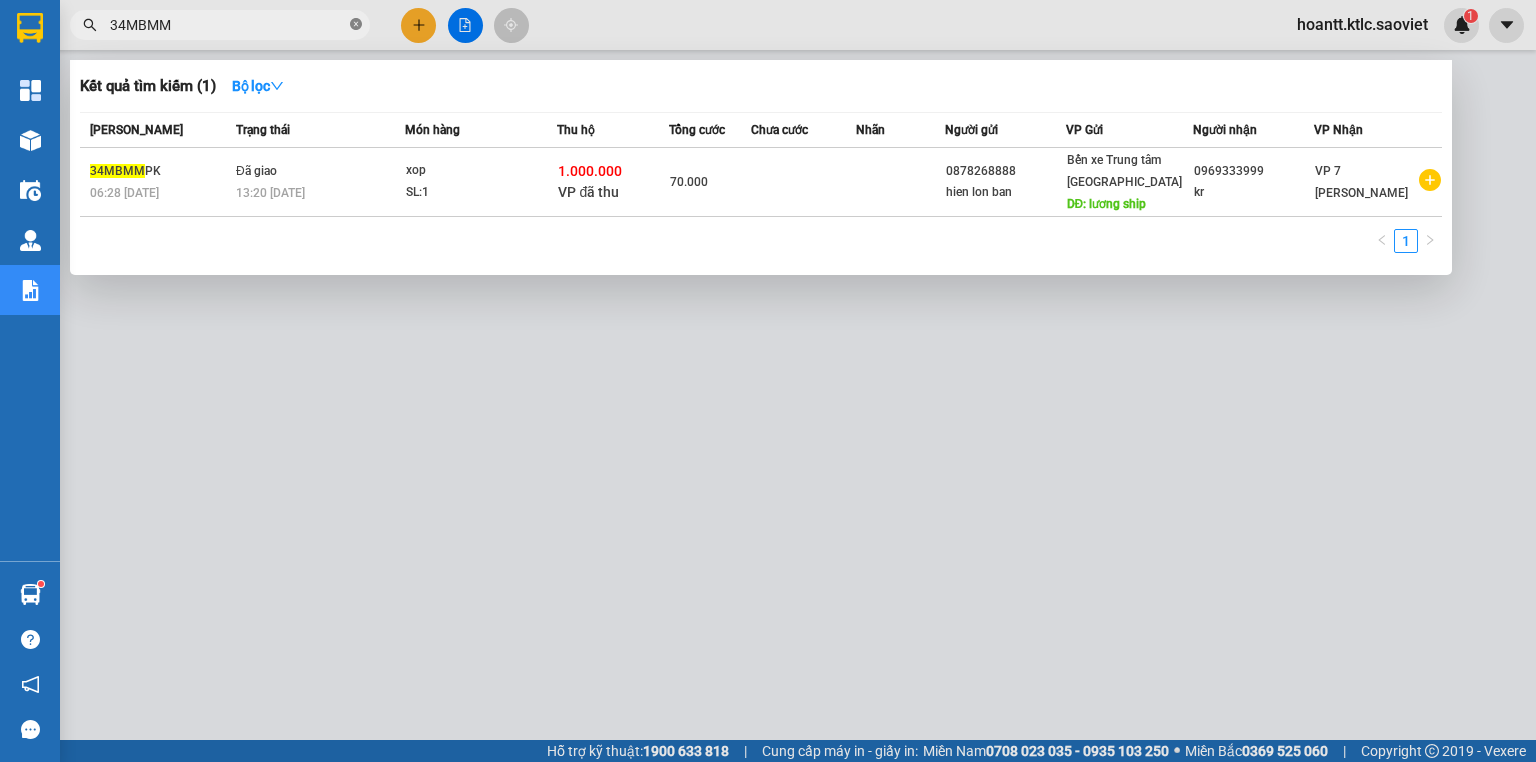 click 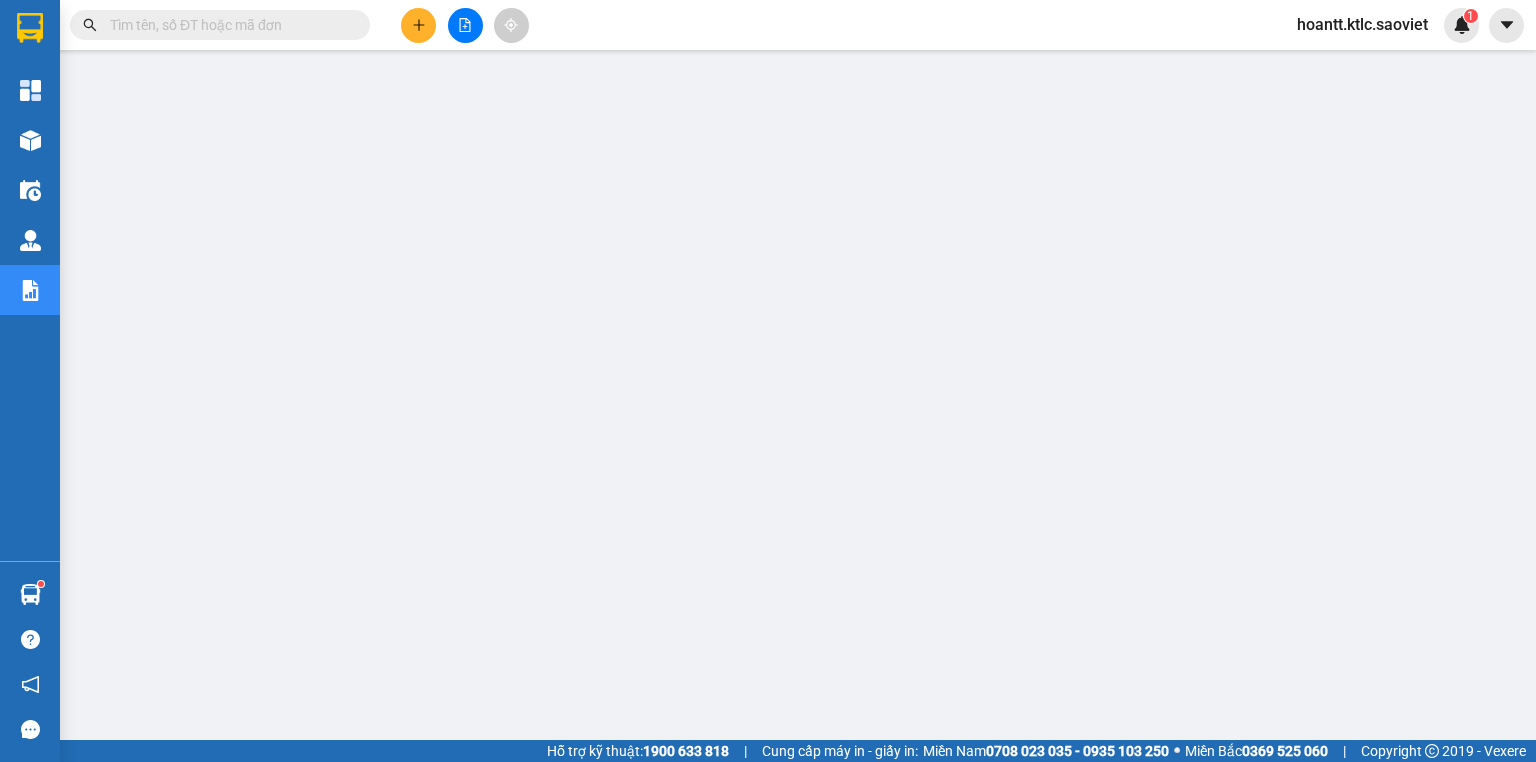 click at bounding box center (228, 25) 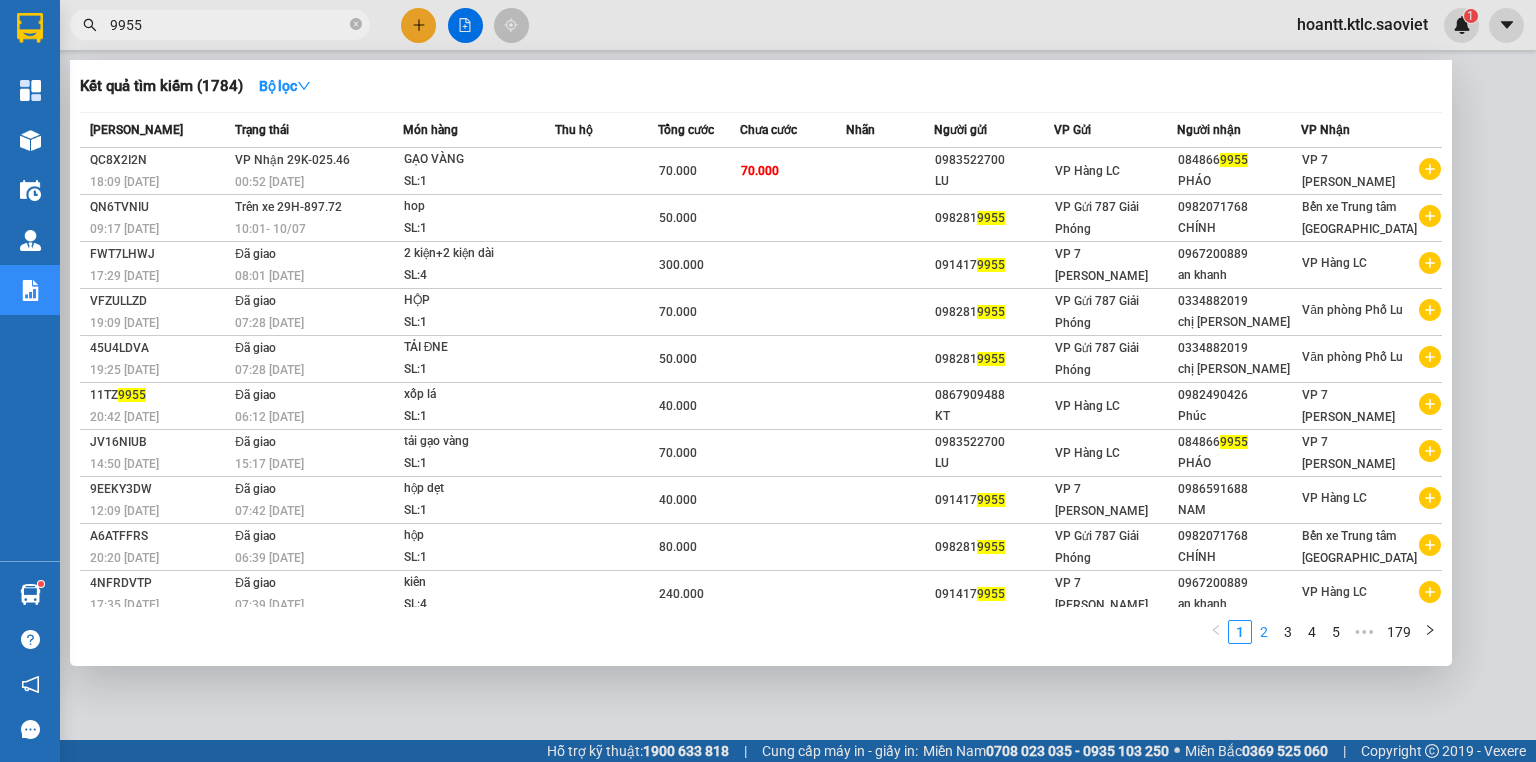 click on "2" at bounding box center [1264, 632] 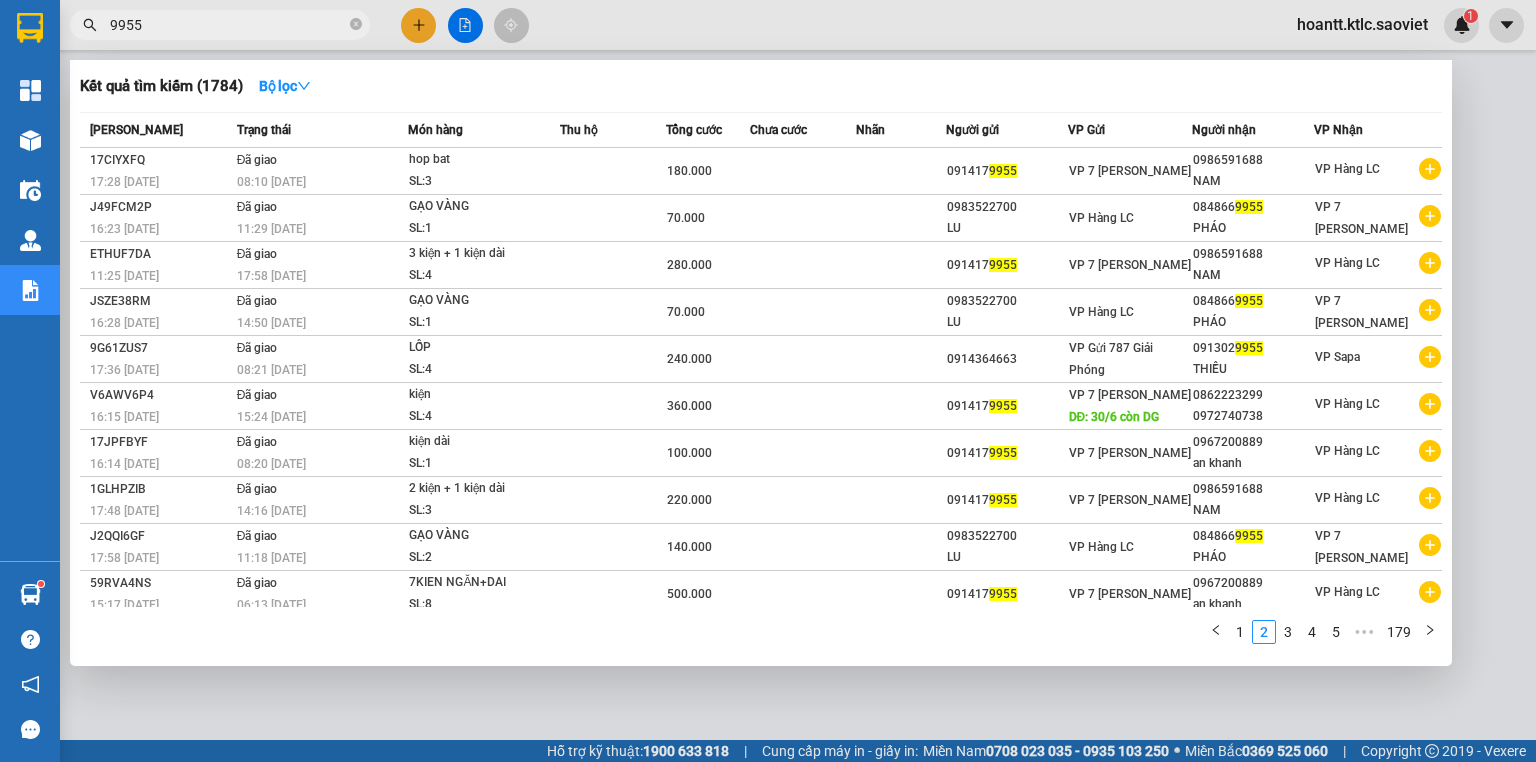 drag, startPoint x: 168, startPoint y: 20, endPoint x: 0, endPoint y: -49, distance: 181.61774 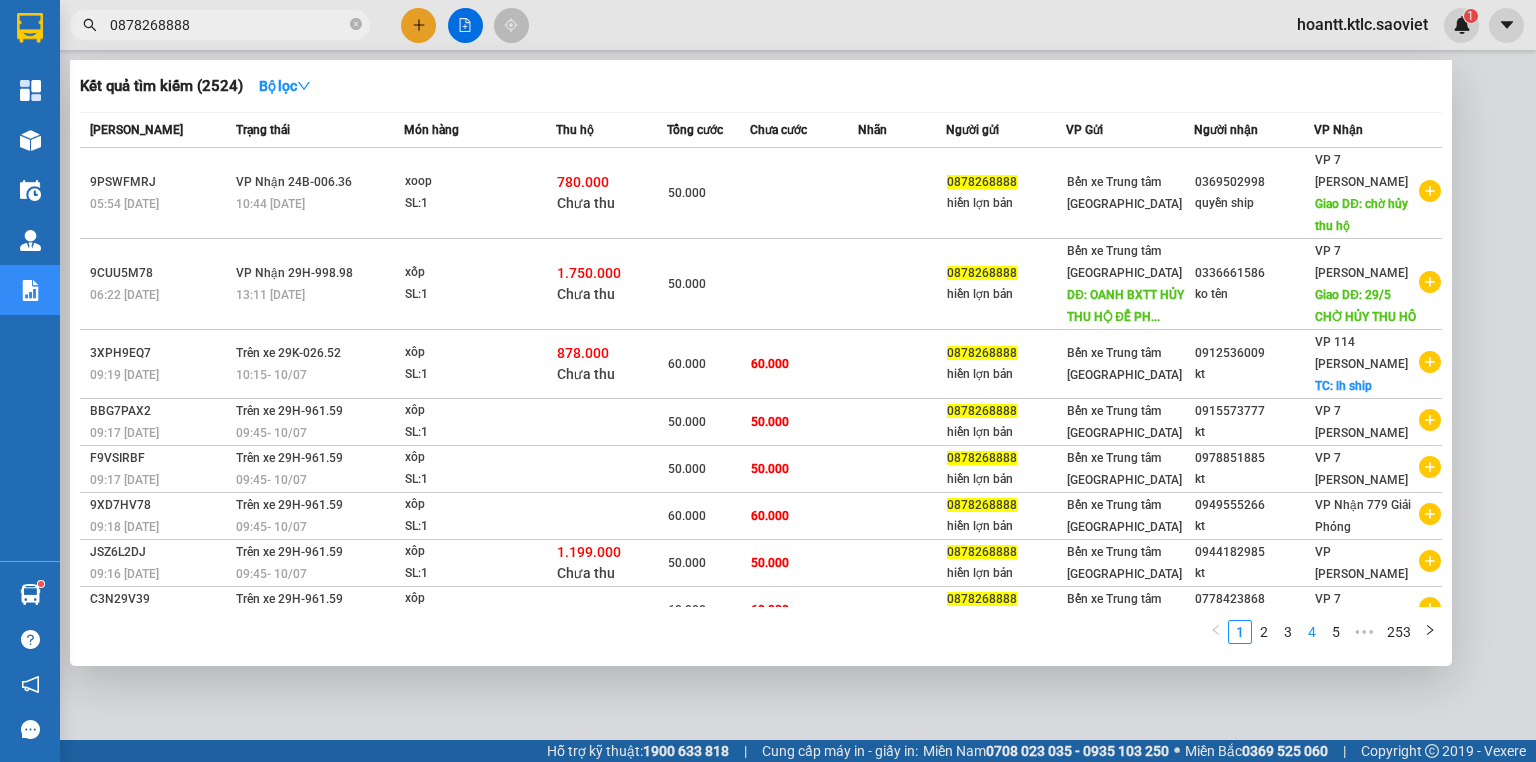 type on "0878268888" 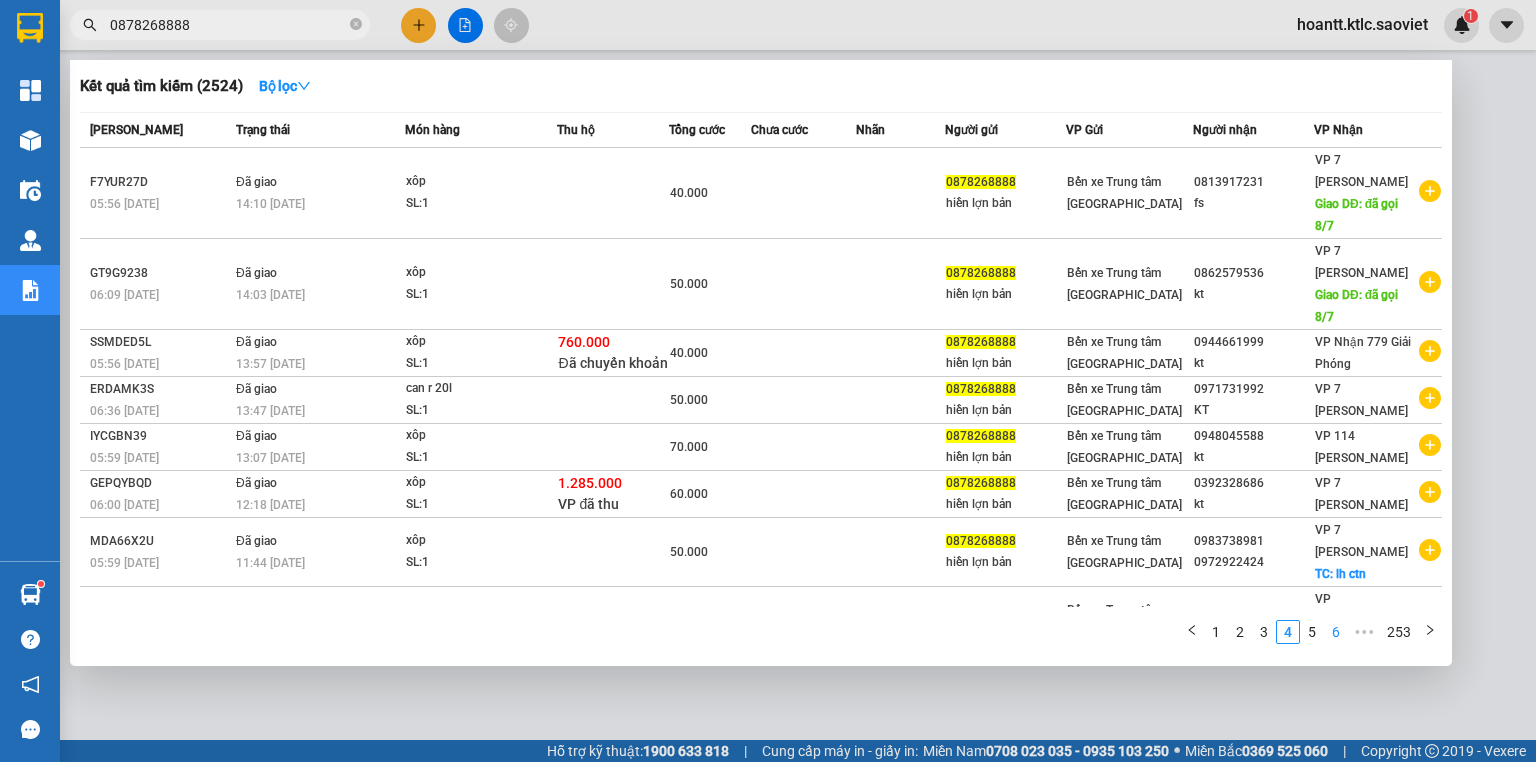 click on "6" at bounding box center [1336, 632] 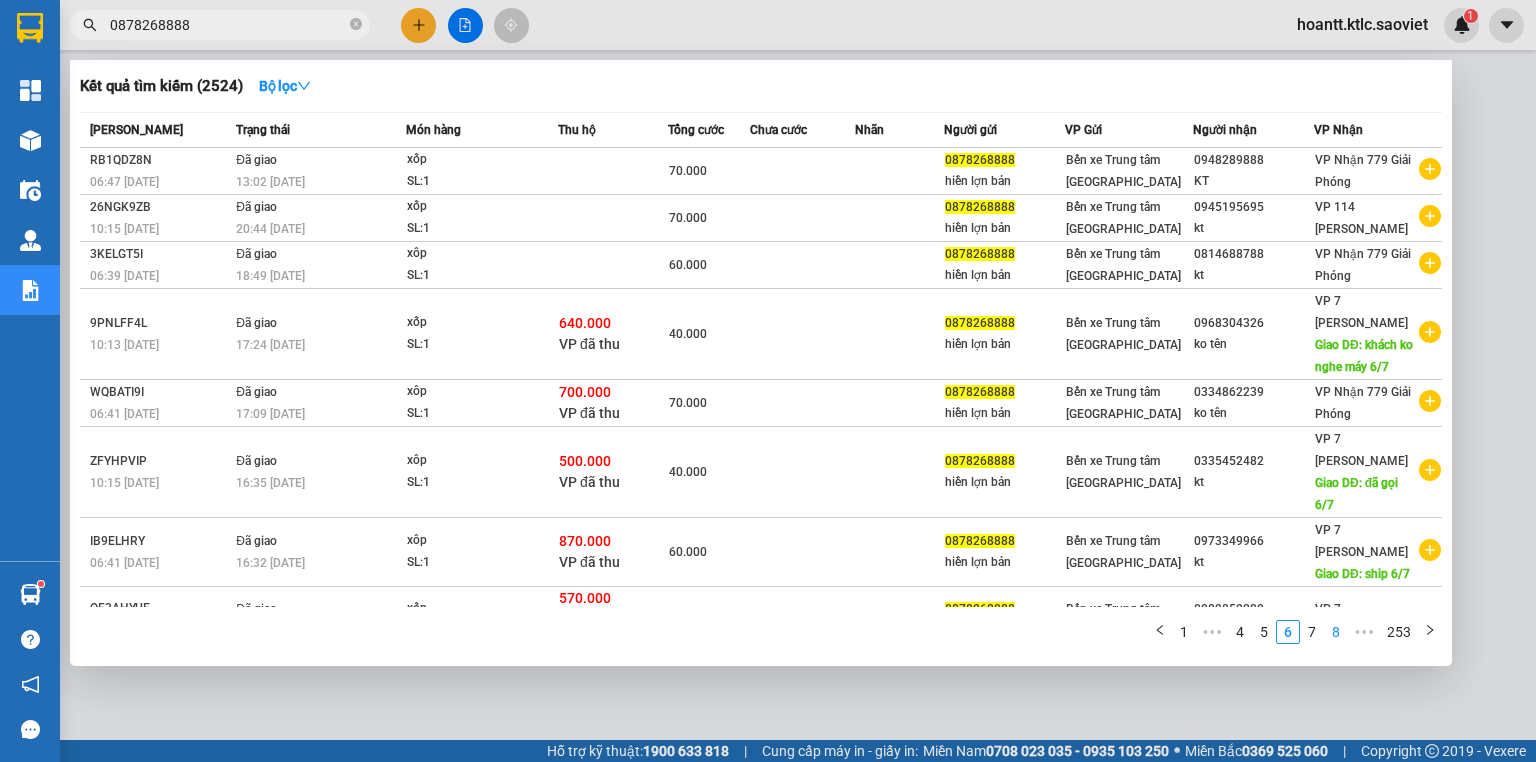 click on "8" at bounding box center [1336, 632] 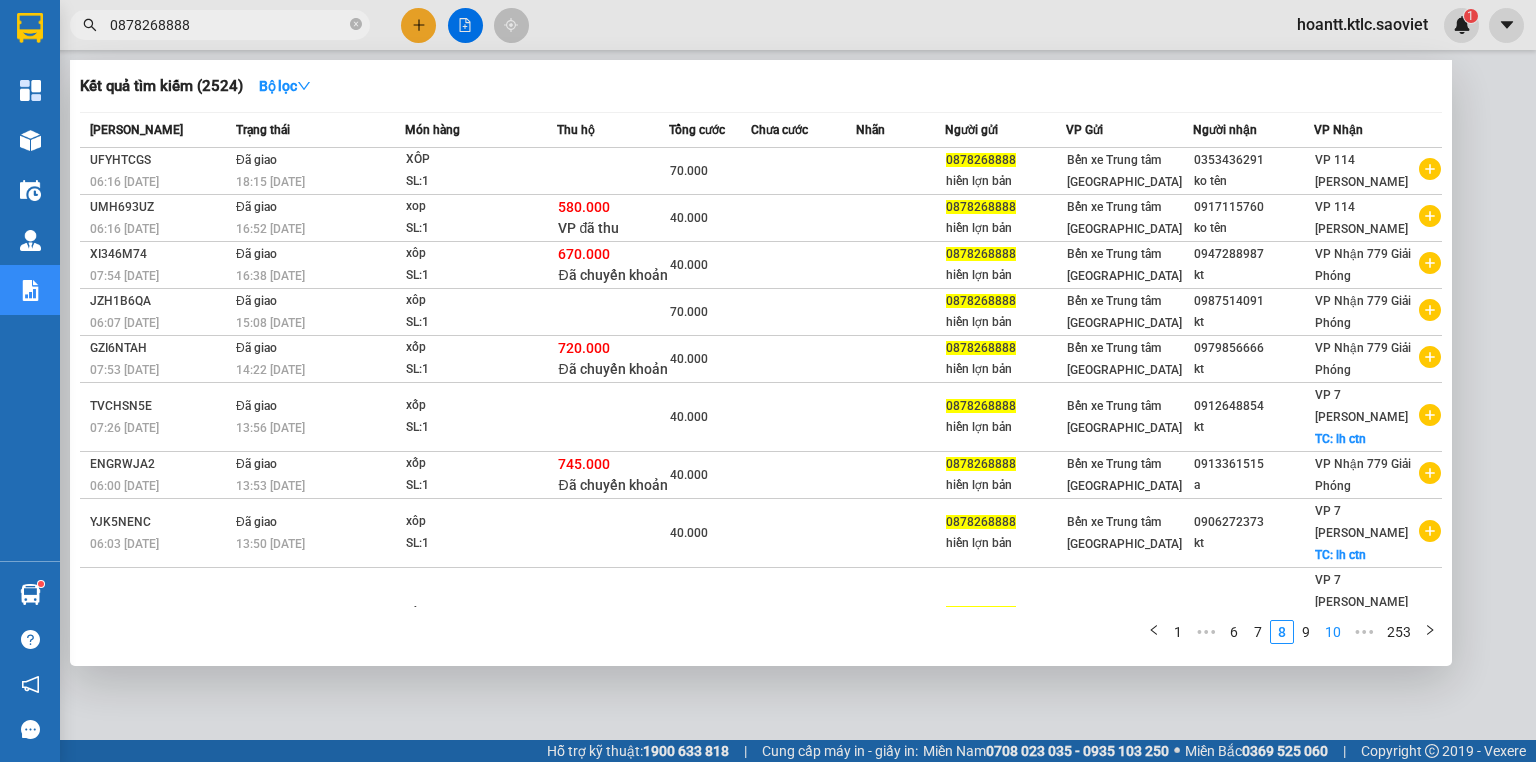 click on "10" at bounding box center [1333, 632] 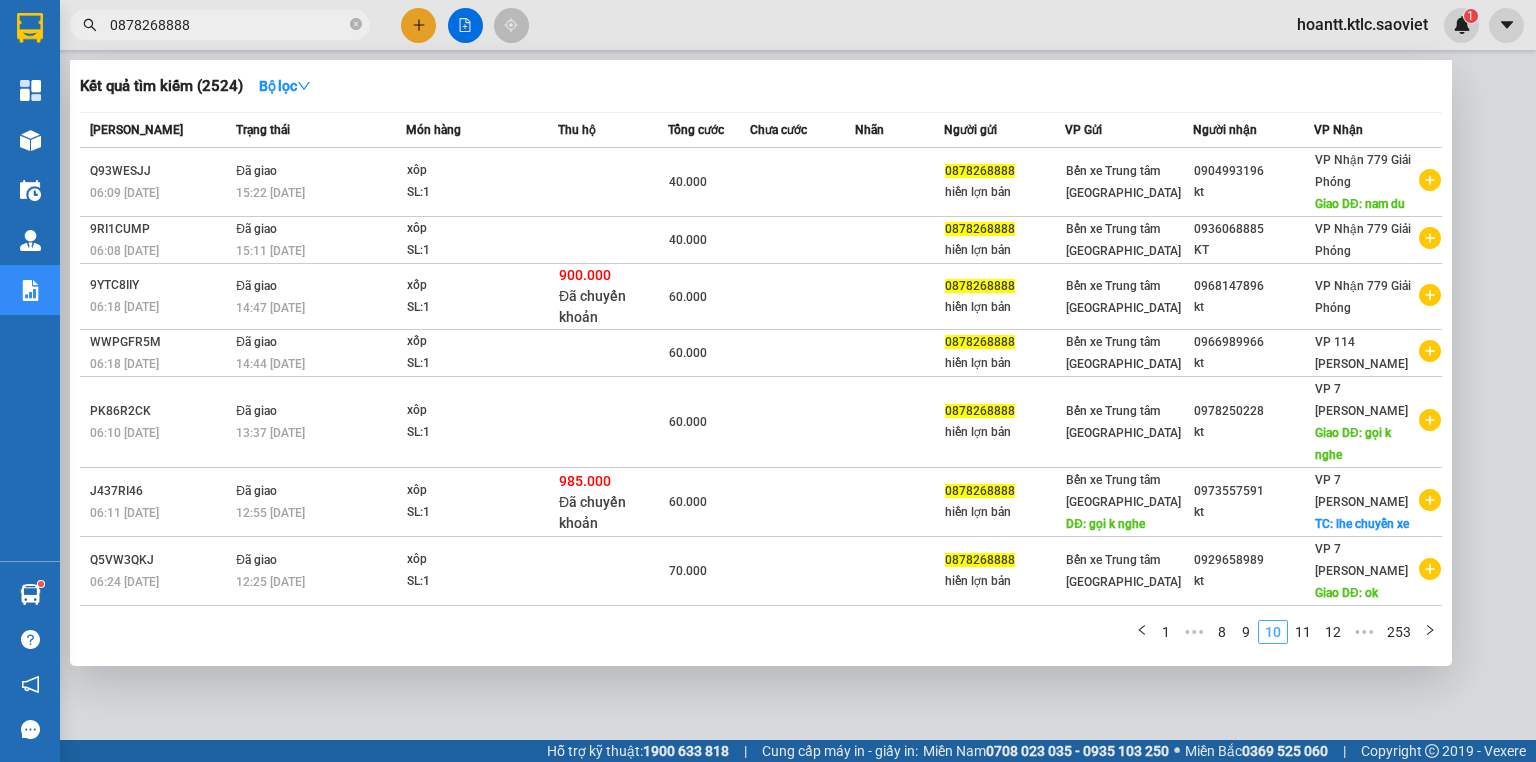 click on "12" at bounding box center (1333, 632) 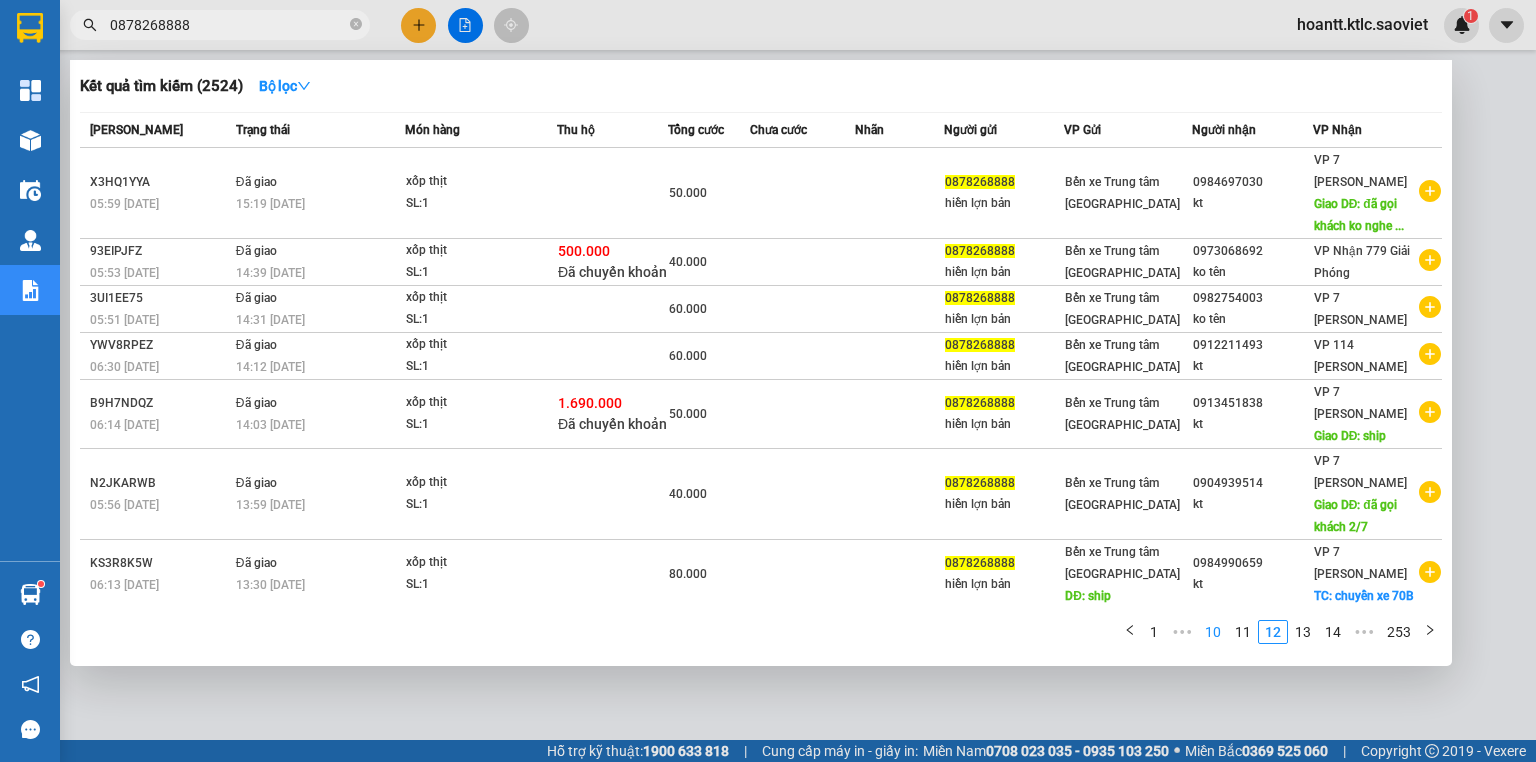 click on "14" at bounding box center (1333, 632) 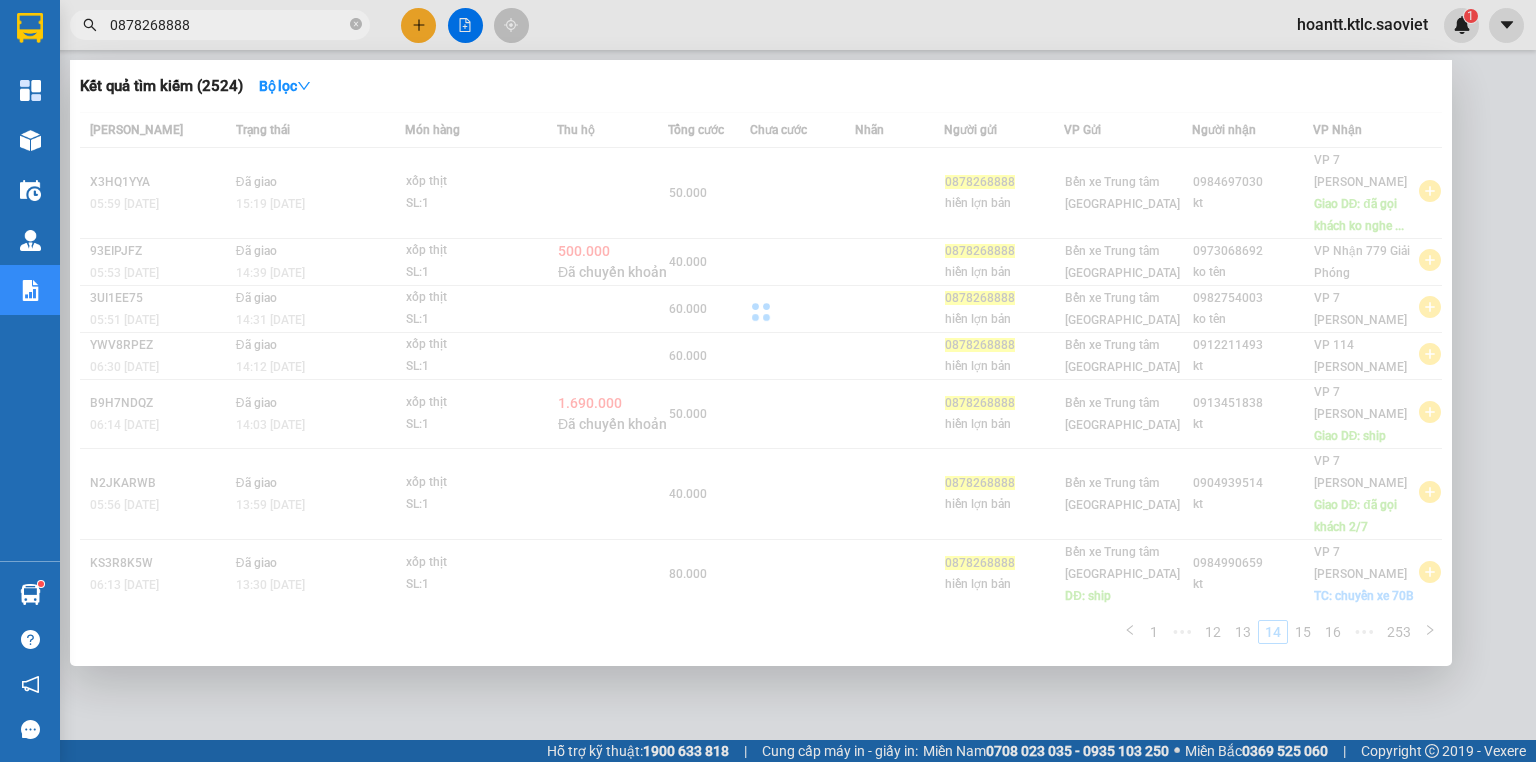 click on "Mã ĐH Trạng thái Món hàng Thu hộ Tổng cước Chưa cước Nhãn Người gửi VP Gửi Người nhận VP Nhận X3HQ1YYA 05:59 [DATE] Đã giao   15:19 [DATE] xốp thịt SL:  1 50.000 0878268888 hiền lợn bản Bến xe Trung tâm Lào Cai 0984697030 kt VP 7 [PERSON_NAME] Giao DĐ: đã gọi khách ko nghe ... 93EIPJFZ 05:53 [DATE] Đã giao   14:39 [DATE] xốp thịt SL:  1 500.000 Đã chuyển khoản 40.000 0878268888 hiền lợn bản Bến xe Trung tâm [GEOGRAPHIC_DATA] 0973068692 ko tên VP Nhận 779 Giải Phóng 3UI1EE75 05:51 [DATE] Đã giao   14:31 [DATE] xốp thịt SL:  1 60.000 0878268888 hiền lợn bản Bến xe Trung tâm Lào Cai 0982754003 ko tên VP 7 [PERSON_NAME] YWV8RPEZ 06:30 [DATE] Đã giao   14:12 [DATE] xốp thịt SL:  1 60.000 0878268888 hiền lợn bản Bến xe [GEOGRAPHIC_DATA] 0912211493 kt VP 114 [PERSON_NAME] B9H7NDQZ 06:14 [DATE] Đã giao   14:03 [DATE] xốp thịt SL:  1 1.690.000 Đã chuyển khoản 50.000 kt   1" at bounding box center (761, 384) 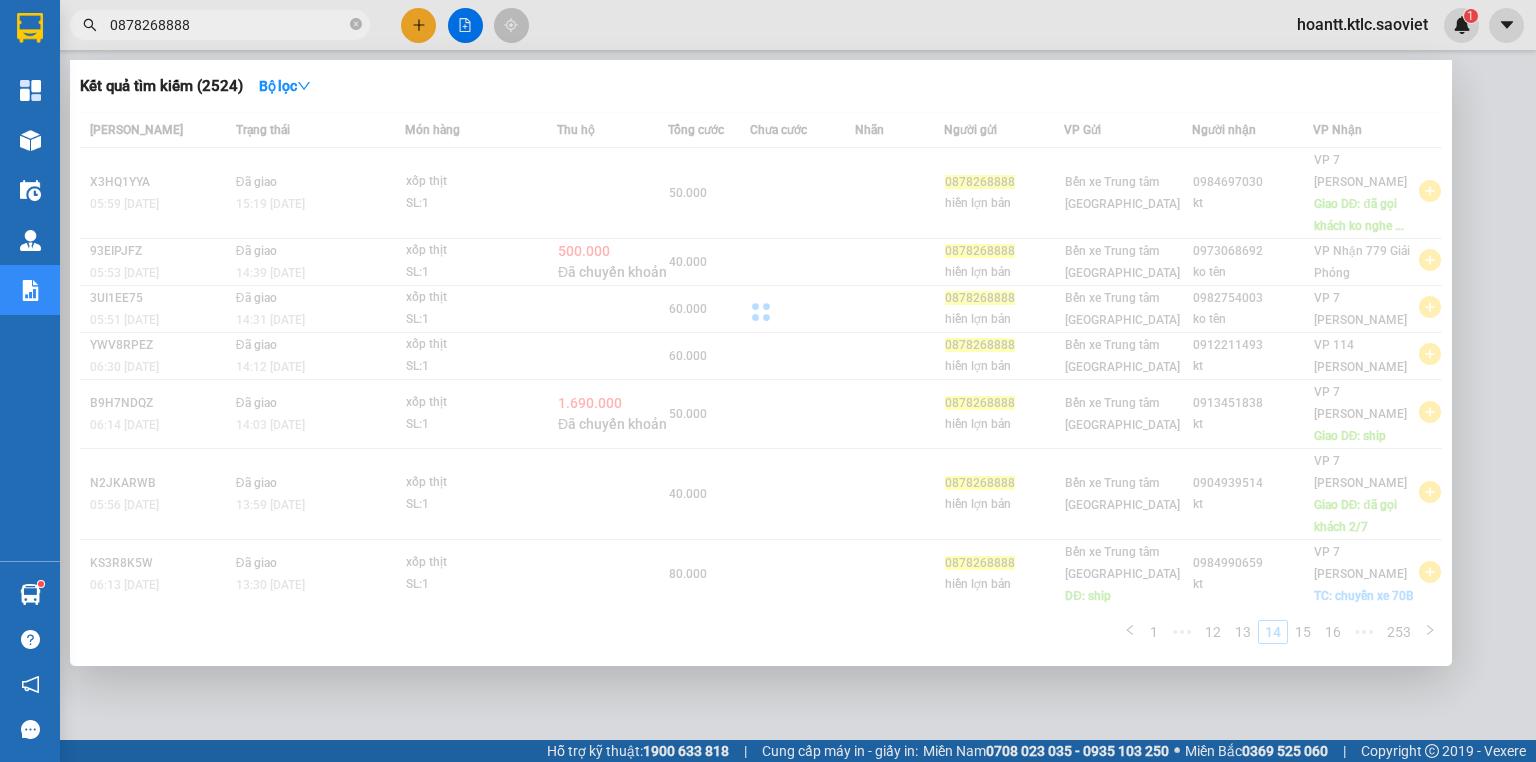 click on "Mã ĐH Trạng thái Món hàng Thu hộ Tổng cước Chưa cước Nhãn Người gửi VP Gửi Người nhận VP Nhận X3HQ1YYA 05:59 [DATE] Đã giao   15:19 [DATE] xốp thịt SL:  1 50.000 0878268888 hiền lợn bản Bến xe Trung tâm Lào Cai 0984697030 kt VP 7 [PERSON_NAME] Giao DĐ: đã gọi khách ko nghe ... 93EIPJFZ 05:53 [DATE] Đã giao   14:39 [DATE] xốp thịt SL:  1 500.000 Đã chuyển khoản 40.000 0878268888 hiền lợn bản Bến xe Trung tâm [GEOGRAPHIC_DATA] 0973068692 ko tên VP Nhận 779 Giải Phóng 3UI1EE75 05:51 [DATE] Đã giao   14:31 [DATE] xốp thịt SL:  1 60.000 0878268888 hiền lợn bản Bến xe Trung tâm Lào Cai 0982754003 ko tên VP 7 [PERSON_NAME] YWV8RPEZ 06:30 [DATE] Đã giao   14:12 [DATE] xốp thịt SL:  1 60.000 0878268888 hiền lợn bản Bến xe [GEOGRAPHIC_DATA] 0912211493 kt VP 114 [PERSON_NAME] B9H7NDQZ 06:14 [DATE] Đã giao   14:03 [DATE] xốp thịt SL:  1 1.690.000 Đã chuyển khoản 50.000 kt   1" at bounding box center (761, 384) 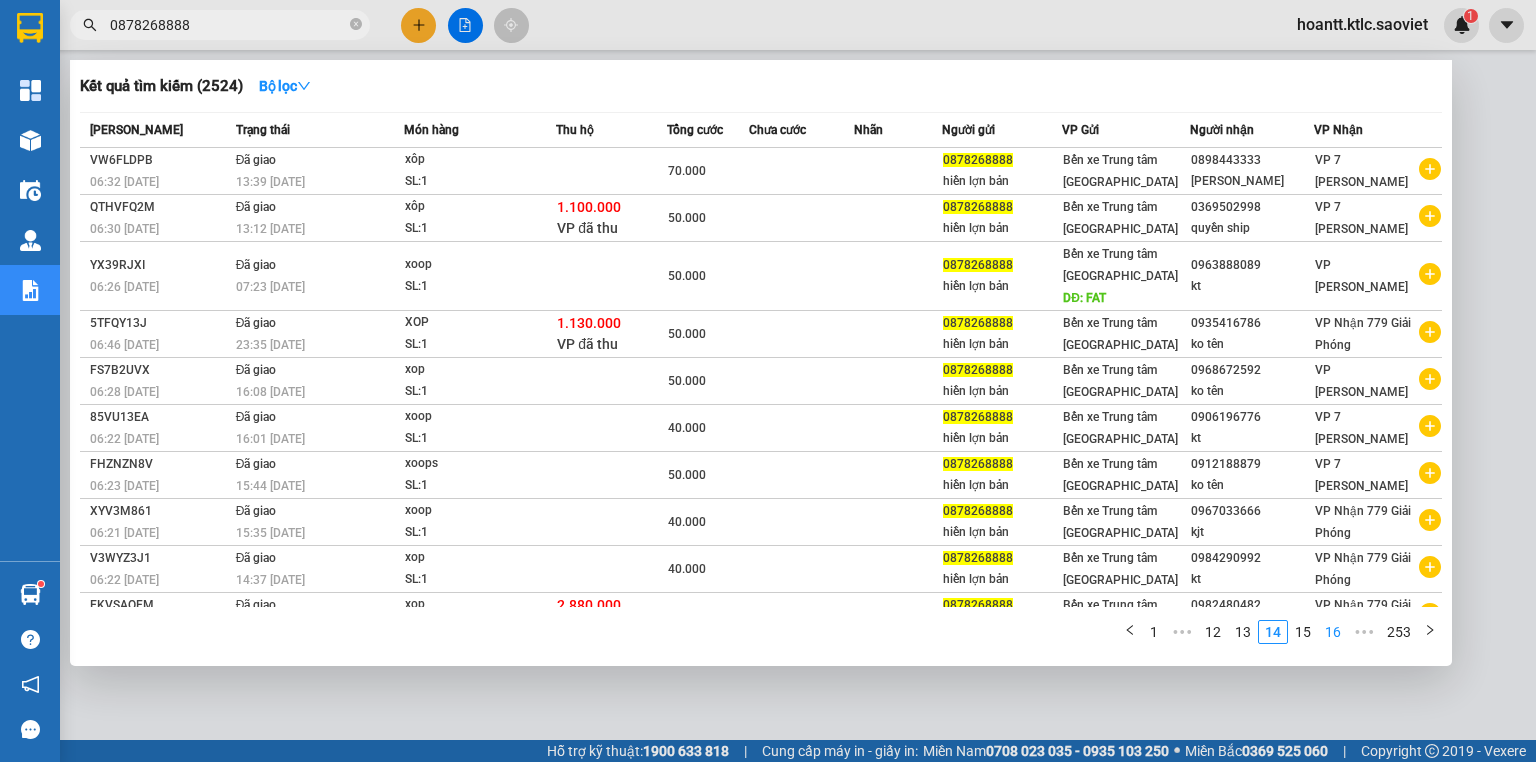 click on "16" at bounding box center (1333, 632) 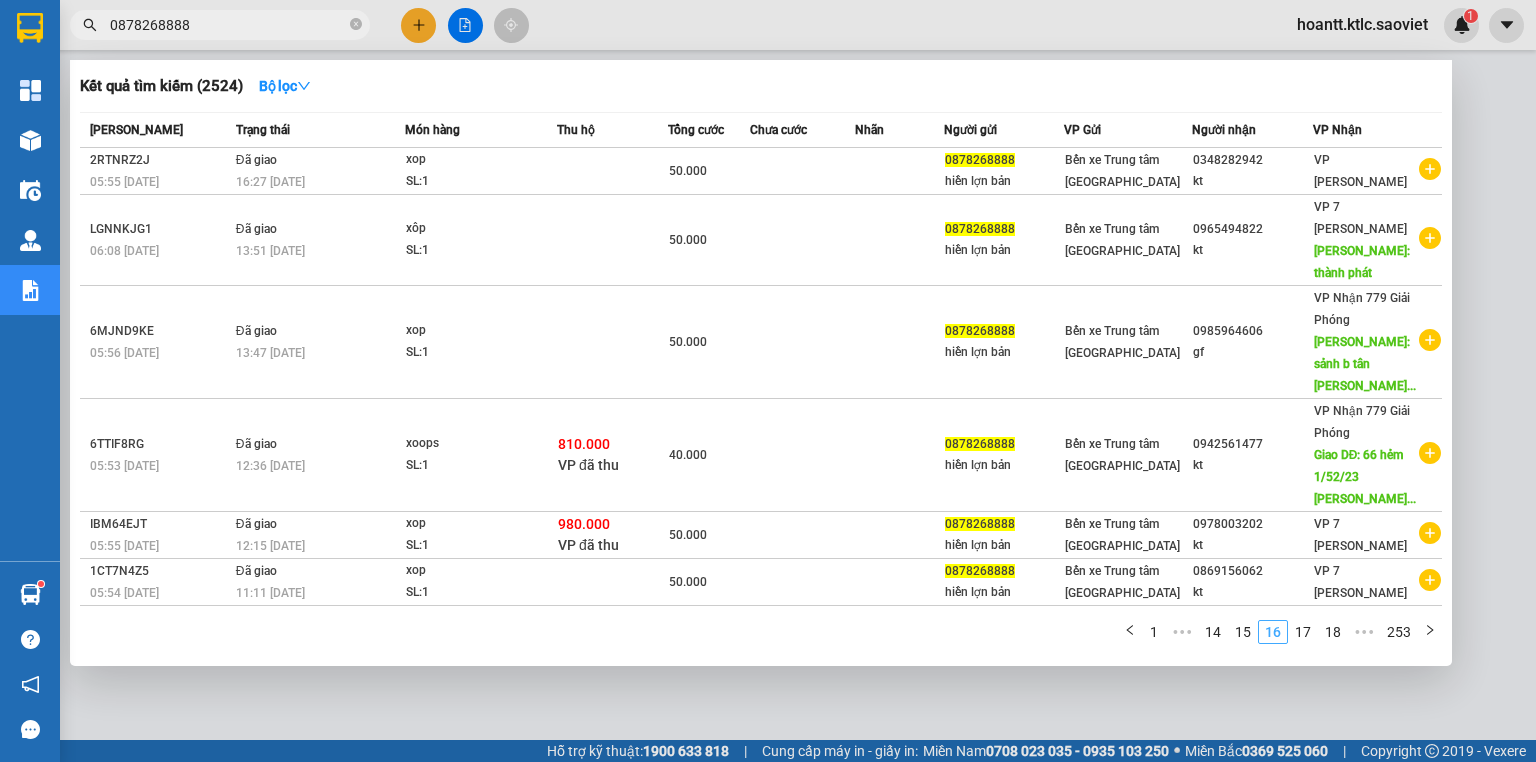 click on "18" at bounding box center (1333, 632) 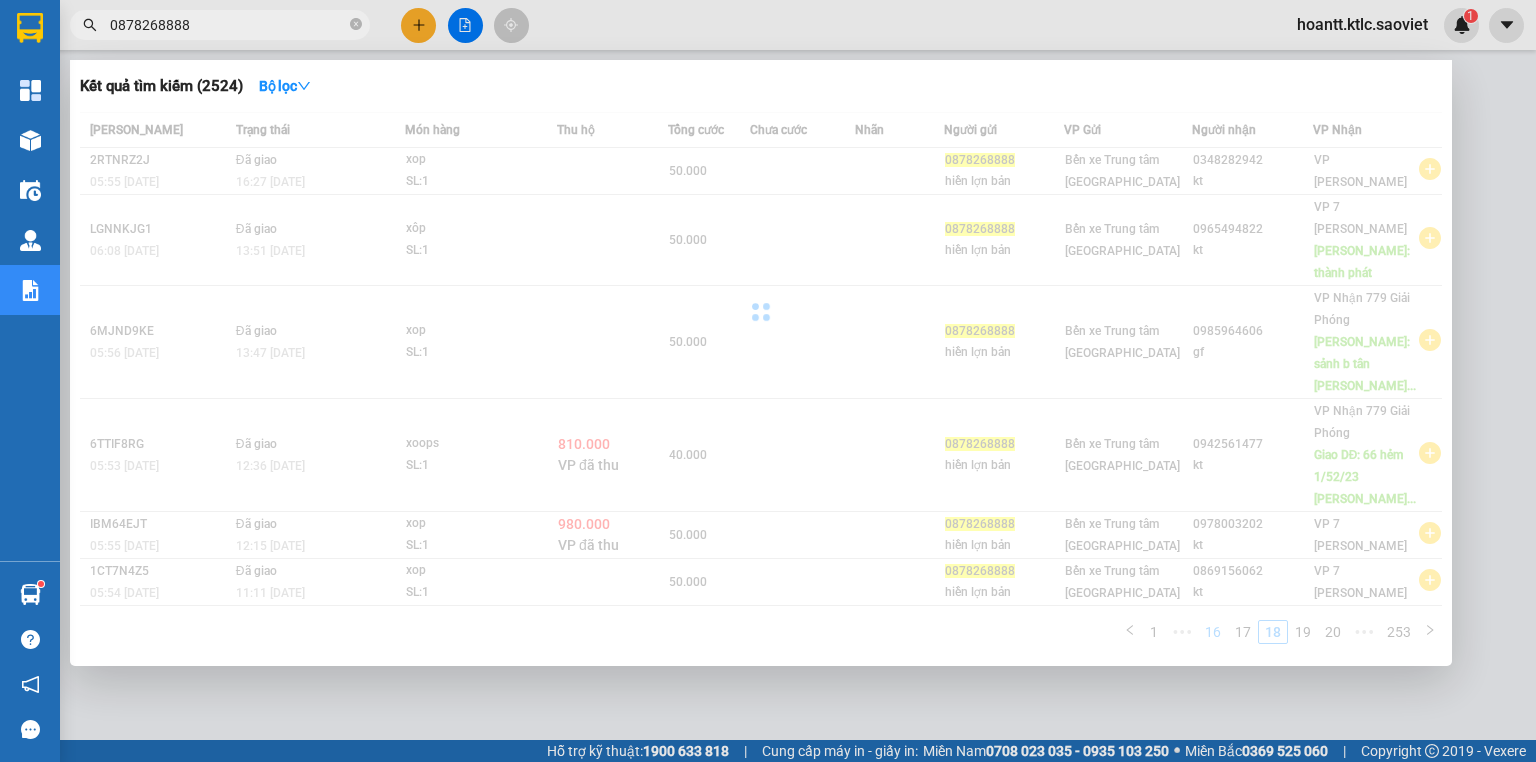 click on "Mã ĐH Trạng thái Món hàng Thu hộ Tổng cước Chưa cước Nhãn Người gửi VP Gửi Người nhận VP Nhận 2RTNRZ2J 05:55 [DATE] Đã giao   16:27 [DATE] xop SL:  1 50.000 0878268888 hiền lợn bản Bến xe Trung tâm [GEOGRAPHIC_DATA] 0348282942 kt VP [PERSON_NAME] LGNNKJG1 06:08 [DATE] Đã giao   13:51 [DATE] xôp SL:  1 50.000 0878268888 hiền lợn bản Bến xe Trung tâm [GEOGRAPHIC_DATA] 0965494822 kt VP 7 [PERSON_NAME] Giao DĐ: thành phát  6MJND9KE 05:56 [DATE] Đã giao   13:47 [DATE] xop SL:  1 50.000 0878268888 hiền lợn bản Bến xe Trung tâm Lào Cai 0985964606 gf VP Nhận 779 Giải Phóng Giao DĐ: sảnh b tân hoàng minh... 6TTIF8RG 05:53 [DATE] Đã giao   12:36 [DATE] xoops SL:  1 810.000 VP đã thu 40.000 0878268888 hiền lợn bản Bến xe [GEOGRAPHIC_DATA] 0942561477 kt VP Nhận 779 Giải Phóng Giao DĐ: 66 hẻm 1/52/23 bùi xư... IBM64EJT 05:55 [DATE] Đã giao   12:15 [DATE] xop SL:  1 980.000 VP đã thu 50.000 0878268888 hiền lợn bản kt" at bounding box center [761, 384] 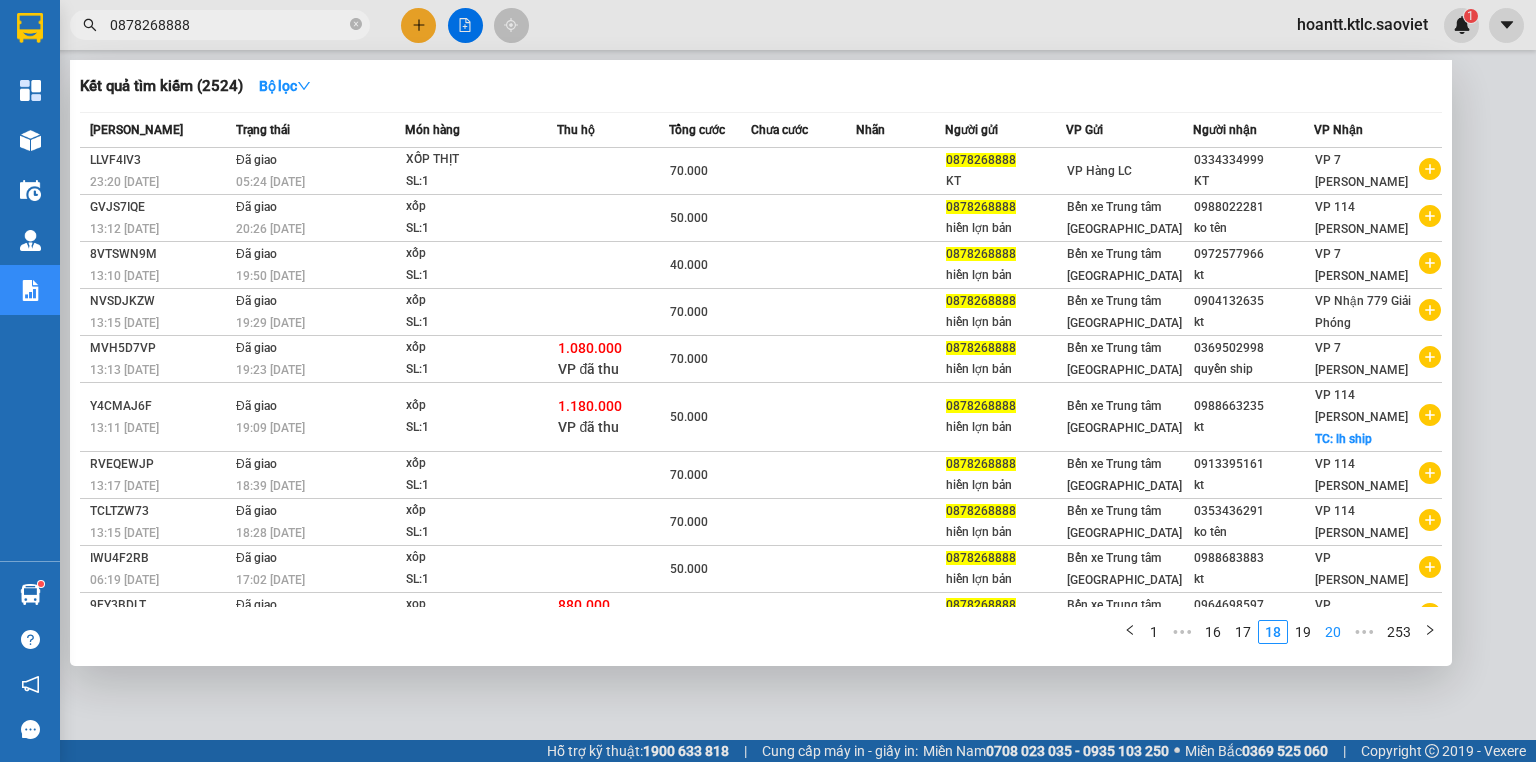 click on "20" at bounding box center [1333, 632] 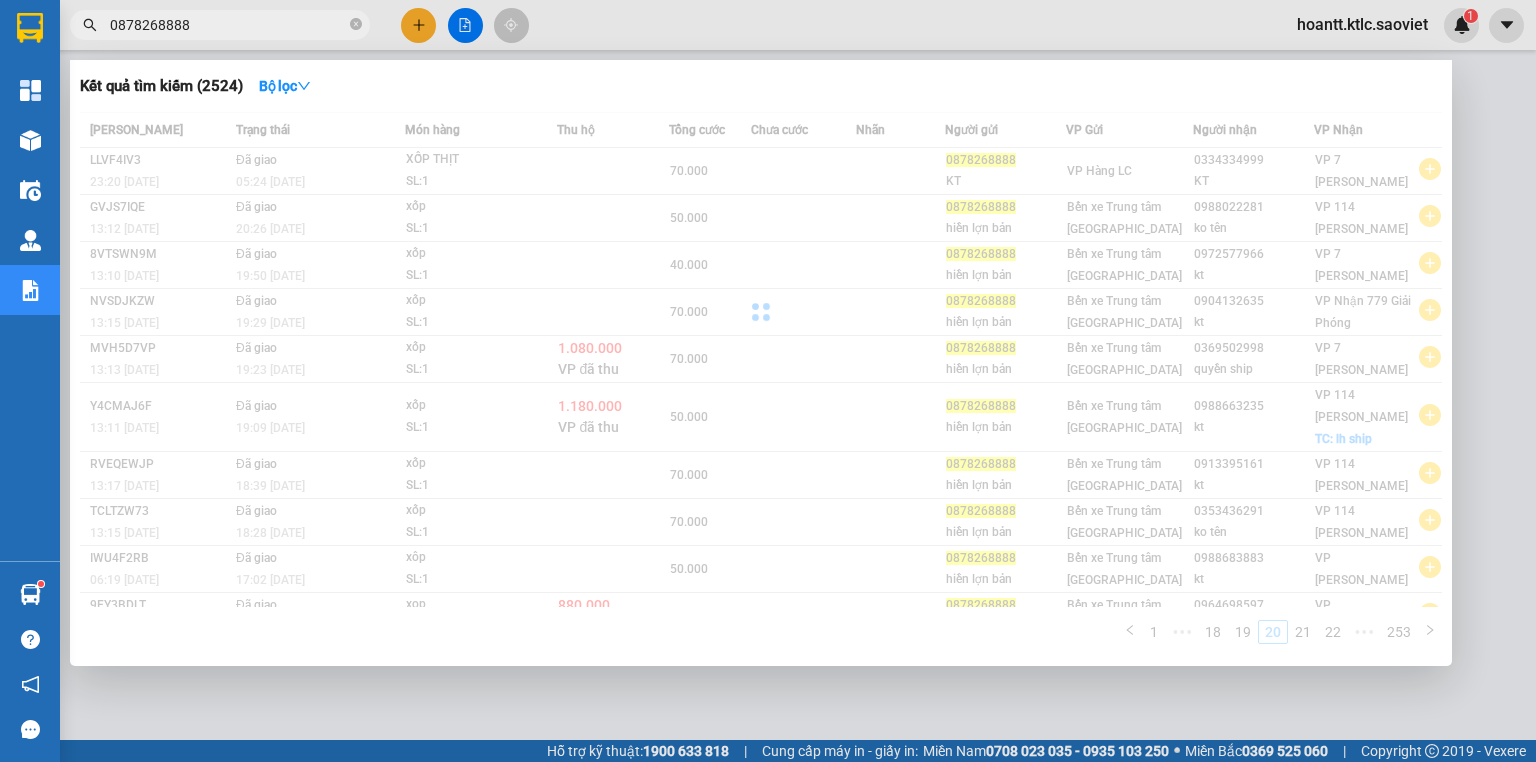 click on "[PERSON_NAME] thái Món hàng Thu hộ Tổng cước Chưa cước Nhãn Người gửi VP Gửi Người nhận VP Nhận LLVF4IV3 23:20 [DATE] Đã giao   05:24 [DATE] XỐP THỊT SL:  1 70.000 0878268888 KT VP Hàng LC 0334334999 KT VP 7 [PERSON_NAME] GVJS7IQE 13:12 [DATE] Đã giao   20:26 [DATE] xốp SL:  1 50.000 0878268888 hiền lợn bản Bến xe [GEOGRAPHIC_DATA] 0988022281 ko tên VP 114 [PERSON_NAME] 8VTSWN9M 13:10 [DATE] Đã giao   19:50 [DATE] xốp SL:  1 40.000 0878268888 hiền lợn bản Bến xe Trung tâm [GEOGRAPHIC_DATA] 0972577966 kt  VP 7 [PERSON_NAME] NVSDJKZW 13:15 [DATE] Đã giao   19:29 [DATE] xốp SL:  1 70.000 0878268888 hiền lợn bản Bến xe [GEOGRAPHIC_DATA] 0904132635 kt VP Nhận 779 Giải Phóng MVH5D7VP 13:13 [DATE] Đã giao   19:23 [DATE] xốp SL:  1 1.080.000 VP đã thu 70.000 0878268888 hiền lợn bản Bến xe Trung tâm Lào Cai 0369502998 quyền ship VP 7 [PERSON_NAME] Y4CMAJ6F 13:11 [DATE] Đã giao   xốp 1" at bounding box center (761, 384) 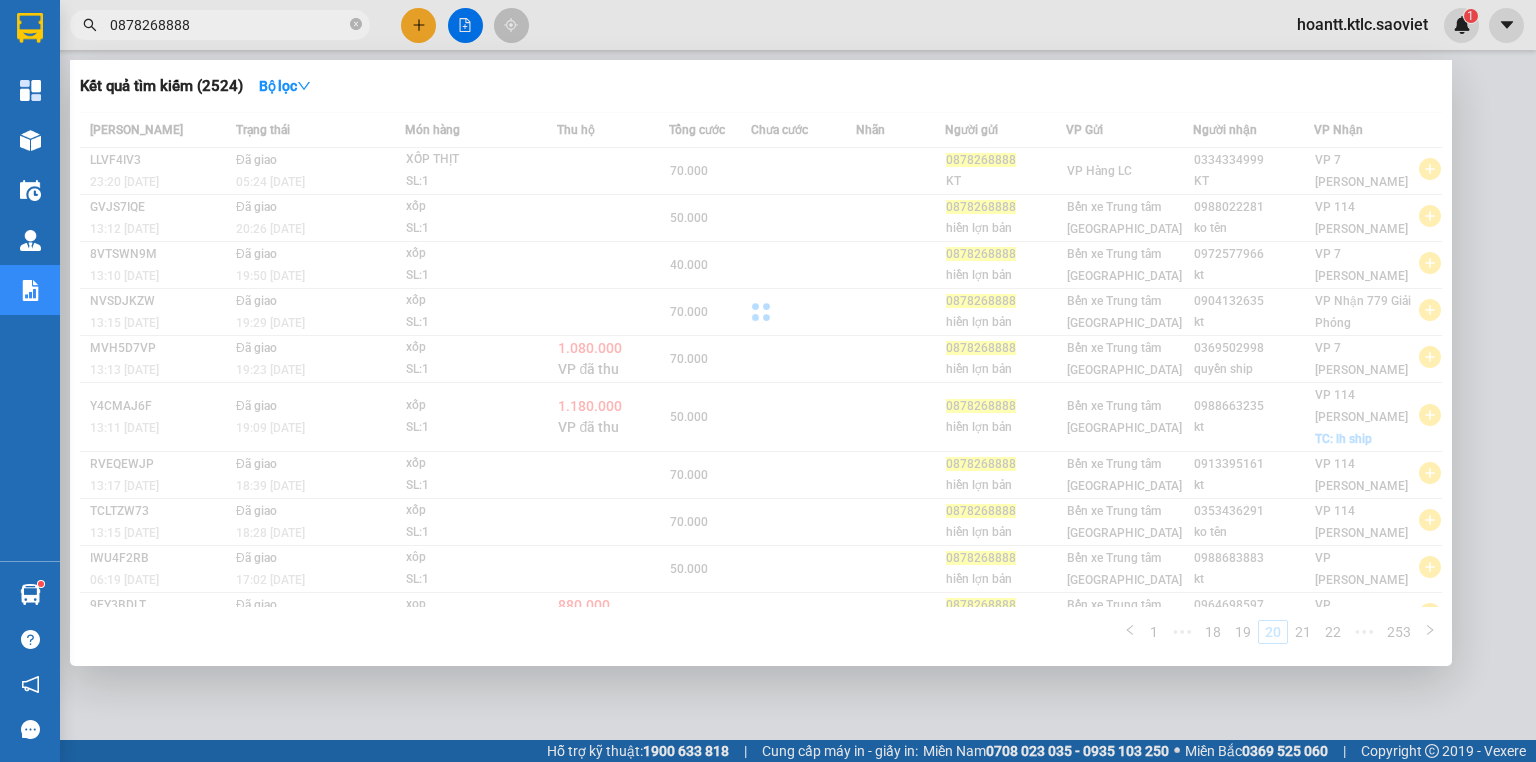click on "[PERSON_NAME] thái Món hàng Thu hộ Tổng cước Chưa cước Nhãn Người gửi VP Gửi Người nhận VP Nhận LLVF4IV3 23:20 [DATE] Đã giao   05:24 [DATE] XỐP THỊT SL:  1 70.000 0878268888 KT VP Hàng LC 0334334999 KT VP 7 [PERSON_NAME] GVJS7IQE 13:12 [DATE] Đã giao   20:26 [DATE] xốp SL:  1 50.000 0878268888 hiền lợn bản Bến xe [GEOGRAPHIC_DATA] 0988022281 ko tên VP 114 [PERSON_NAME] 8VTSWN9M 13:10 [DATE] Đã giao   19:50 [DATE] xốp SL:  1 40.000 0878268888 hiền lợn bản Bến xe Trung tâm [GEOGRAPHIC_DATA] 0972577966 kt  VP 7 [PERSON_NAME] NVSDJKZW 13:15 [DATE] Đã giao   19:29 [DATE] xốp SL:  1 70.000 0878268888 hiền lợn bản Bến xe [GEOGRAPHIC_DATA] 0904132635 kt VP Nhận 779 Giải Phóng MVH5D7VP 13:13 [DATE] Đã giao   19:23 [DATE] xốp SL:  1 1.080.000 VP đã thu 70.000 0878268888 hiền lợn bản Bến xe Trung tâm Lào Cai 0369502998 quyền ship VP 7 [PERSON_NAME] Y4CMAJ6F 13:11 [DATE] Đã giao   xốp 1" at bounding box center [761, 384] 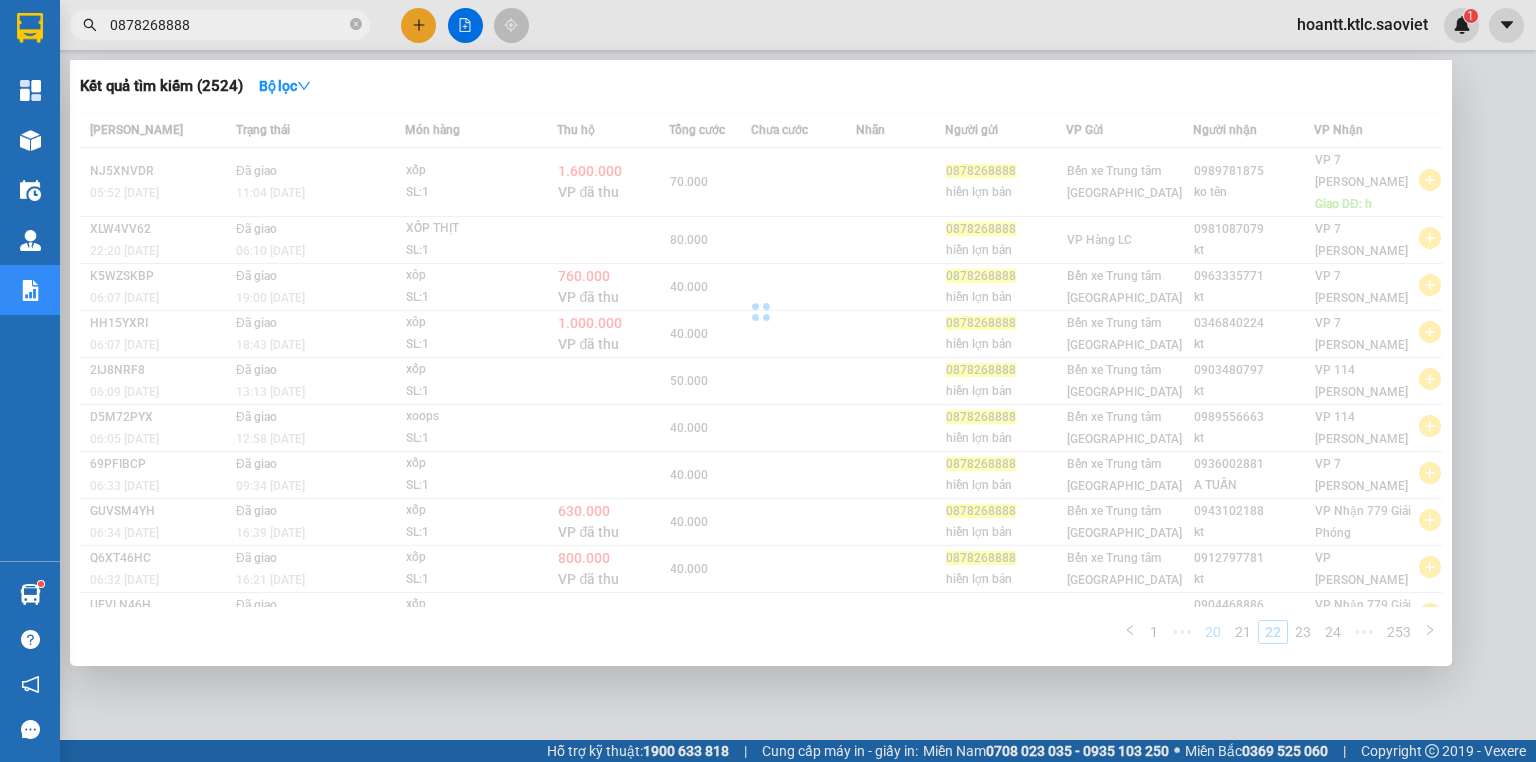 click on "Mã ĐH Trạng thái Món hàng Thu hộ Tổng cước Chưa cước Nhãn Người gửi VP Gửi Người nhận VP Nhận NJ5XNVDR 05:52 [DATE] Đã giao   11:04 [DATE] xốp SL:  1 1.600.000 VP đã thu 70.000 0878268888 hiền lợn bản Bến xe Trung tâm Lào Cai 0989781875 ko tên VP 7 [PERSON_NAME] Giao DĐ: h XLW4VV62 22:20 [DATE] Đã giao   06:10 [DATE] XỐP THỊT SL:  1 80.000 0878268888 hiền lợn bản VP Hàng LC 0981087079 kt VP 7 [PERSON_NAME] K5WZSKBP 06:07 [DATE] Đã giao   19:00 [DATE] xôp SL:  1 760.000 VP đã thu 40.000 0878268888 hiền lợn bản Bến xe Trung tâm Lào Cai 0963335771 kt VP 7 [PERSON_NAME] HH15YXRI 06:07 [DATE] Đã giao   18:43 [DATE] xôp SL:  1 1.000.000 VP đã thu 40.000 0878268888 hiền lợn bản Bến xe Trung tâm [GEOGRAPHIC_DATA] 0346840224 kt VP 7 [PERSON_NAME] 2IJ8NRF8 06:09 [DATE] Đã giao   13:13 [DATE] xốp SL:  1 50.000 0878268888 hiền lợn bản Bến xe [GEOGRAPHIC_DATA] 0903480797 kt D5M72PYX Đã giao" at bounding box center [761, 384] 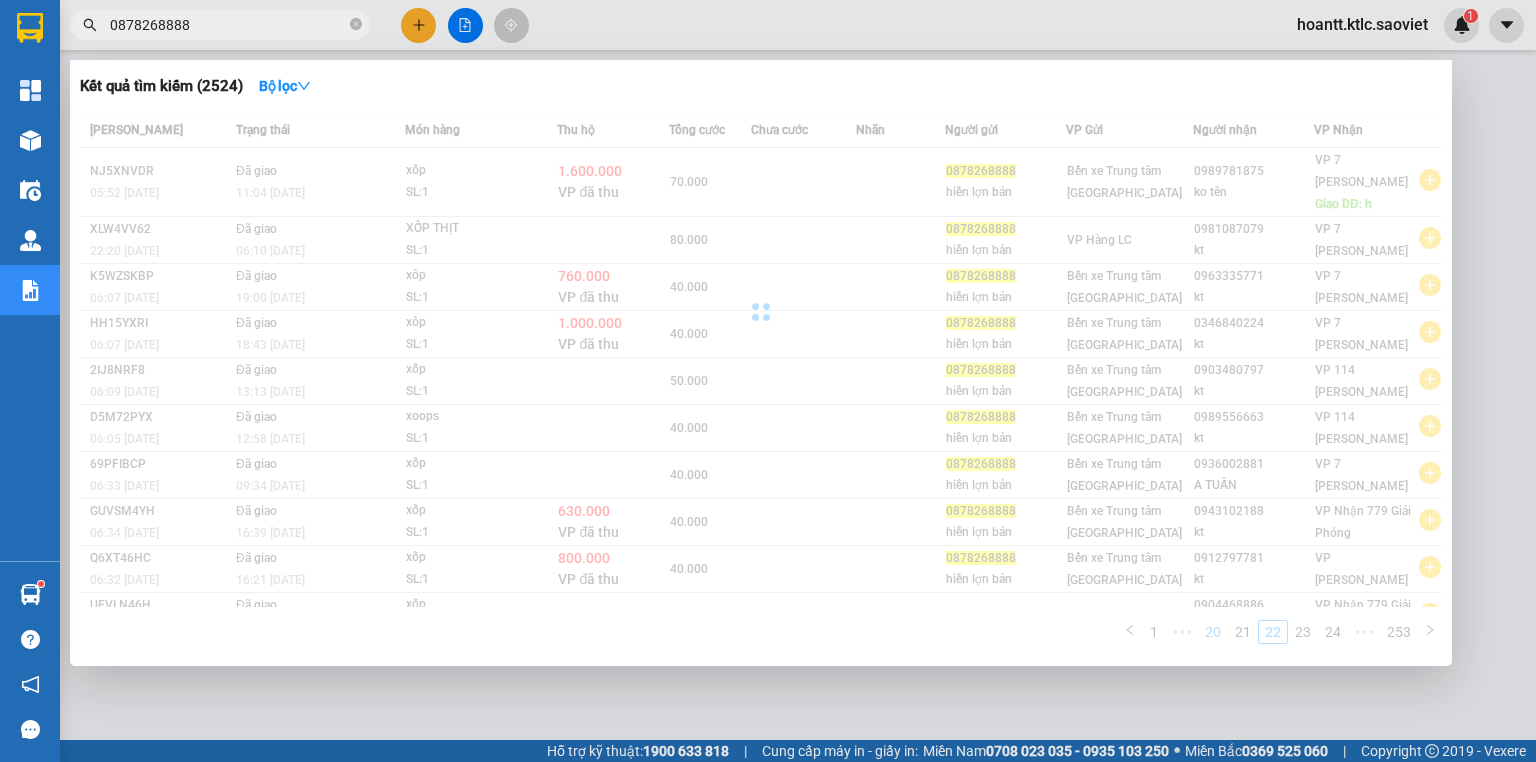 click on "Mã ĐH Trạng thái Món hàng Thu hộ Tổng cước Chưa cước Nhãn Người gửi VP Gửi Người nhận VP Nhận NJ5XNVDR 05:52 [DATE] Đã giao   11:04 [DATE] xốp SL:  1 1.600.000 VP đã thu 70.000 0878268888 hiền lợn bản Bến xe Trung tâm Lào Cai 0989781875 ko tên VP 7 [PERSON_NAME] Giao DĐ: h XLW4VV62 22:20 [DATE] Đã giao   06:10 [DATE] XỐP THỊT SL:  1 80.000 0878268888 hiền lợn bản VP Hàng LC 0981087079 kt VP 7 [PERSON_NAME] K5WZSKBP 06:07 [DATE] Đã giao   19:00 [DATE] xôp SL:  1 760.000 VP đã thu 40.000 0878268888 hiền lợn bản Bến xe Trung tâm Lào Cai 0963335771 kt VP 7 [PERSON_NAME] HH15YXRI 06:07 [DATE] Đã giao   18:43 [DATE] xôp SL:  1 1.000.000 VP đã thu 40.000 0878268888 hiền lợn bản Bến xe Trung tâm [GEOGRAPHIC_DATA] 0346840224 kt VP 7 [PERSON_NAME] 2IJ8NRF8 06:09 [DATE] Đã giao   13:13 [DATE] xốp SL:  1 50.000 0878268888 hiền lợn bản Bến xe [GEOGRAPHIC_DATA] 0903480797 kt D5M72PYX Đã giao" at bounding box center [761, 384] 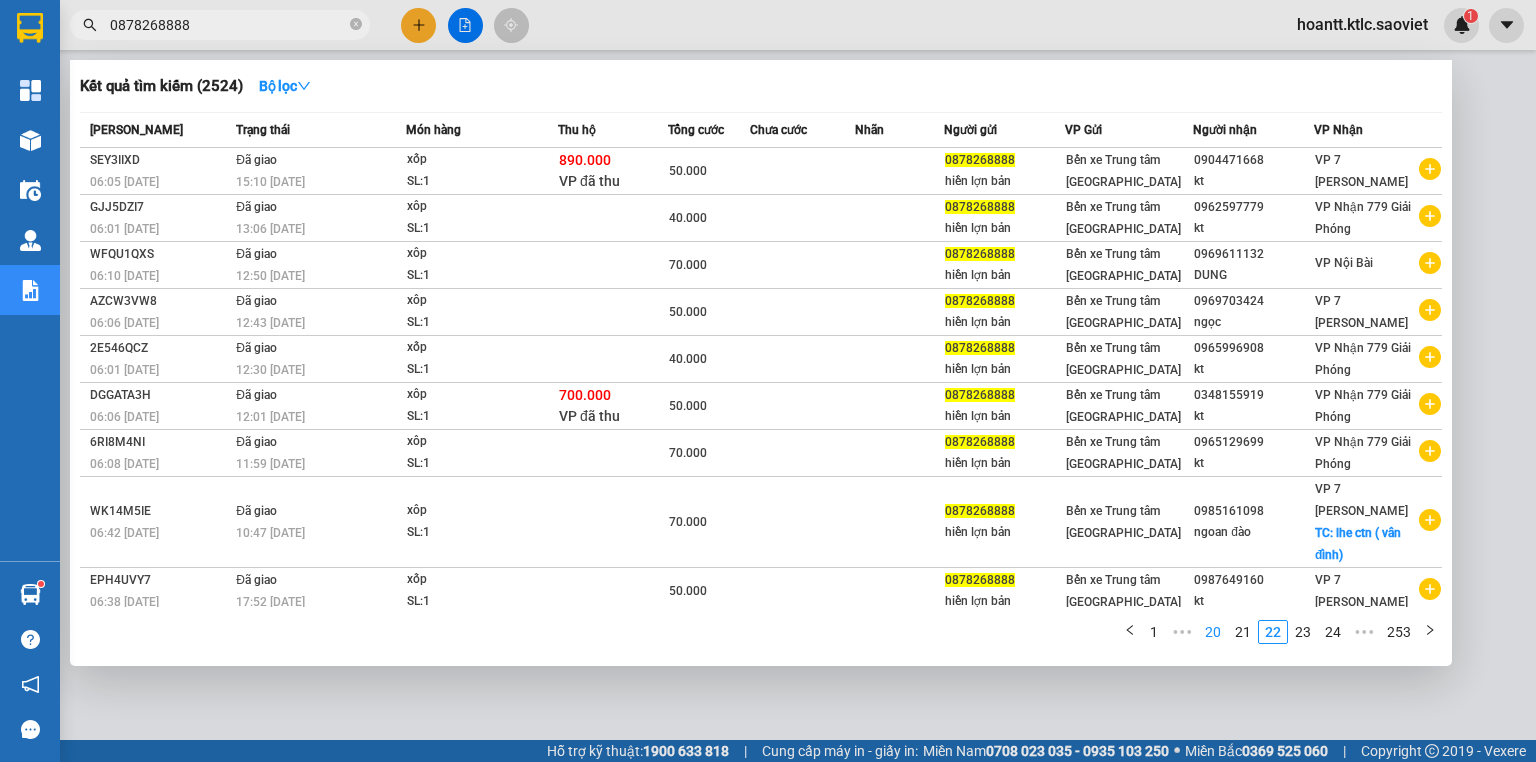click on "24" at bounding box center (1333, 632) 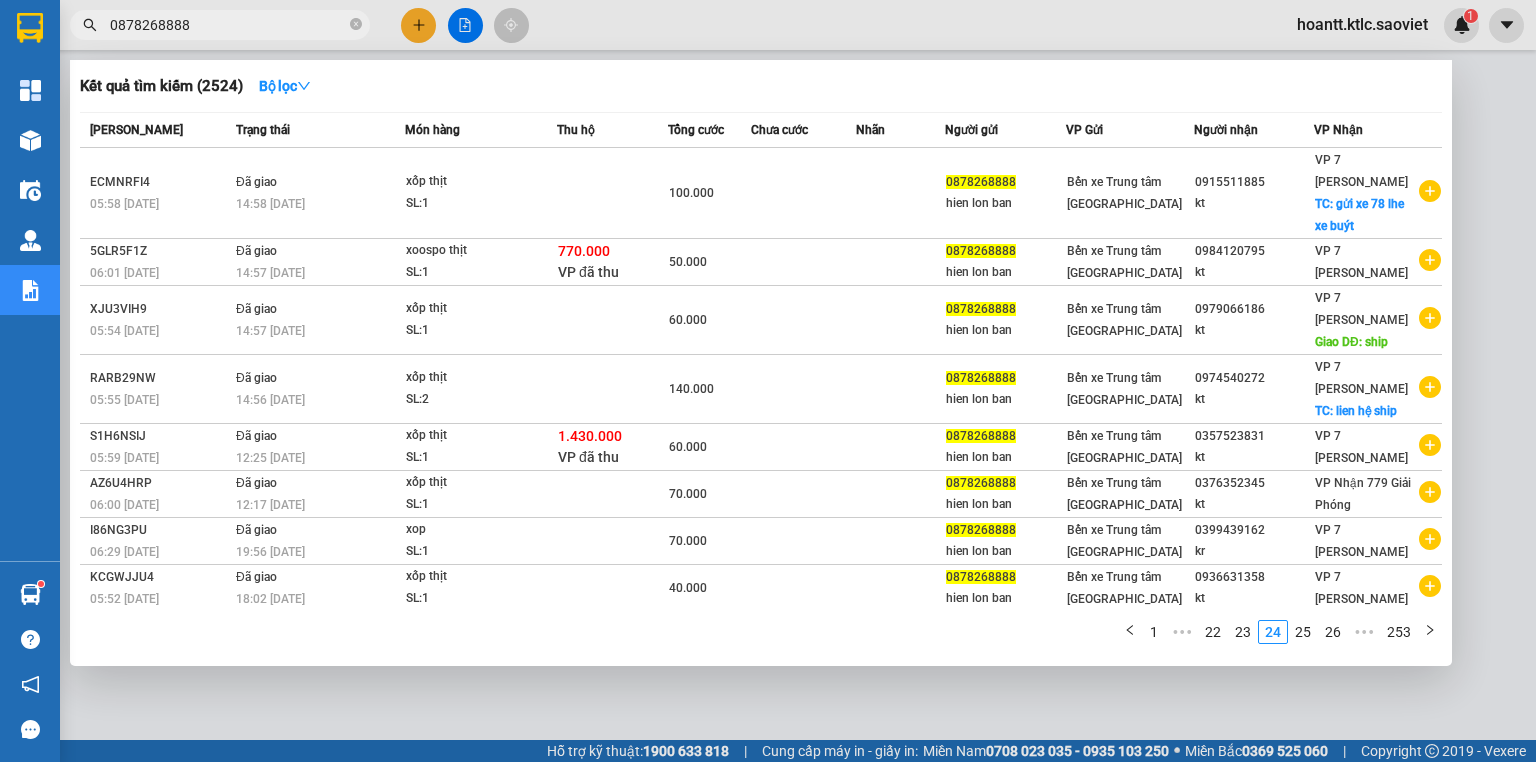 click on "26" at bounding box center (1333, 632) 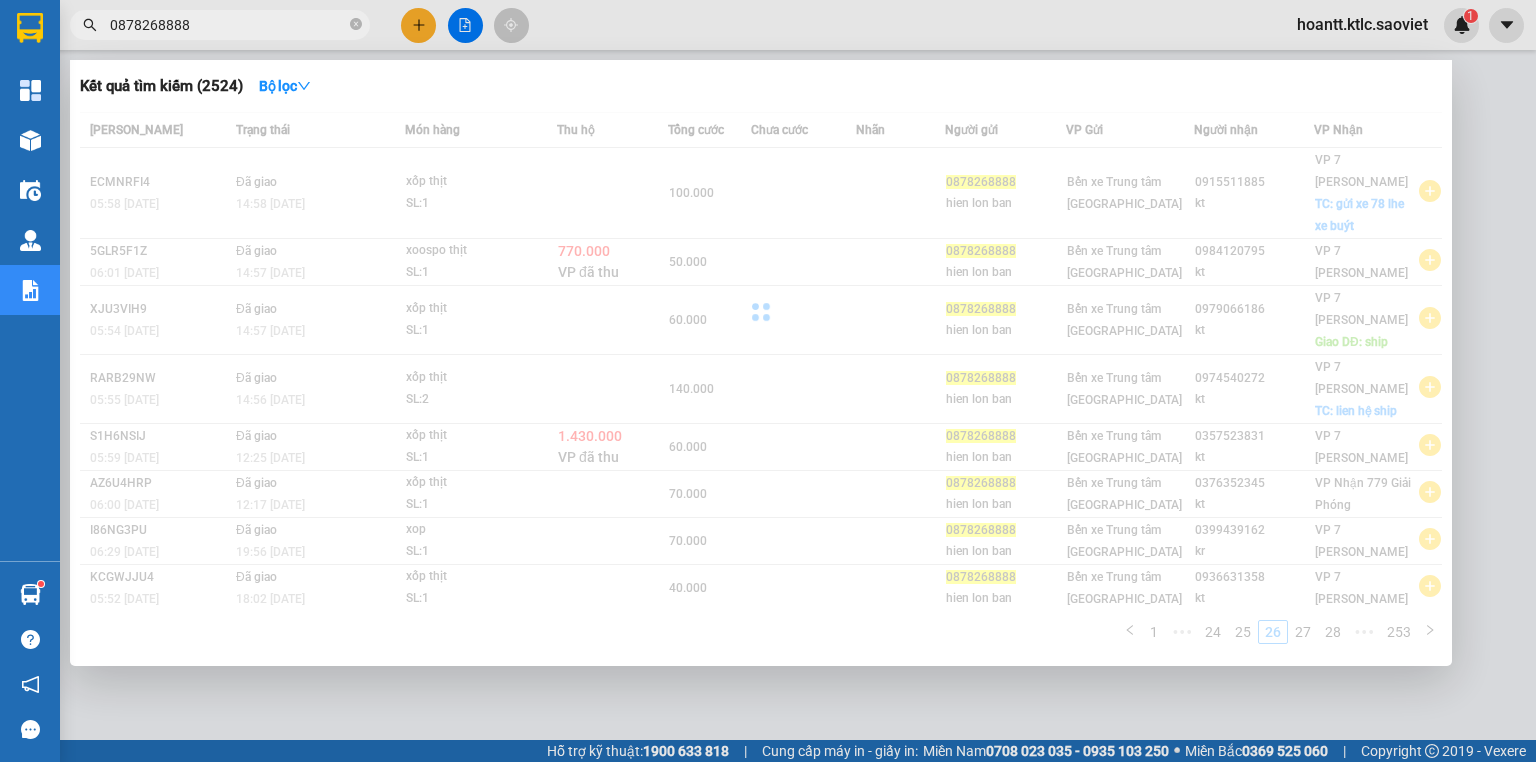 click on "Mã ĐH Trạng thái Món hàng Thu hộ Tổng cước Chưa cước Nhãn Người gửi VP Gửi Người nhận VP Nhận ECMNRFI4 05:58 [DATE] Đã giao   14:58 [DATE] xốp thịt SL:  1 100.000 0878268888 hien lon ban Bến xe Trung tâm [GEOGRAPHIC_DATA] 0915511885 kt  VP 7 [PERSON_NAME] TC: gửi xe 78 lhe xe buýt 5GLR5F1Z 06:01 [DATE] Đã giao   14:57 [DATE] xoospo thịt SL:  1 770.000 VP đã thu 50.000 0878268888 hien lon ban Bến xe Trung tâm [GEOGRAPHIC_DATA] 0984120795 kt VP 7 [PERSON_NAME] XJU3VIH9 05:54 [DATE] Đã giao   14:57 [DATE] xốp thịt SL:  1 60.000 0878268888 hien lon ban Bến xe Trung tâm [GEOGRAPHIC_DATA] 0979066186 kt VP 7 [PERSON_NAME] Giao DĐ: ship RARB29NW 05:55 [DATE] Đã giao   14:56 [DATE] xốp thịt SL:  2 140.000 0878268888 hien lon ban Bến xe Trung tâm [GEOGRAPHIC_DATA] 0974540272 kt VP 7 [PERSON_NAME] TC: lien hệ ship S1H6NSIJ 05:59 [DATE] Đã giao   12:25 [DATE] xốp thịt SL:  1 1.430.000 VP đã thu 60.000 0878268888 hien lon ban 0357523831 kt" at bounding box center (761, 384) 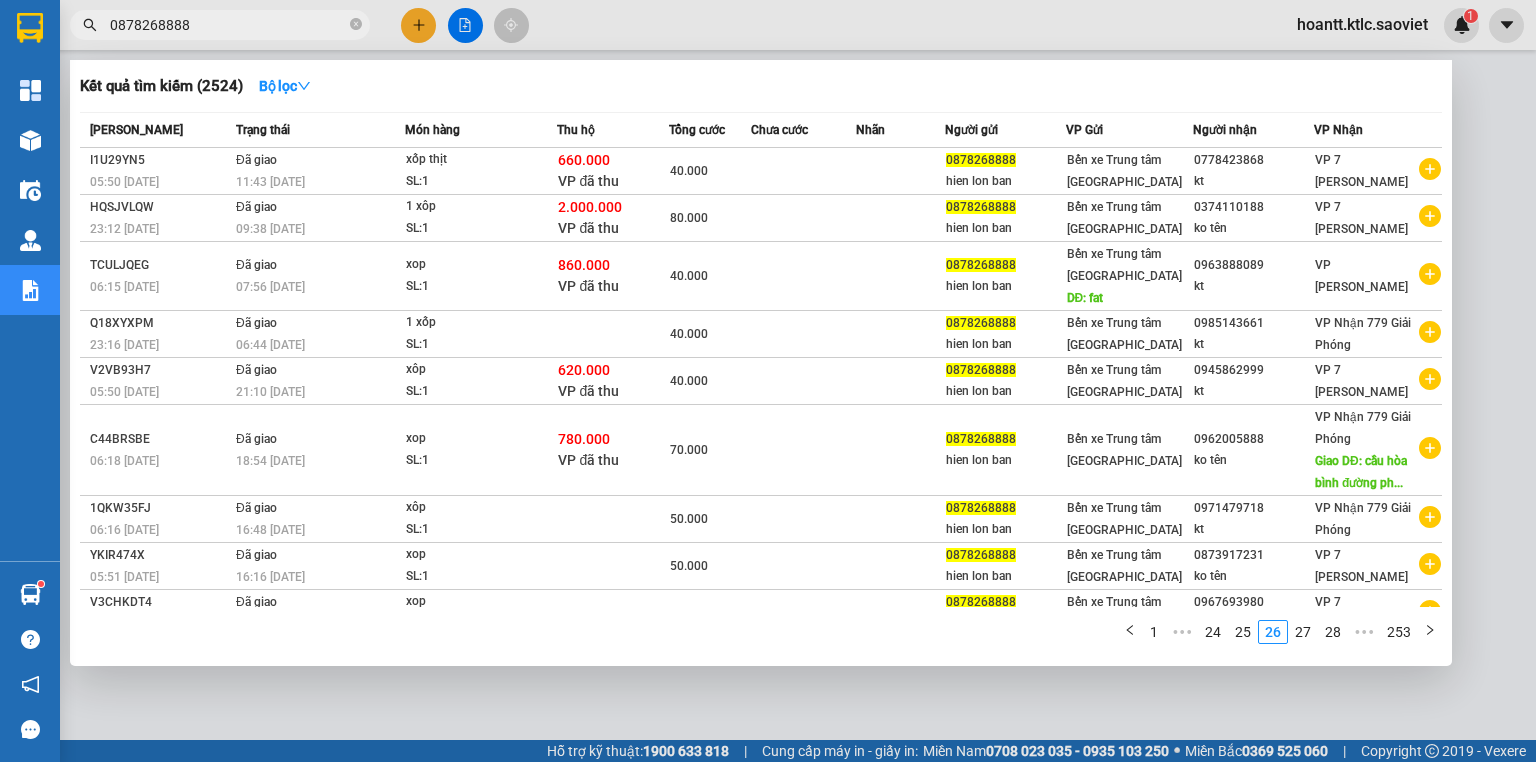 click on "28" at bounding box center [1333, 632] 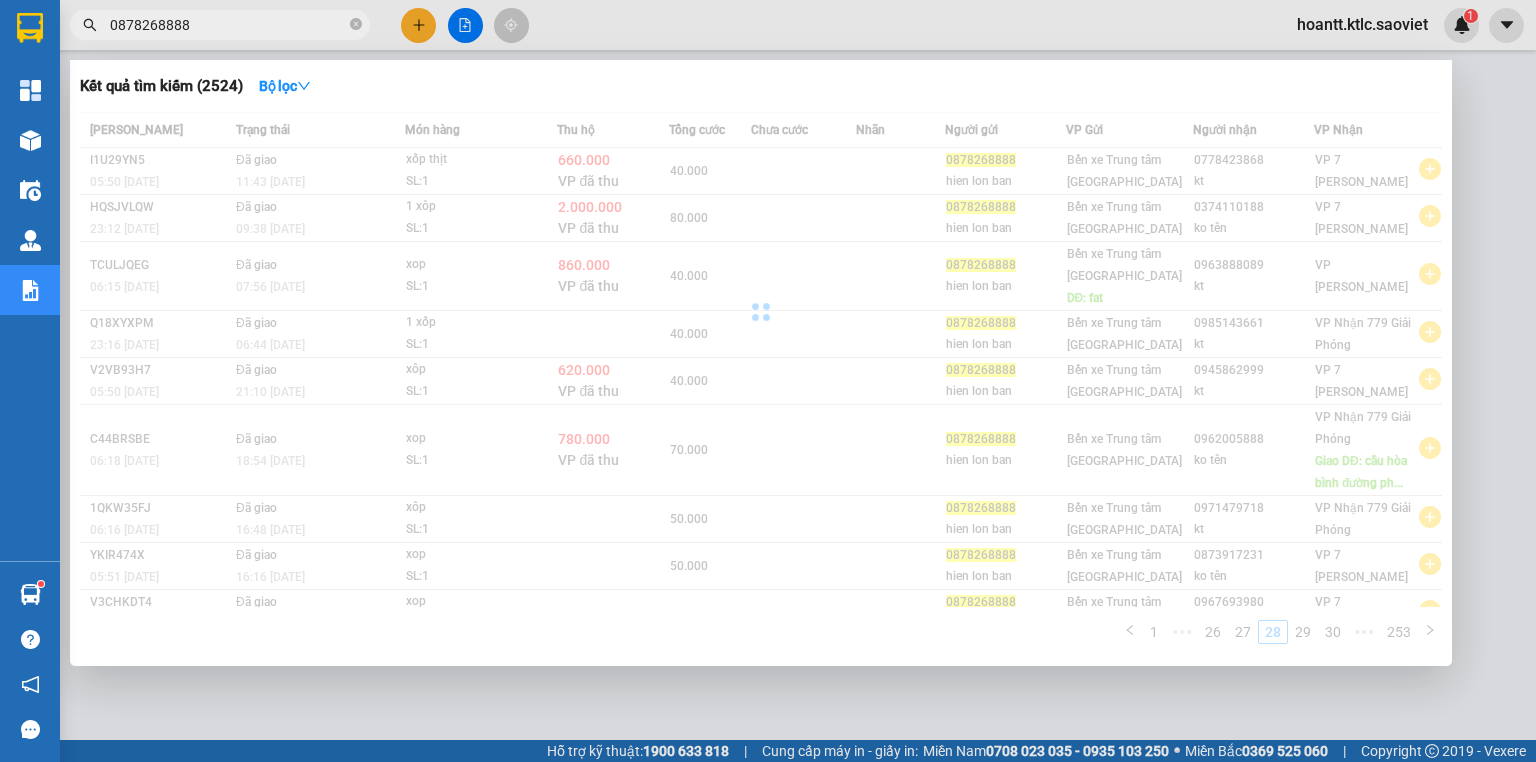 click on "Mã ĐH Trạng thái Món hàng Thu hộ Tổng cước Chưa cước Nhãn Người gửi VP Gửi Người nhận VP Nhận I1U29YN5 05:50 [DATE] Đã giao   11:43 [DATE] xốp thịt SL:  1 660.000 VP đã thu 40.000 0878268888 hien lon ban Bến xe Trung tâm Lào Cai 0778423868 kt VP 7 Phạm Văn Đồng HQSJVLQW 23:12 [DATE] Đã giao   09:38 [DATE] 1 xôp SL:  1 2.000.000 VP đã thu 80.000 0878268888 hien lon ban Bến xe [GEOGRAPHIC_DATA] 0374110188 ko tên VP 7 [PERSON_NAME] 06:15 [DATE] Đã giao   07:56 [DATE] xop SL:  1 860.000 VP đã thu 40.000 0878268888 hien lon ban Bến xe Trung tâm Lào Cai DĐ: fat 0963888089 kt VP [PERSON_NAME] Q18XYXPM 23:16 [DATE] Đã giao   06:44 [DATE] 1 xốp SL:  1 40.000 0878268888 hien lon ban Bến xe [GEOGRAPHIC_DATA] 0985143661 kt VP Nhận 779 Giải Phóng V2VB93H7 05:50 [DATE] Đã giao   21:10 [DATE] xôp SL:  1 620.000 VP đã thu 40.000 0878268888 hien lon ban Bến xe [GEOGRAPHIC_DATA] 0945862999 kt VP 7 [PERSON_NAME]" at bounding box center [761, 384] 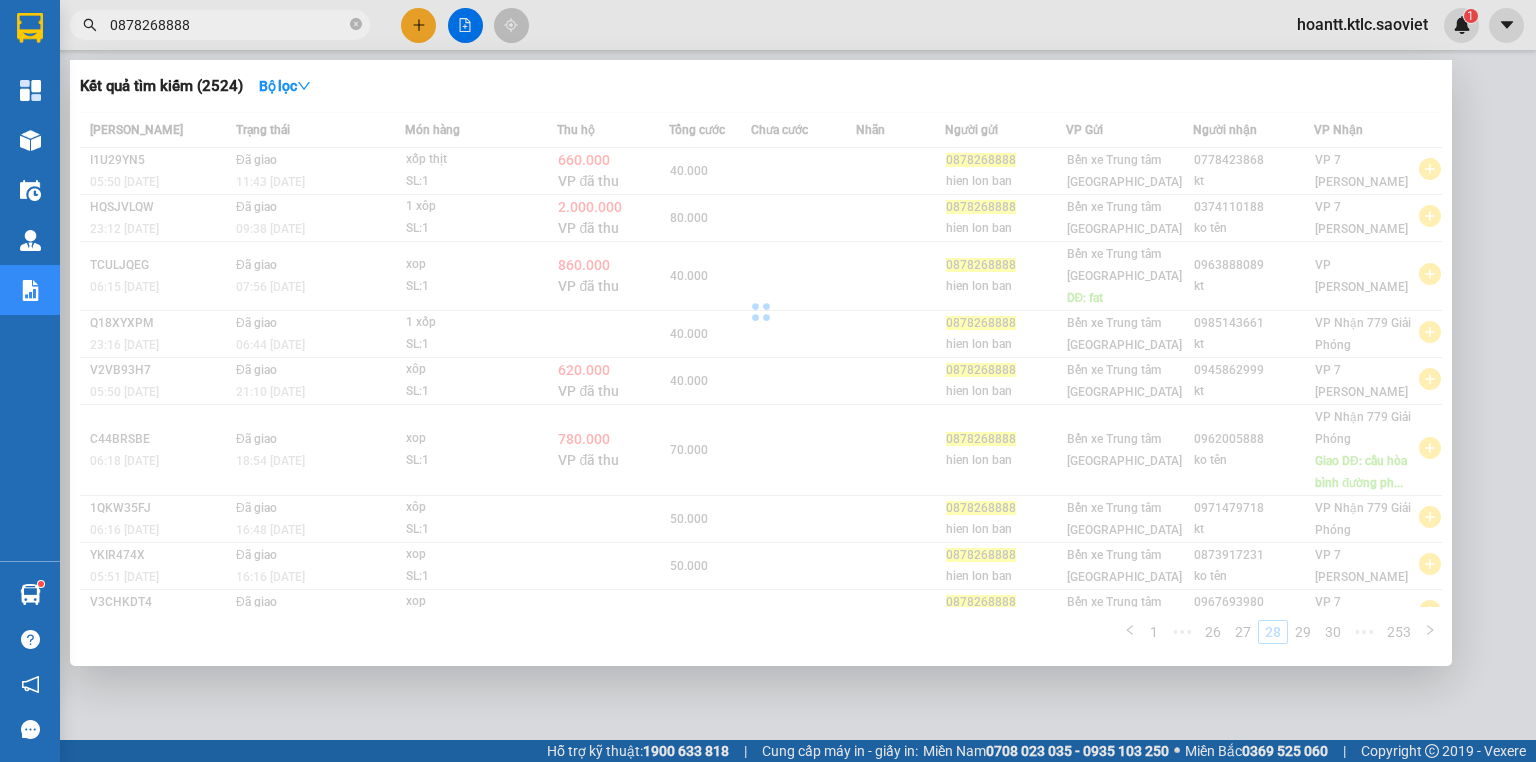 click on "30" at bounding box center [1333, 632] 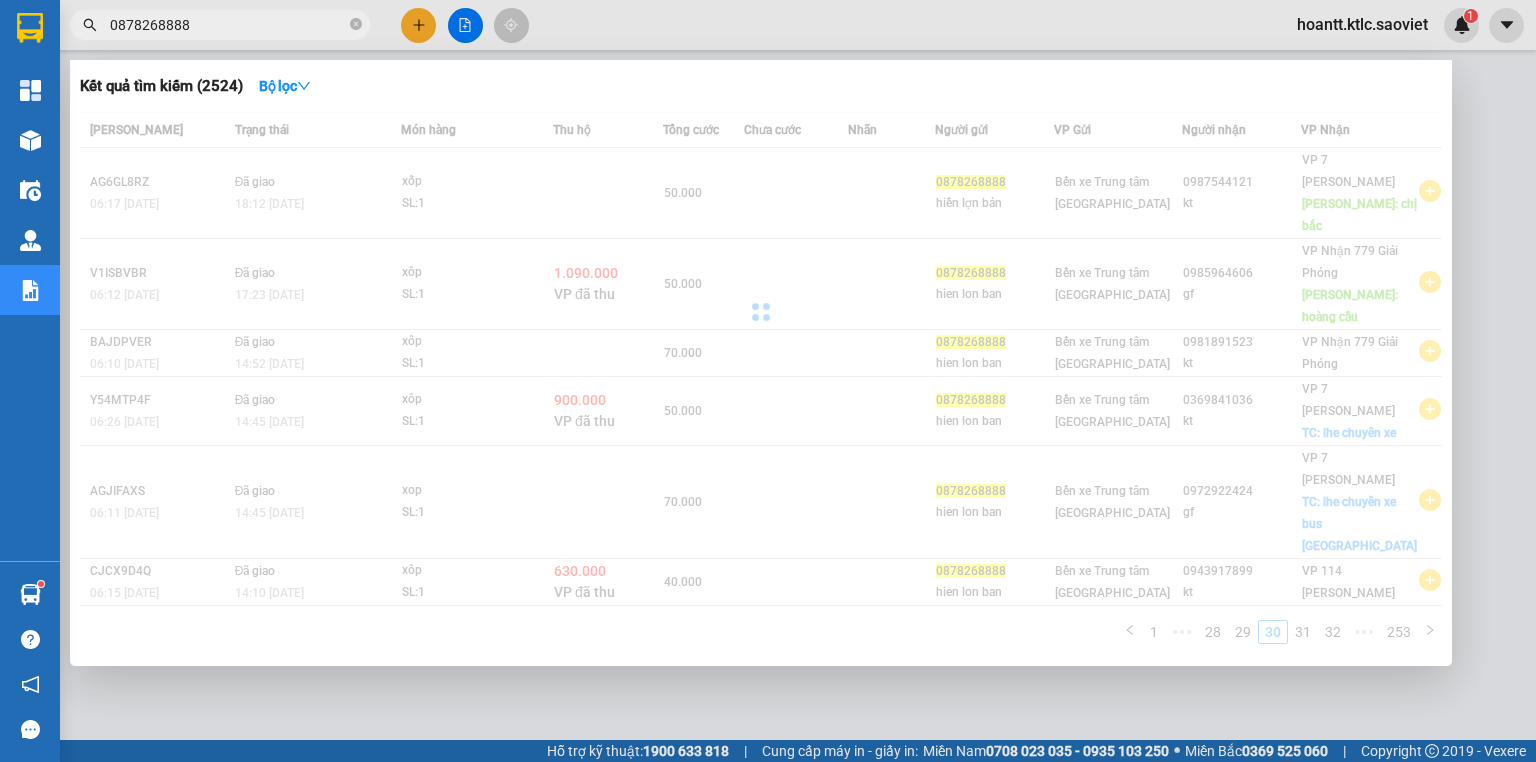 click on "[PERSON_NAME] thái Món hàng Thu hộ Tổng cước Chưa cước Nhãn Người gửi VP Gửi Người nhận VP Nhận AG6GL8RZ 06:17 [DATE] Đã giao   18:12 [DATE] xốp SL:  1 50.000 0878268888 hiền lợn bản Bến xe Trung tâm Lào Cai 0987544121 kt VP 7 [PERSON_NAME] Giao DĐ: chị bắc  V1ISBVBR 06:12 [DATE] Đã giao   17:23 [DATE] xôp SL:  1 1.090.000 VP đã thu 50.000 0878268888 hien lon ban Bến xe [GEOGRAPHIC_DATA] 0985964606 gf VP Nhận 779 Giải Phóng Giao DĐ: hoàng cầu BAJDPVER 06:10 [DATE] Đã giao   14:52 [DATE] xôp SL:  1 70.000 0878268888 hien lon ban Bến xe [GEOGRAPHIC_DATA] 0981891523 kt VP Nhận 779 Giải Phóng Y54MTP4F 06:26 [DATE] Đã giao   14:45 [DATE] xôp SL:  1 900.000 VP đã thu 50.000 0878268888 hien lon ban Bến xe Trung tâm [GEOGRAPHIC_DATA] 0369841036 kt VP 7 [PERSON_NAME] TC: lhe chuyên xe AGJIFAXS 06:11 [DATE] Đã giao   14:45 [DATE] xop SL:  1 70.000 0878268888 hien lon ban Bến xe [GEOGRAPHIC_DATA] 0972922424 gf   1" at bounding box center (761, 384) 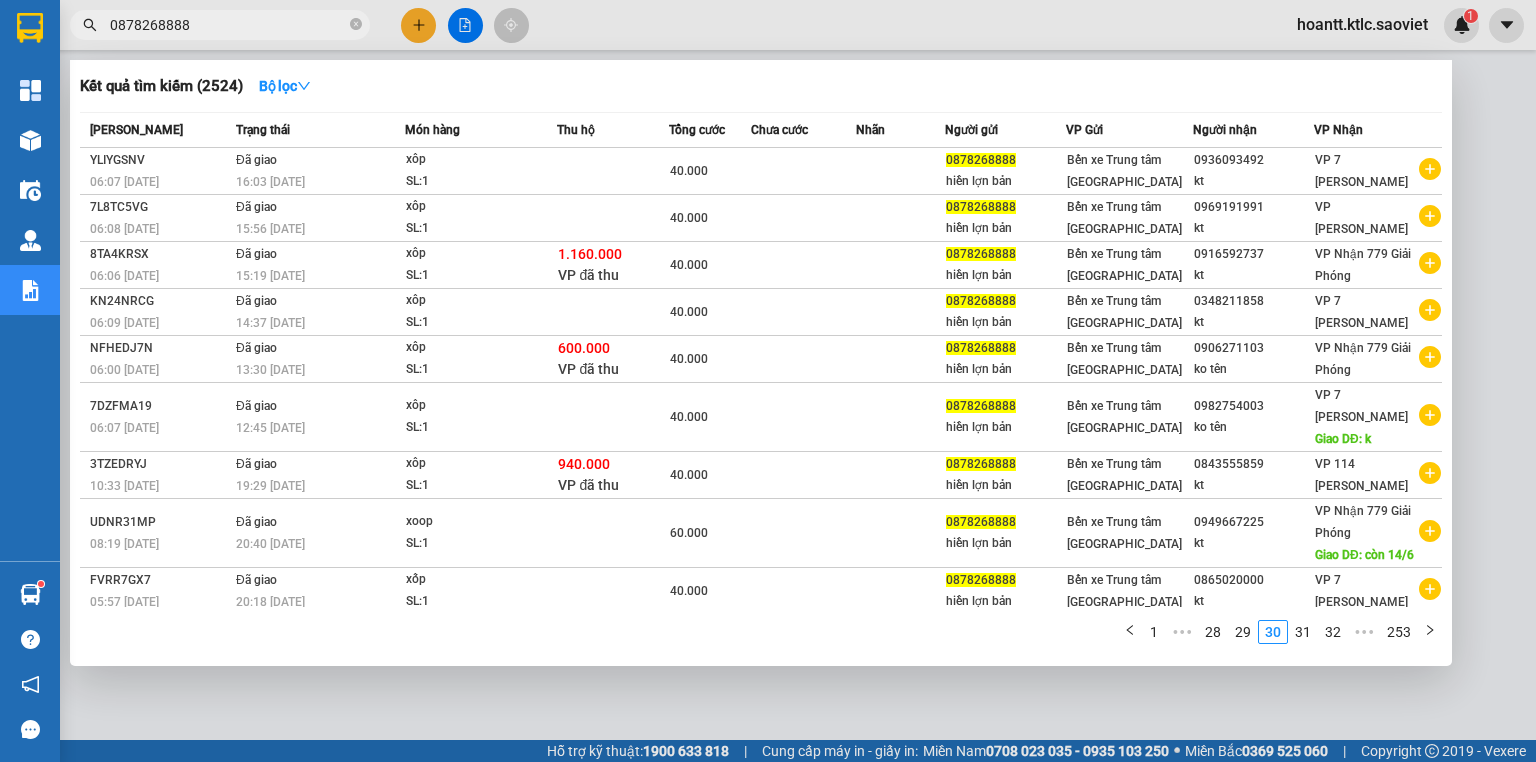 click on "32" at bounding box center (1333, 632) 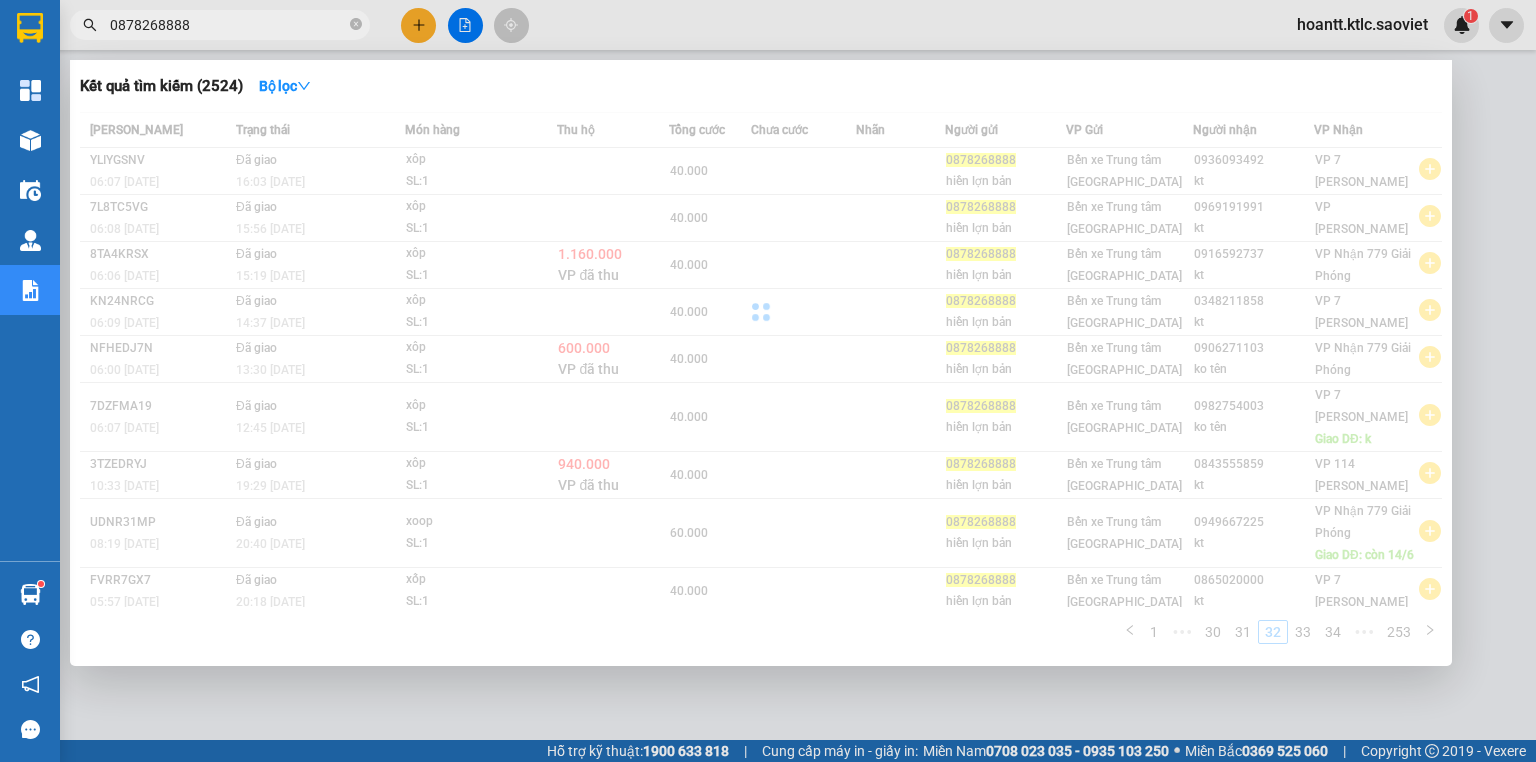 click on "[PERSON_NAME] thái Món hàng Thu hộ Tổng cước Chưa cước Nhãn Người gửi VP Gửi Người nhận VP Nhận YLIYGSNV 06:07 [DATE] Đã giao   16:03 [DATE] xôp SL:  1 40.000 0878268888 hiền lợn bản Bến xe Trung tâm [GEOGRAPHIC_DATA] 0936093492 kt VP 7 [PERSON_NAME] 7L8TC5VG 06:08 [DATE] Đã giao   15:56 [DATE] xôp SL:  1 40.000 0878268888 hiền lợn bản Bến xe Trung tâm Lào Cai 0969191991 kt VP [GEOGRAPHIC_DATA] 8TA4KRSX 06:06 [DATE] Đã giao   15:19 [DATE] xôp SL:  1 1.160.000 VP đã thu 40.000 0878268888 hiền lợn bản Bến xe Trung tâm Lào Cai 0916592737 kt VP Nhận 779 Giải Phóng KN24NRCG 06:09 [DATE] Đã giao   14:37 [DATE] xôp SL:  1 40.000 0878268888 hiền lợn bản Bến xe Trung tâm Lào Cai 0348211858 kt VP 7 [PERSON_NAME] NFHEDJ7N 06:00 [DATE] Đã giao   13:30 [DATE] xôp SL:  1 600.000 VP đã thu 40.000 0878268888 hiền lợn bản Bến xe Trung tâm Lào Cai 0906271103 ko tên VP Nhận 779 Giải Phóng 7DZFMA19 06:07 [DATE]   1" at bounding box center (761, 384) 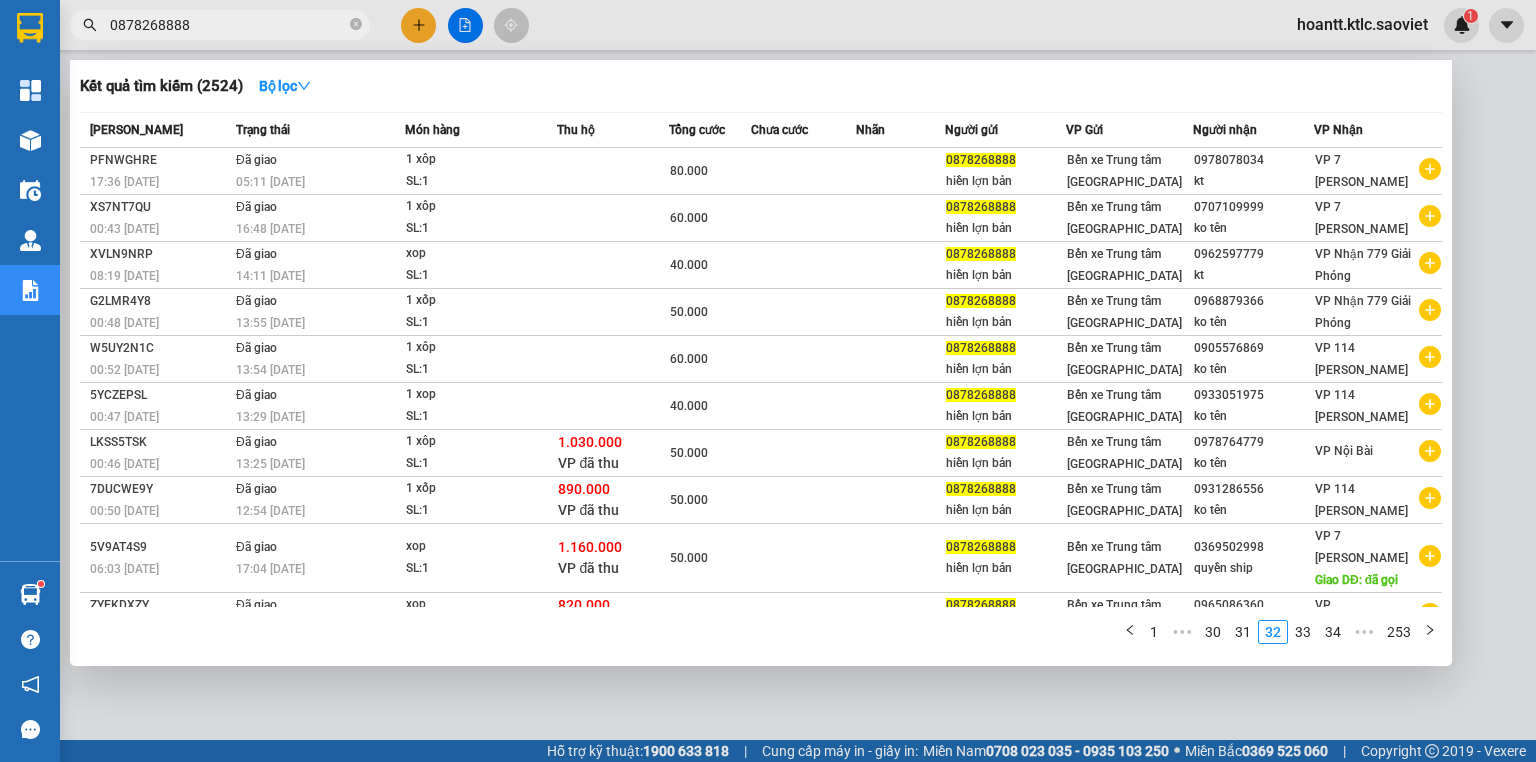 click on "34" at bounding box center (1333, 632) 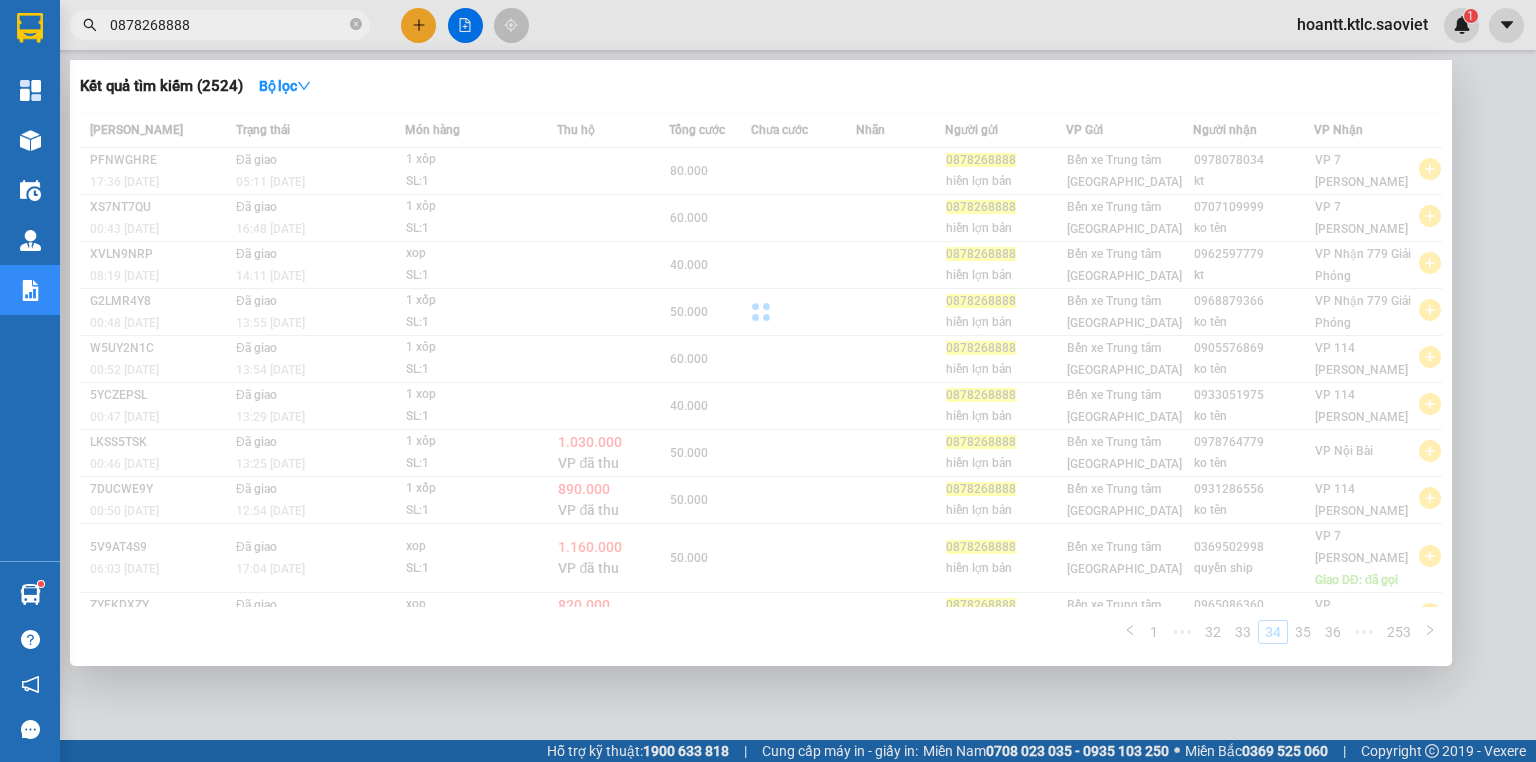 click on "[PERSON_NAME] thái Món hàng Thu hộ Tổng cước Chưa cước Nhãn Người gửi VP Gửi Người nhận VP Nhận PFNWGHRE 17:36 [DATE] Đã giao   05:11 [DATE] 1 xôp SL:  1 80.000 0878268888 hiền lợn bản Bến xe Trung tâm Lào Cai 0978078034 kt VP 7 [PERSON_NAME] XS7NT7QU 00:43 [DATE] Đã giao   16:48 [DATE] 1 xôp SL:  1 60.000 0878268888 hiền lợn bản Bến xe [GEOGRAPHIC_DATA] 0707109999 ko tên VP 7 [PERSON_NAME] XVLN9NRP 08:19 [DATE] Đã giao   14:11 [DATE] xop SL:  1 40.000 0878268888 hiền lợn bản Bến xe Trung tâm Lào Cai 0962597779 kt VP Nhận 779 Giải Phóng G2LMR4Y8 00:48 [DATE] Đã giao   13:55 [DATE] 1 xốp SL:  1 50.000 0878268888 hiền lợn bản Bến xe Trung tâm [GEOGRAPHIC_DATA] 0968879366 ko tên VP Nhận 779 Giải Phóng W5UY2N1C 00:52 [DATE] Đã giao   13:54 [DATE] 1 xôp SL:  1 60.000 0878268888 hiền lợn bản Bến xe Trung tâm Lào Cai 0905576869 ko tên VP 114 [PERSON_NAME] 5YCZEPSL 00:47 [DATE] Đã giao" at bounding box center [761, 384] 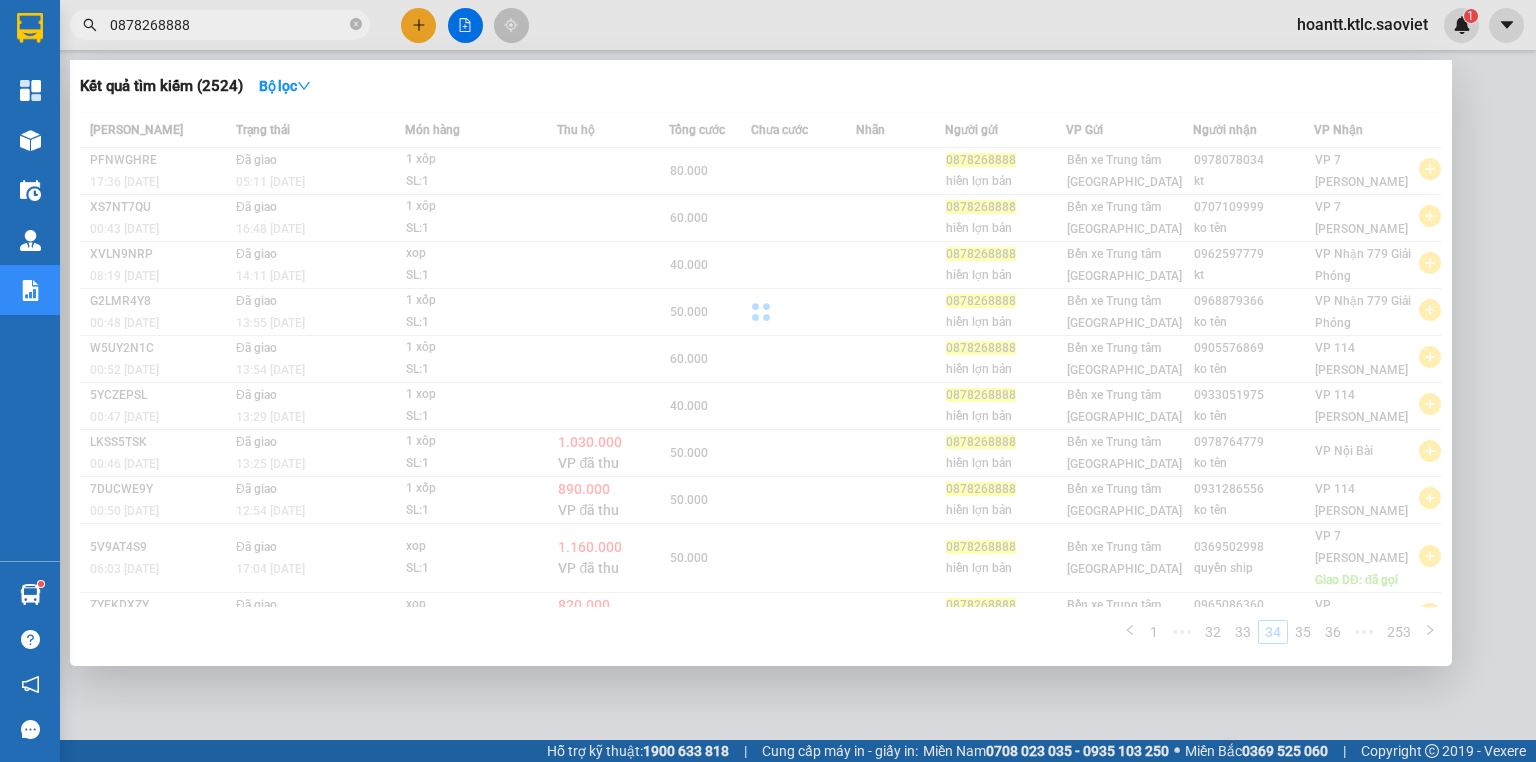 click on "[PERSON_NAME] thái Món hàng Thu hộ Tổng cước Chưa cước Nhãn Người gửi VP Gửi Người nhận VP Nhận PFNWGHRE 17:36 [DATE] Đã giao   05:11 [DATE] 1 xôp SL:  1 80.000 0878268888 hiền lợn bản Bến xe Trung tâm Lào Cai 0978078034 kt VP 7 [PERSON_NAME] XS7NT7QU 00:43 [DATE] Đã giao   16:48 [DATE] 1 xôp SL:  1 60.000 0878268888 hiền lợn bản Bến xe [GEOGRAPHIC_DATA] 0707109999 ko tên VP 7 [PERSON_NAME] XVLN9NRP 08:19 [DATE] Đã giao   14:11 [DATE] xop SL:  1 40.000 0878268888 hiền lợn bản Bến xe Trung tâm Lào Cai 0962597779 kt VP Nhận 779 Giải Phóng G2LMR4Y8 00:48 [DATE] Đã giao   13:55 [DATE] 1 xốp SL:  1 50.000 0878268888 hiền lợn bản Bến xe Trung tâm [GEOGRAPHIC_DATA] 0968879366 ko tên VP Nhận 779 Giải Phóng W5UY2N1C 00:52 [DATE] Đã giao   13:54 [DATE] 1 xôp SL:  1 60.000 0878268888 hiền lợn bản Bến xe Trung tâm Lào Cai 0905576869 ko tên VP 114 [PERSON_NAME] 5YCZEPSL 00:47 [DATE] Đã giao" at bounding box center (761, 384) 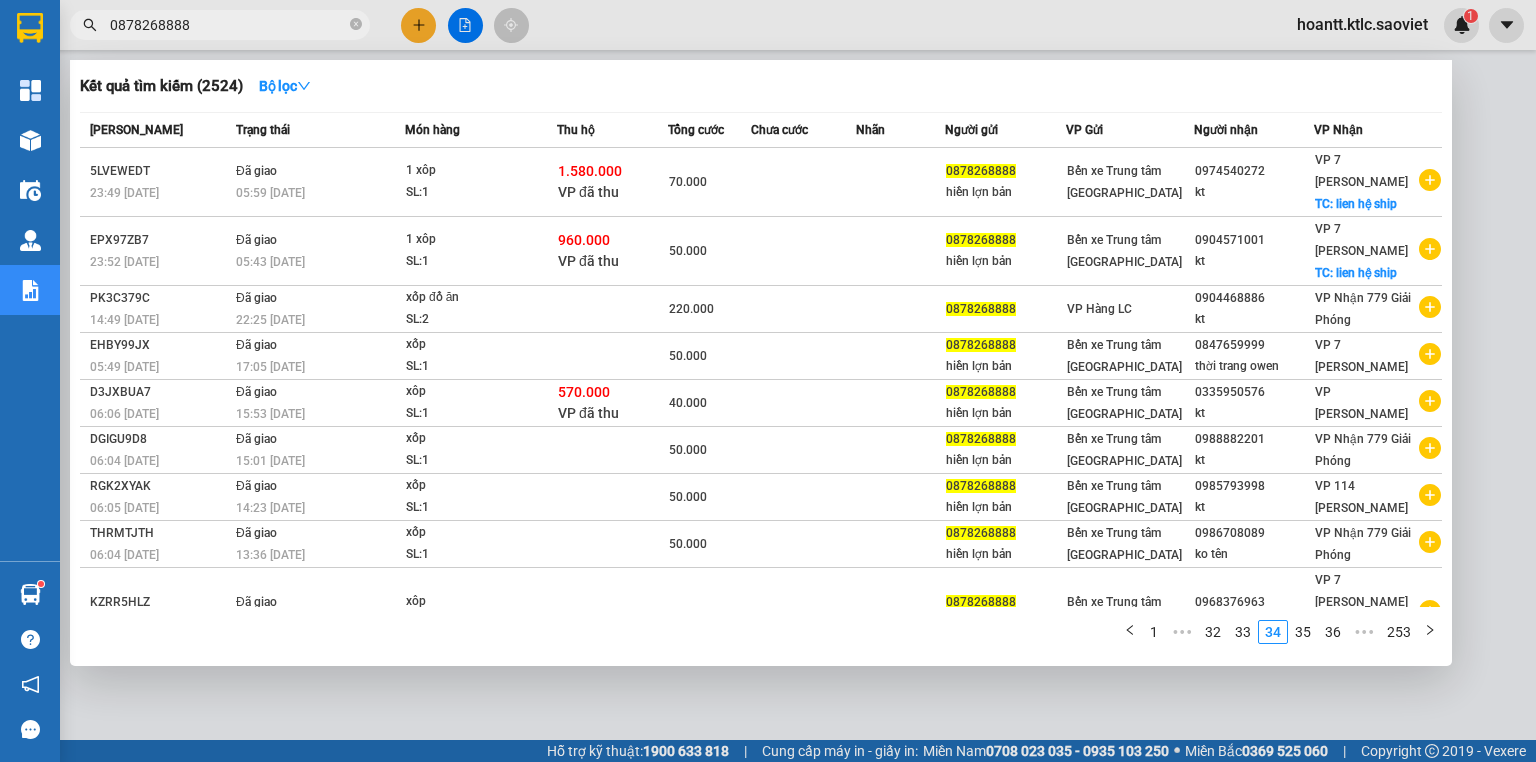 click on "36" at bounding box center [1333, 632] 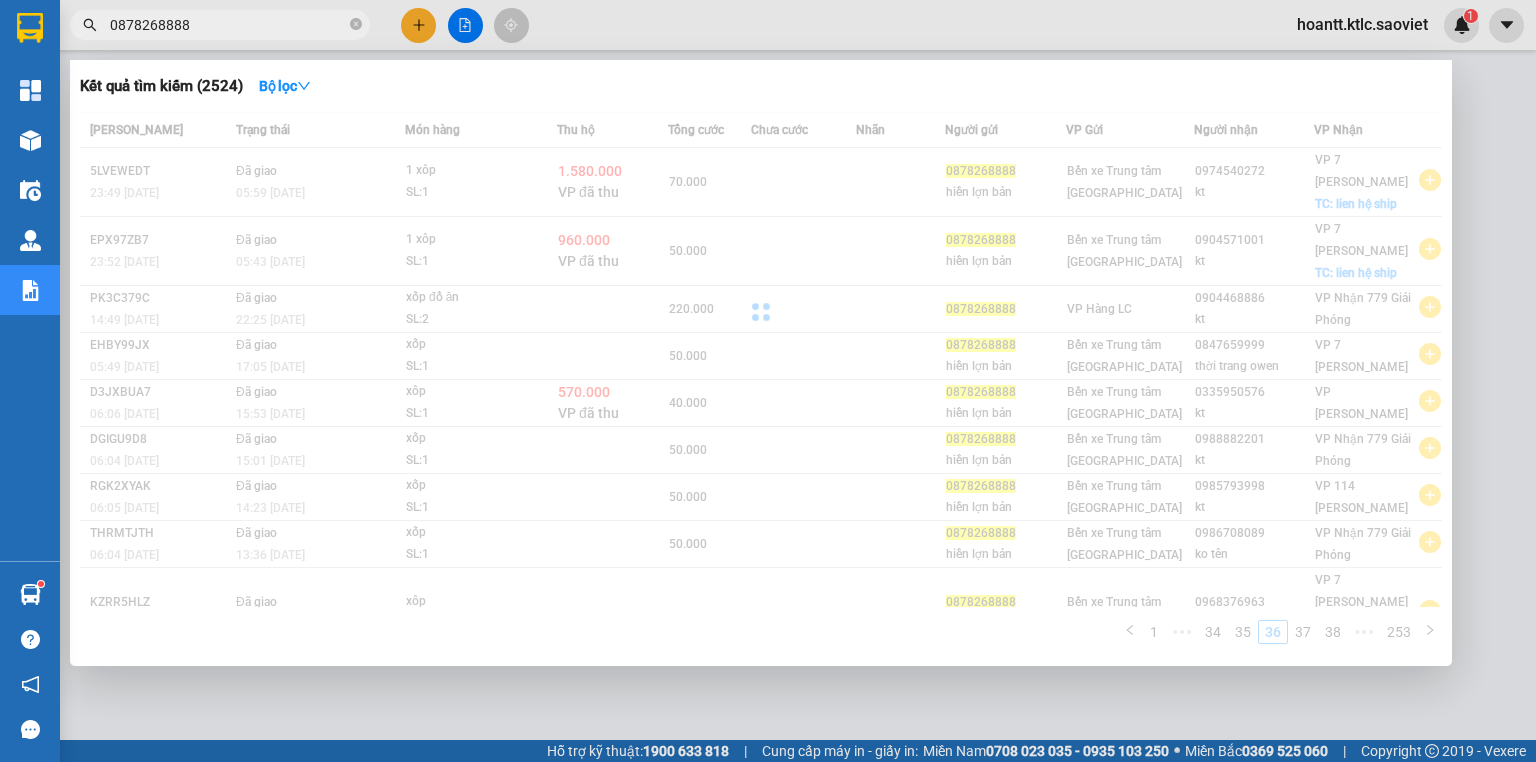 click on "Mã ĐH Trạng thái Món hàng Thu hộ Tổng cước Chưa cước Nhãn Người gửi VP Gửi Người nhận VP Nhận 5LVEWEDT 23:49 [DATE] Đã giao   05:59 [DATE] 1 xôp SL:  1 1.580.000 VP đã thu 70.000 0878268888 hiền lợn bản Bến xe Trung tâm Lào Cai 0974540272 kt VP 7 Phạm Văn Đồng TC: lien hệ ship EPX97ZB7 23:52 [DATE] Đã giao   05:43 [DATE] 1 xôp SL:  1 960.000 VP đã thu 50.000 0878268888 hiền lợn bản Bến xe Trung tâm Lào Cai 0904571001 kt VP 7 [PERSON_NAME] TC: lien hệ ship PK3C379C 14:49 [DATE] Đã giao   22:25 [DATE] xốp đồ ăn SL:  2 220.000 0878268888 VP Hàng LC 0904468886 kt VP Nhận 779 Giải Phóng EHBY99JX 05:49 [DATE] Đã giao   17:05 [DATE] xốp SL:  1 50.000 0878268888 hiền lợn bản Bến xe [GEOGRAPHIC_DATA] 0847659999 thời trang owen  VP 7 [PERSON_NAME] D3JXBUA7 06:06 [DATE] Đã giao   15:53 [DATE] xôp SL:  1 570.000 VP đã thu 40.000 0878268888 hiền lợn bản Bến xe Trung tâm Lào Cai kt   1" at bounding box center (761, 384) 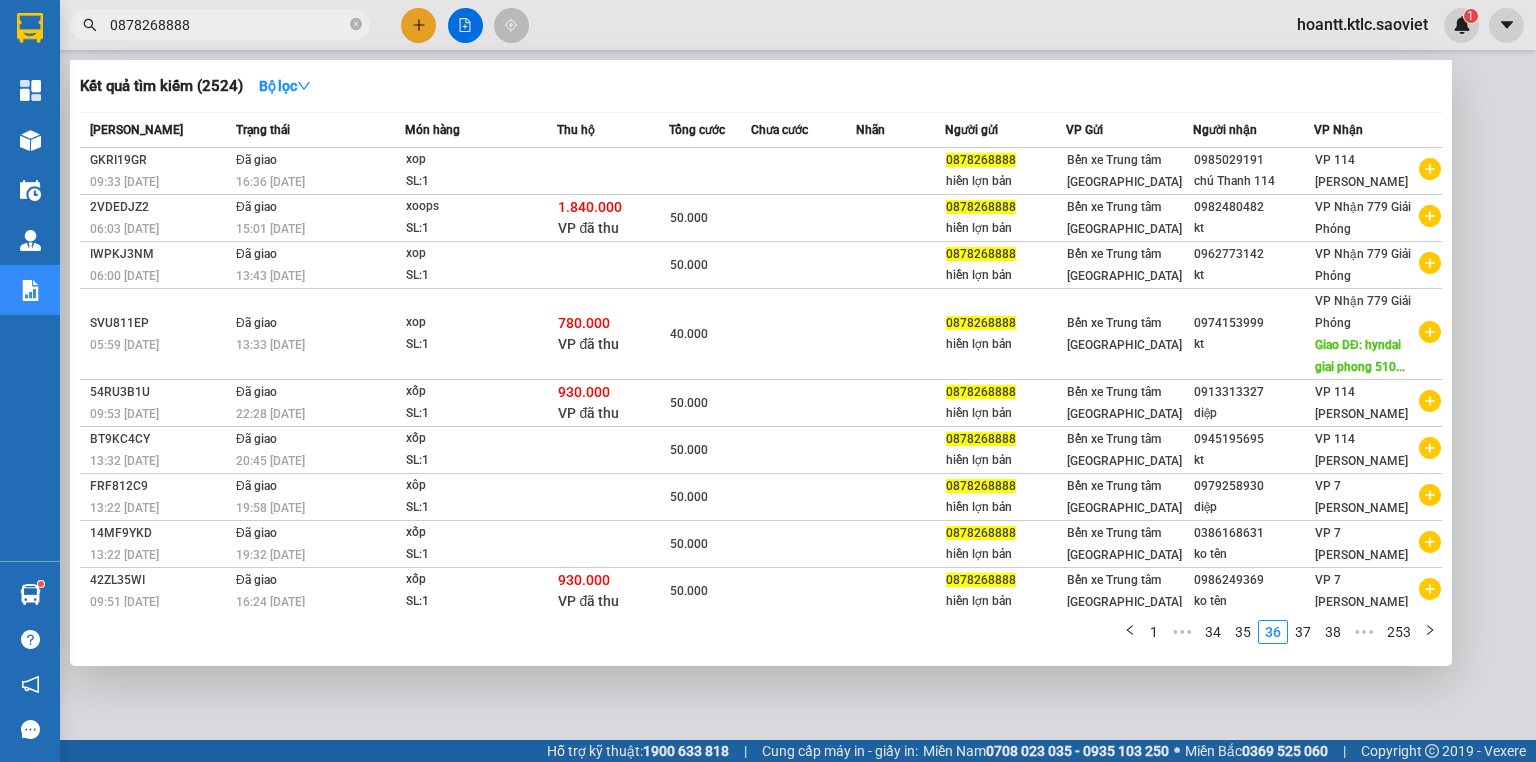 click on "38" at bounding box center [1333, 632] 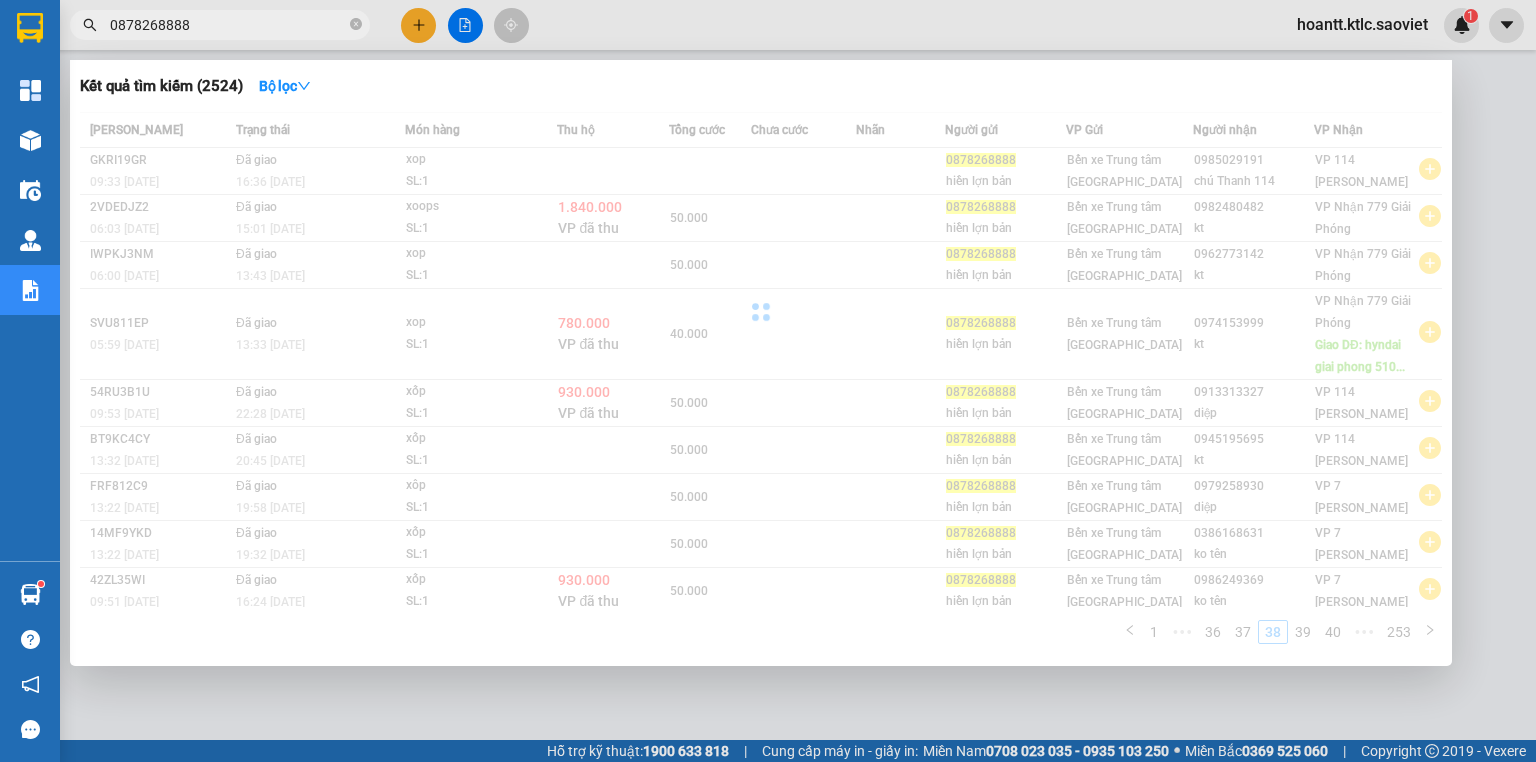 click on "[PERSON_NAME] thái Món hàng Thu hộ Tổng cước Chưa cước Nhãn Người gửi VP Gửi Người nhận VP Nhận GKRI19GR 09:33 [DATE] Đã giao   16:36 [DATE] xop SL:  1 0878268888 hiền lợn bản Bến xe Trung tâm Lào Cai 0985029191 chú Thanh 114 VP 114 [PERSON_NAME] 2VDEDJZ2 06:03 [DATE] Đã giao   15:01 [DATE] xoops SL:  1 1.840.000 VP đã thu 50.000 0878268888 hiền lợn bản Bến xe Trung tâm Lào Cai 0982480482 kt VP Nhận 779 Giải Phóng IWPKJ3NM 06:00 [DATE] Đã giao   13:43 [DATE] xop SL:  1 50.000 0878268888 hiền lợn bản Bến xe Trung tâm Lào Cai 0962773142 kt VP Nhận 779 Giải Phóng SVU811EP 05:59 [DATE] Đã giao   13:33 [DATE] xop SL:  1 780.000 VP đã thu 40.000 0878268888 hiền lợn bản Bến xe Trung tâm [GEOGRAPHIC_DATA] 0974153999 kt VP Nhận 779 Giải Phóng Giao DĐ: hyndai giai phong 510... 54RU3B1U 09:53 [DATE] Đã giao   22:28 [DATE] xốp SL:  1 930.000 VP đã thu 50.000 0878268888 hiền lợn bản 0913313327 diệp   1" at bounding box center [761, 384] 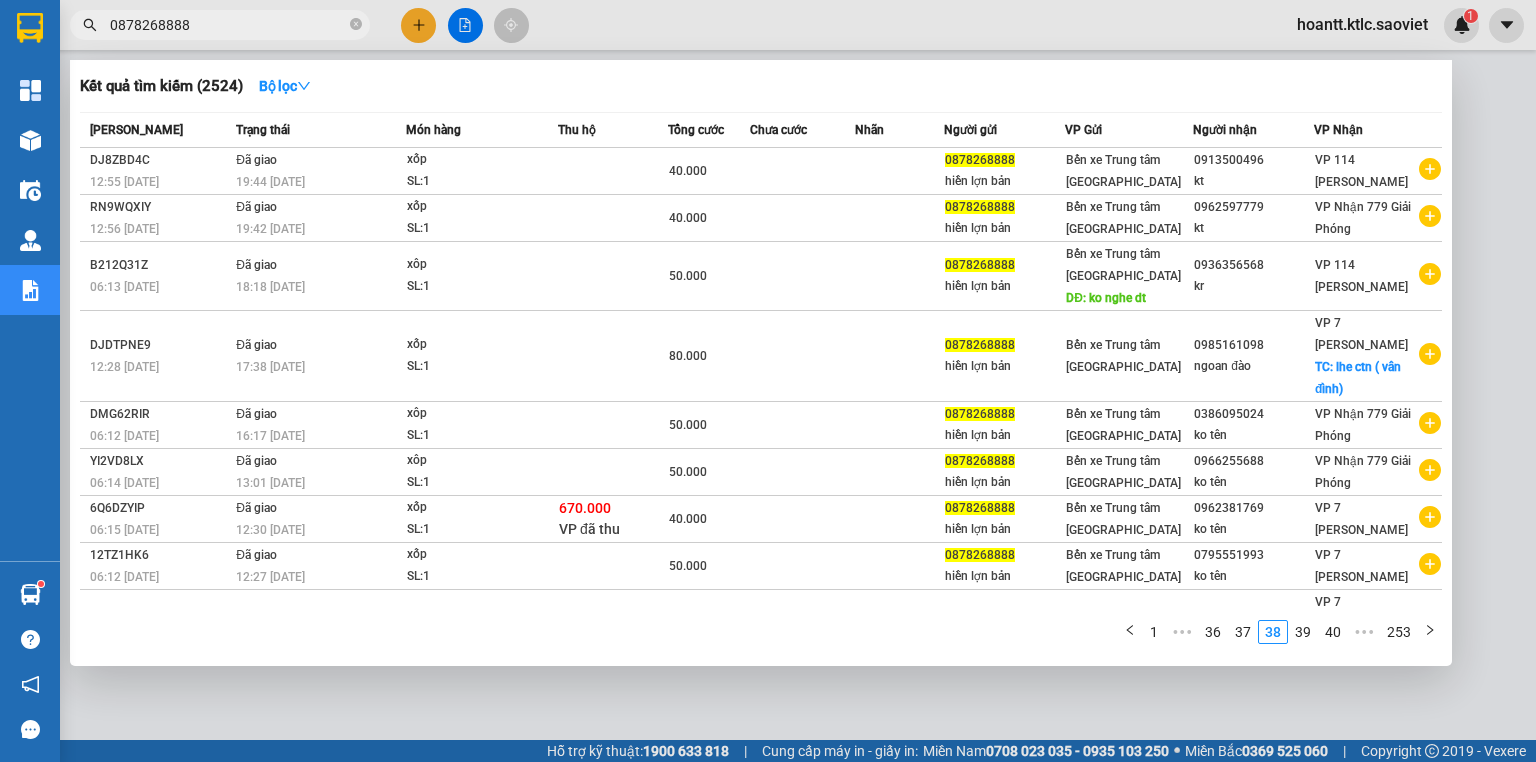 click on "40" at bounding box center [1333, 632] 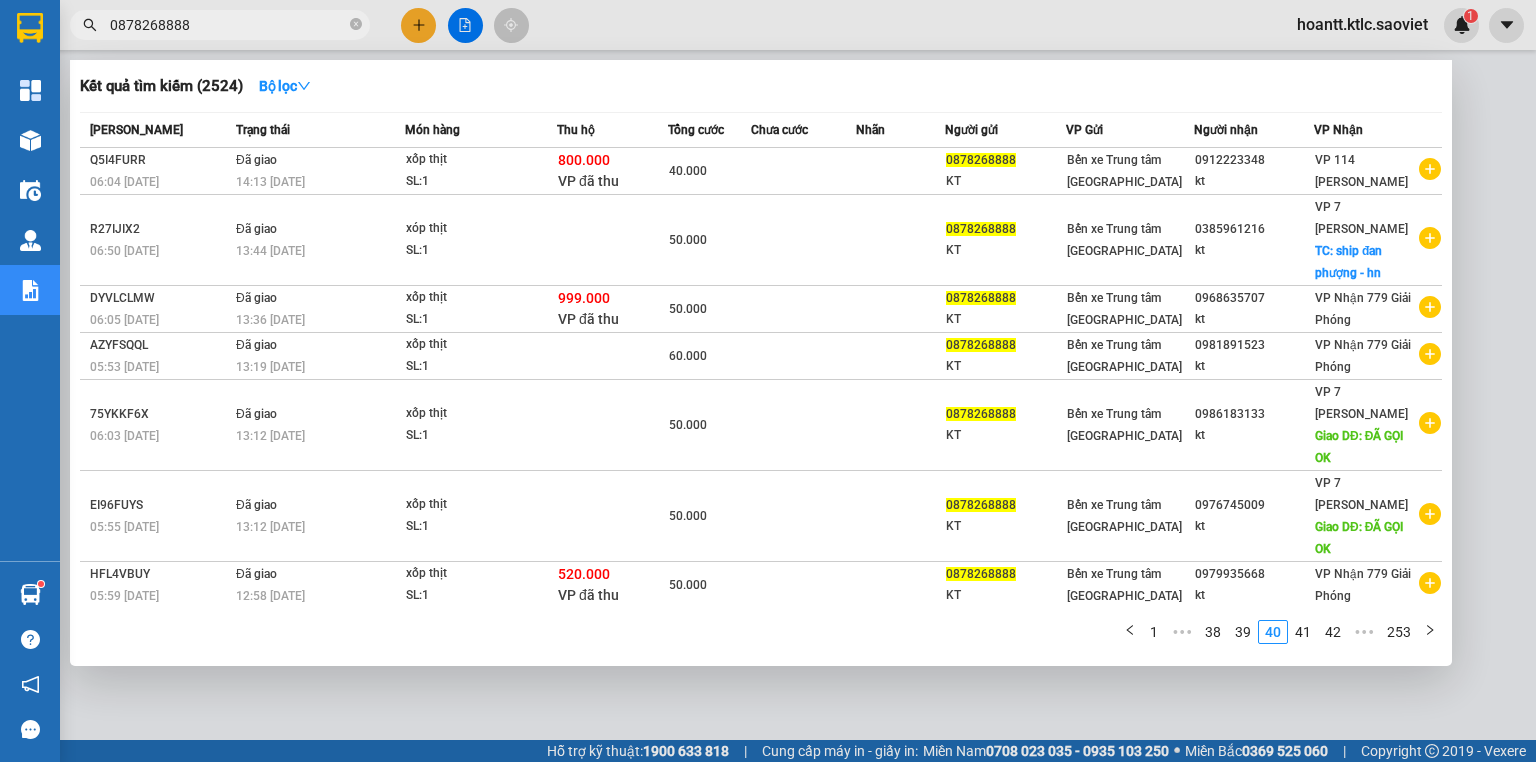 click on "42" at bounding box center [1333, 632] 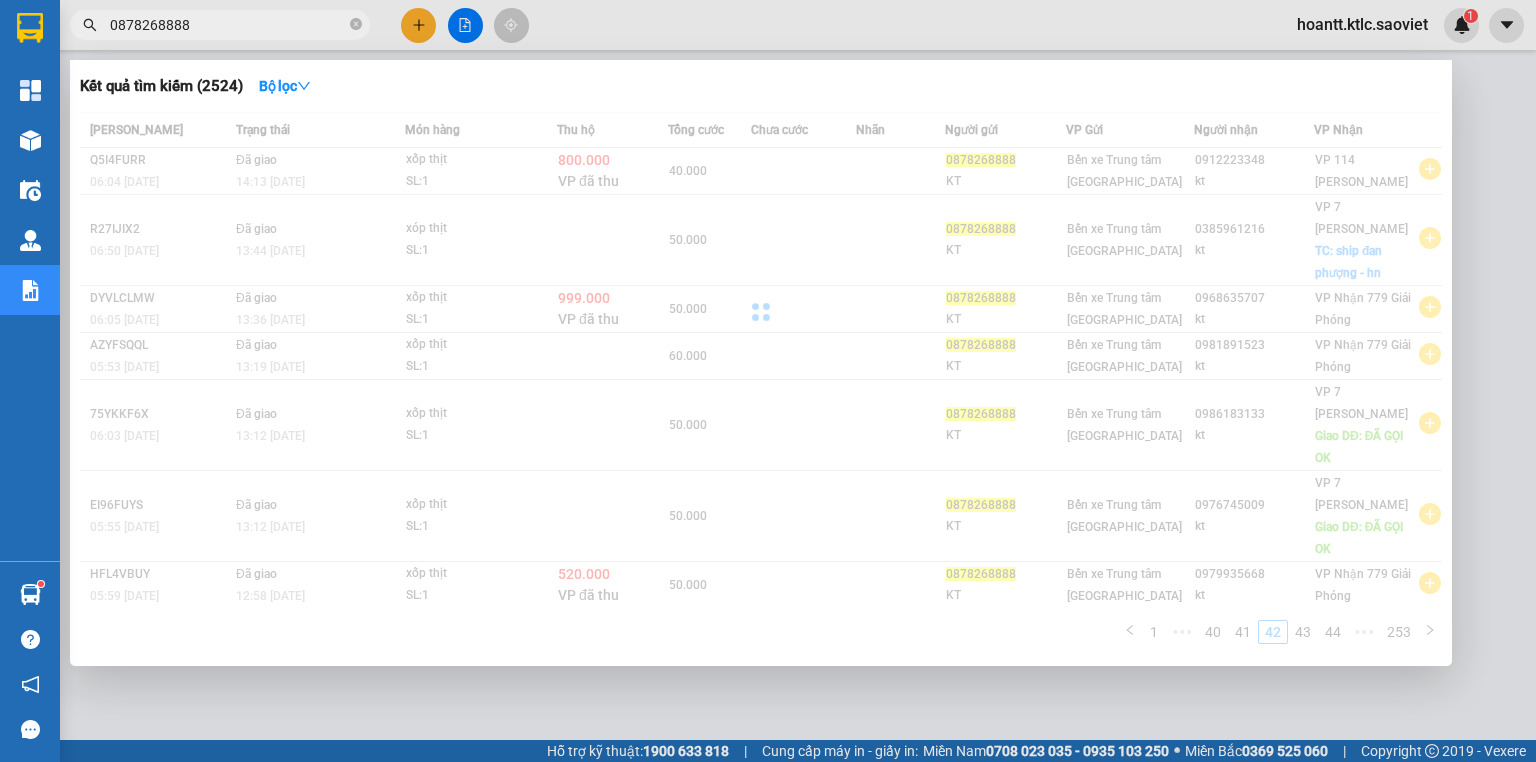 click on "Mã ĐH Trạng thái Món hàng Thu hộ Tổng cước Chưa cước Nhãn Người gửi VP Gửi Người nhận VP Nhận Q5I4FURR 06:04 [DATE] Đã giao   14:13 [DATE] xốp thịt SL:  1 800.000 VP đã thu 40.000 0878268888 KT Bến xe Trung tâm [GEOGRAPHIC_DATA] 0912223348 kt VP 114 [PERSON_NAME] R27IJIX2 06:50 [DATE] Đã giao   13:44 [DATE] xóp thịt SL:  1 50.000 0878268888 KT Bến xe [GEOGRAPHIC_DATA] 0385961216 kt VP 7 [PERSON_NAME] TC: ship đan phượng - hn  DYVLCLMW 06:05 [DATE] Đã giao   13:36 [DATE] xốp thịt SL:  1 999.000 VP đã thu 50.000 0878268888 KT Bến xe Trung tâm Lào Cai 0968635707 kt VP Nhận 779 Giải Phóng AZYFSQQL 05:53 [DATE] Đã giao   13:19 [DATE] xốp thịt SL:  1 60.000 0878268888 KT Bến xe Trung tâm Lào Cai 0981891523 kt VP Nhận 779 Giải Phóng 75YKKF6X 06:03 [DATE] Đã giao   13:12 [DATE] xốp thịt SL:  1 50.000 0878268888 KT Bến xe [GEOGRAPHIC_DATA] 0986183133 kt VP 7 [PERSON_NAME] Giao DĐ: ĐÃ GỌI OK   1" at bounding box center (761, 384) 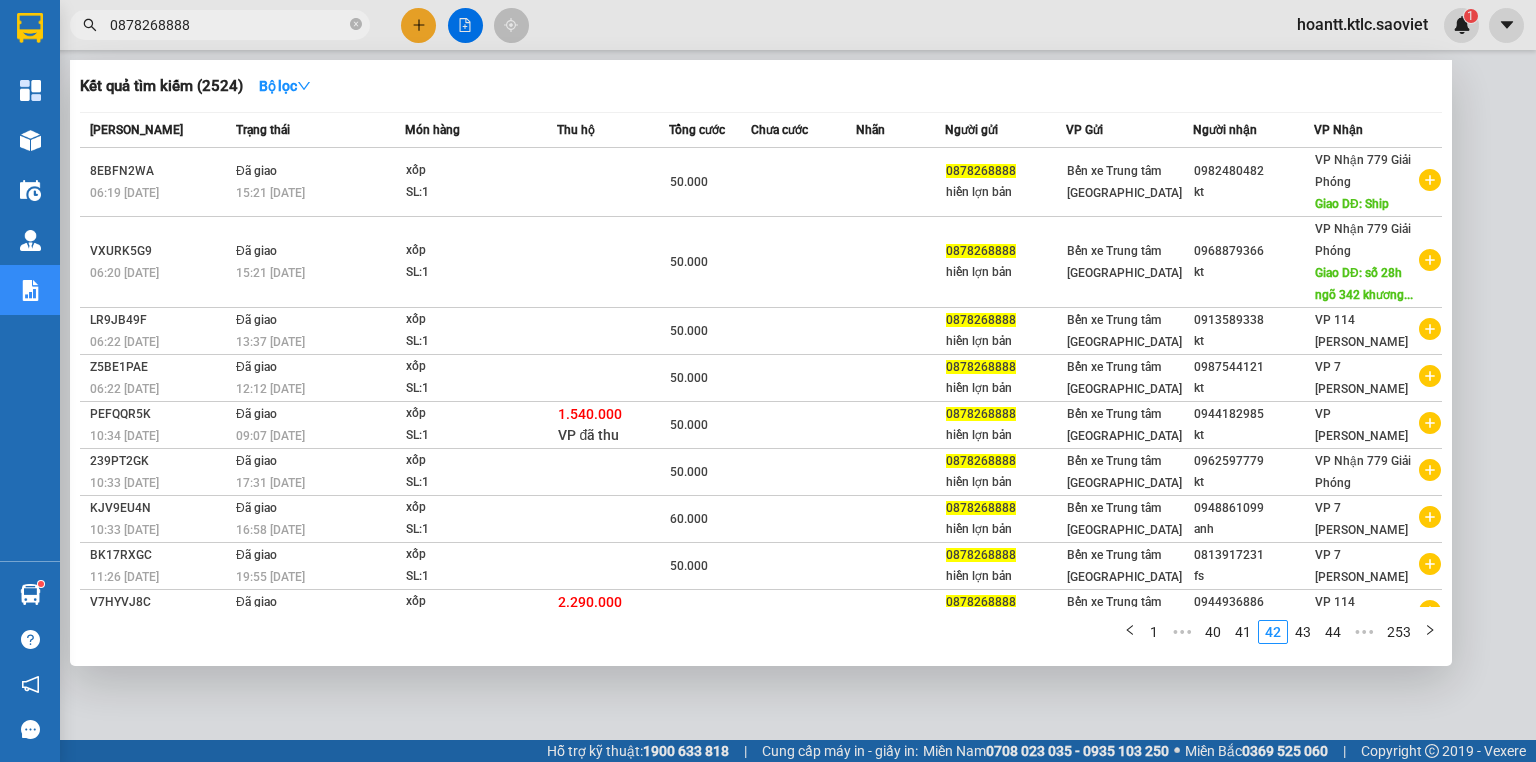 click on "44" at bounding box center [1333, 632] 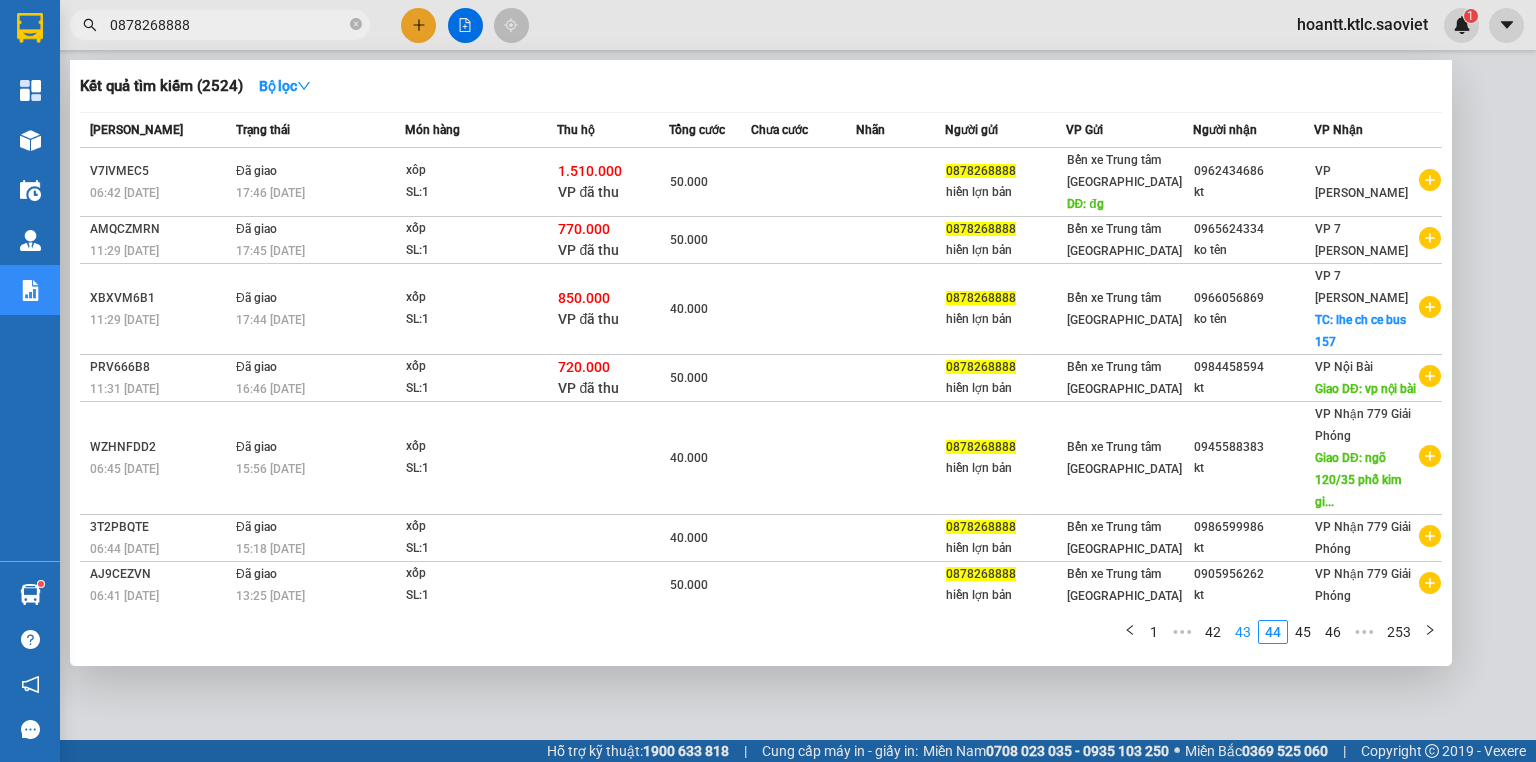 click on "43" at bounding box center (1243, 632) 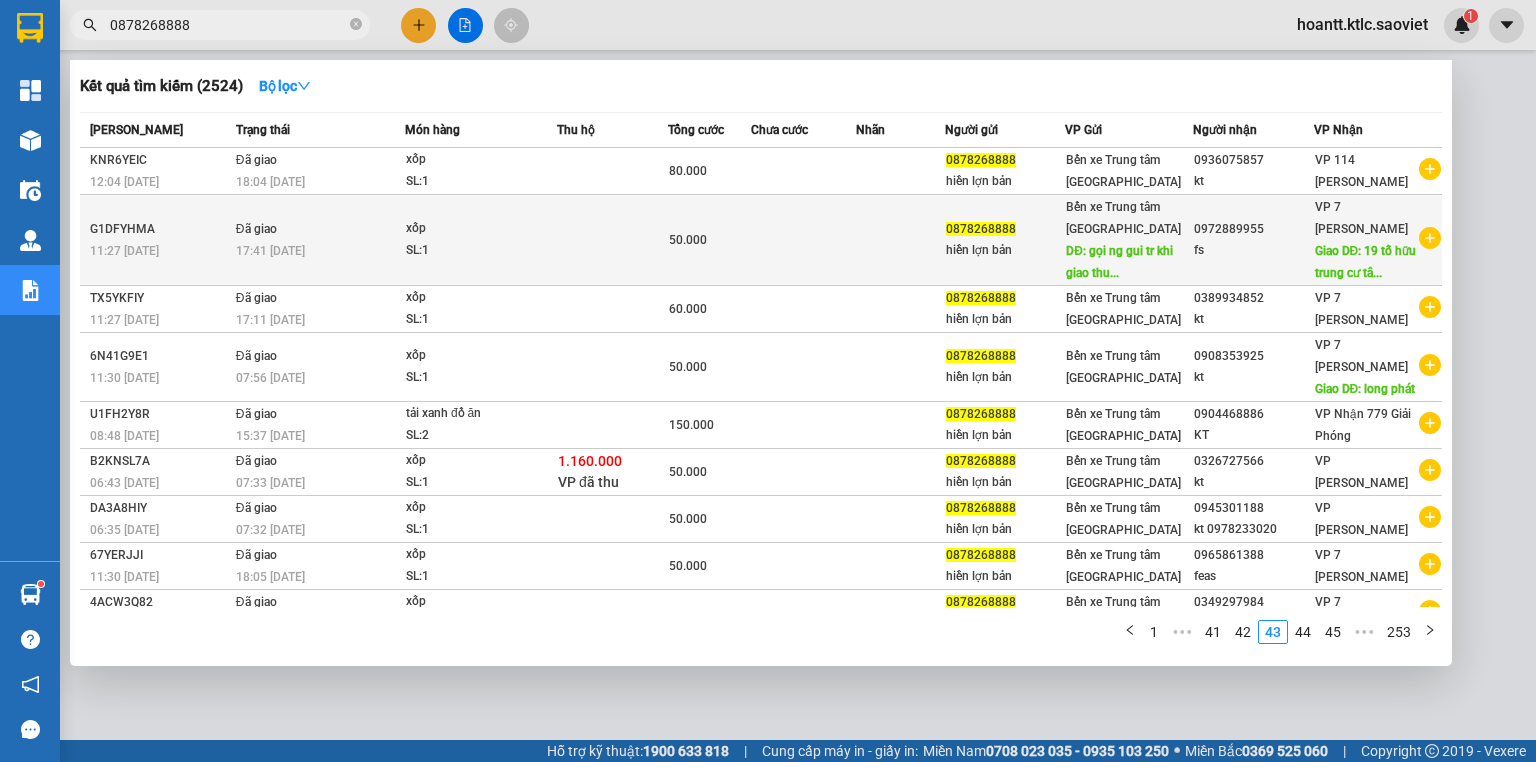click on "fs" at bounding box center (1253, 250) 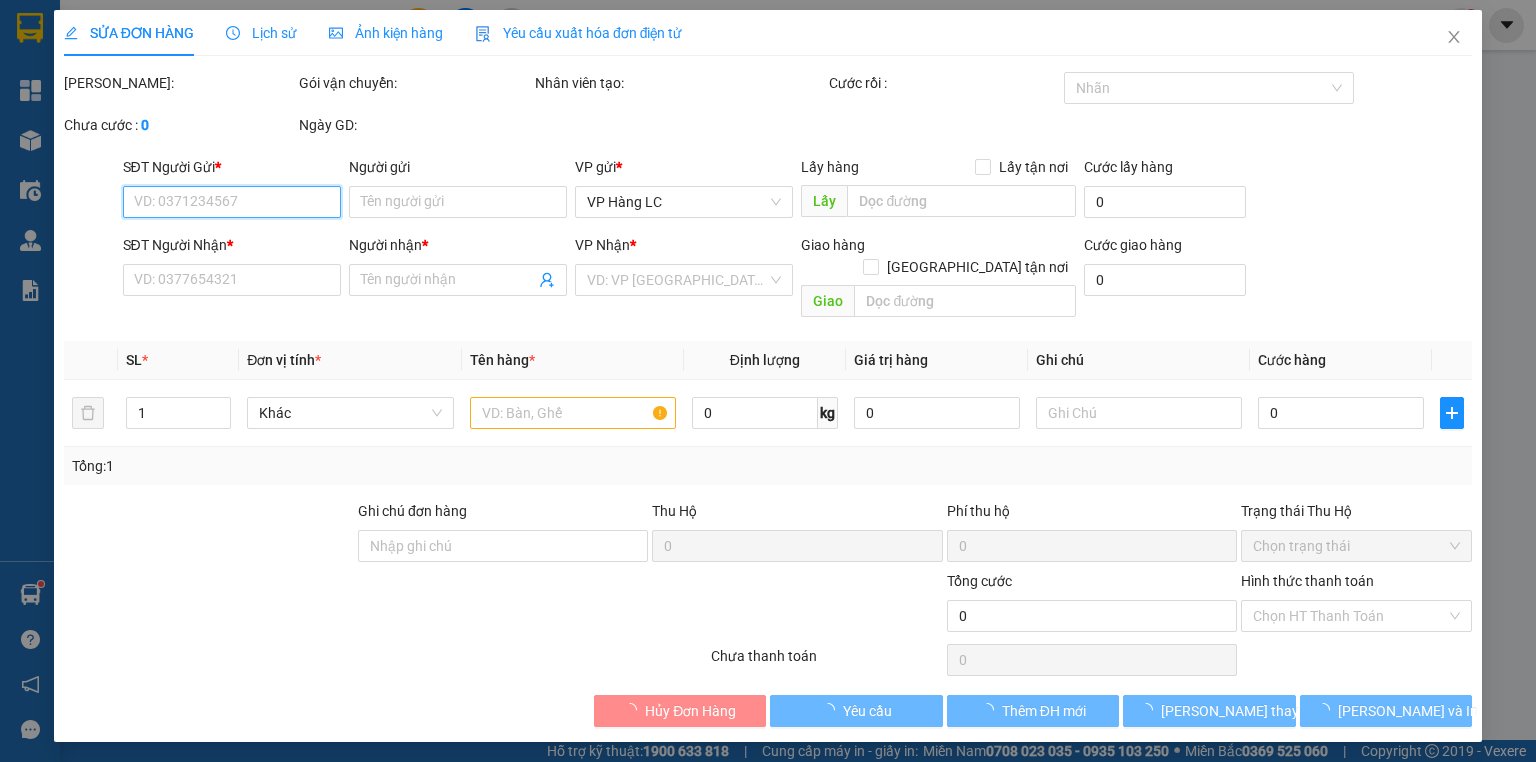 type on "0878268888" 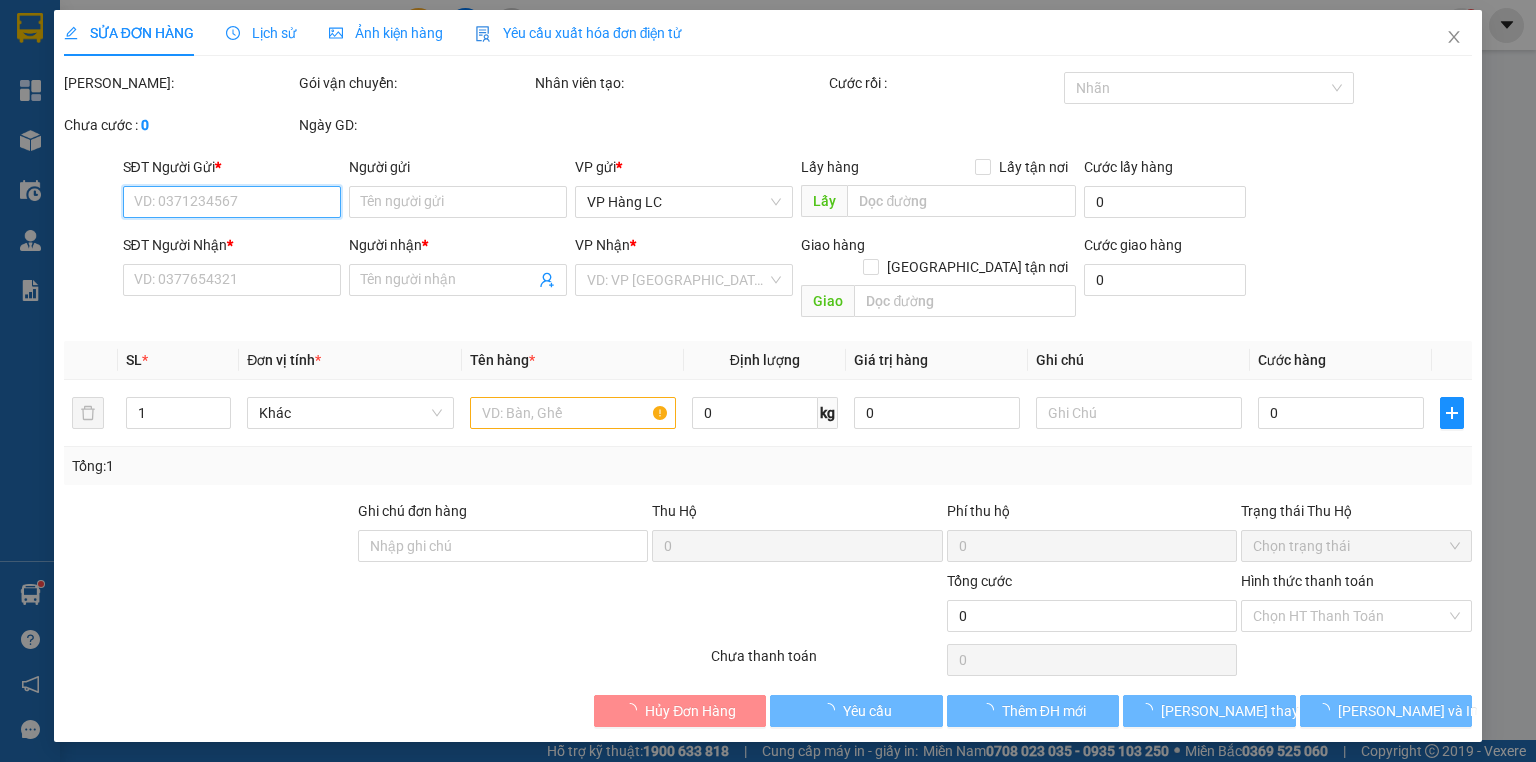 type on "hiền lợn bản" 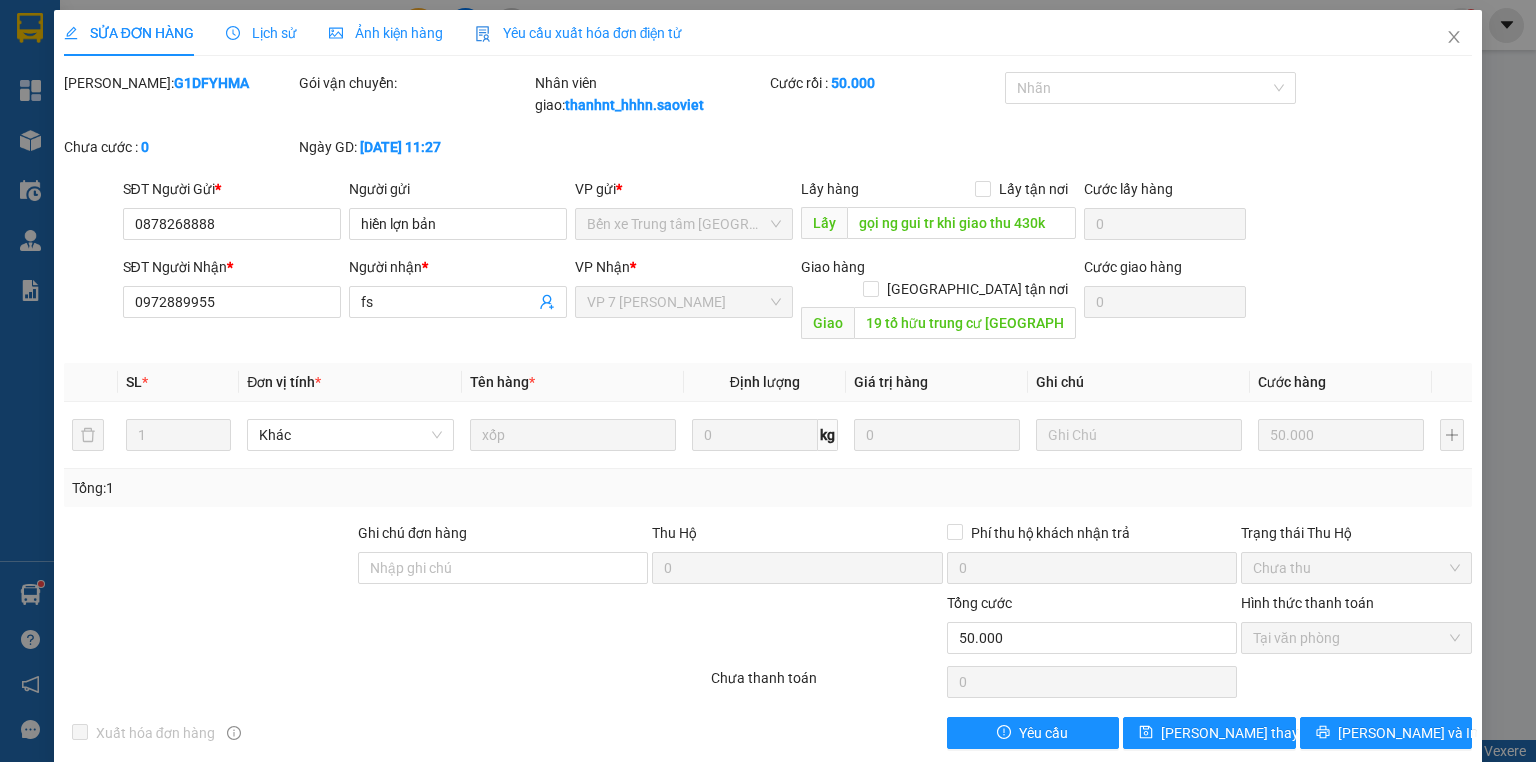 click on "Lịch sử" at bounding box center (261, 33) 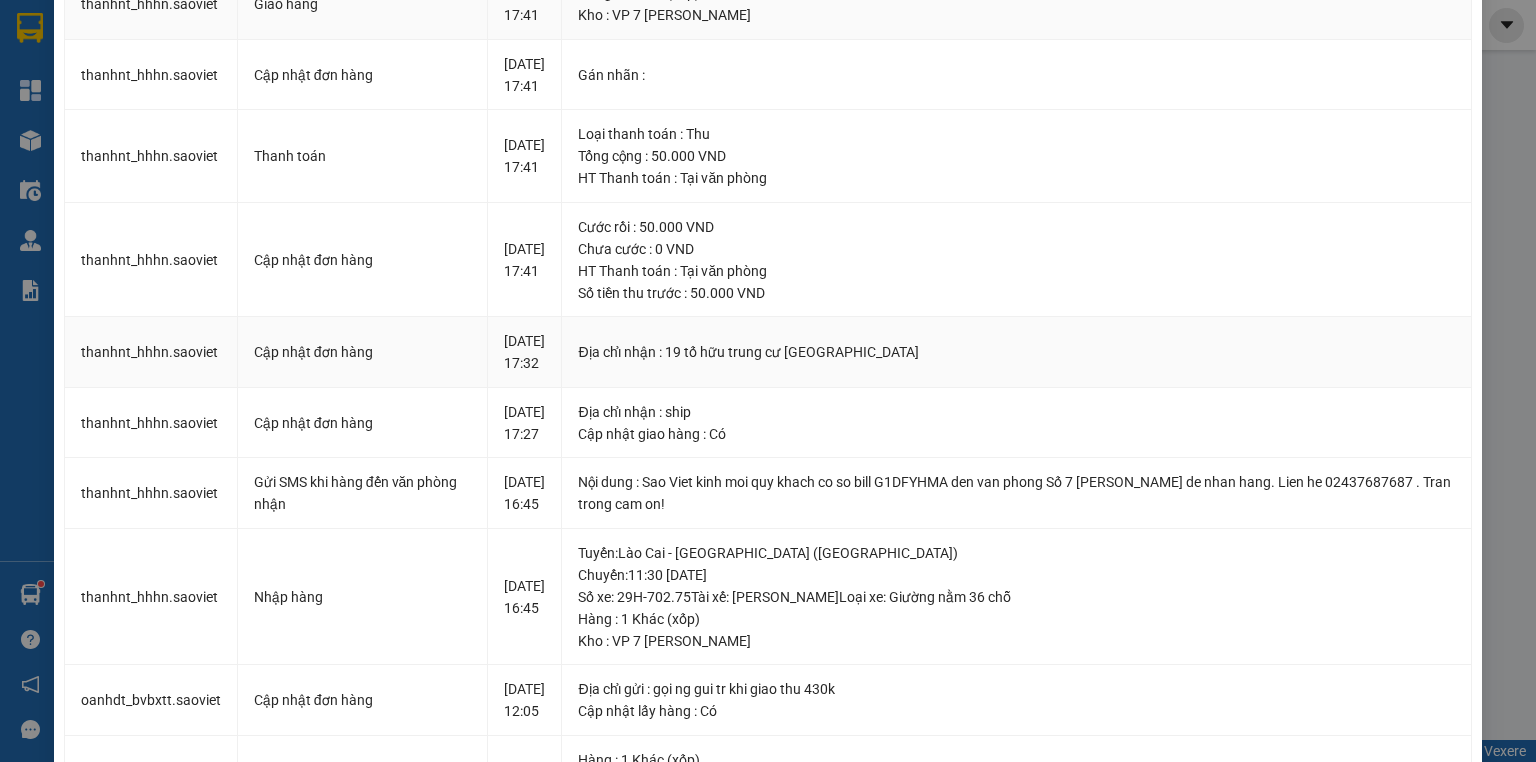 scroll, scrollTop: 0, scrollLeft: 0, axis: both 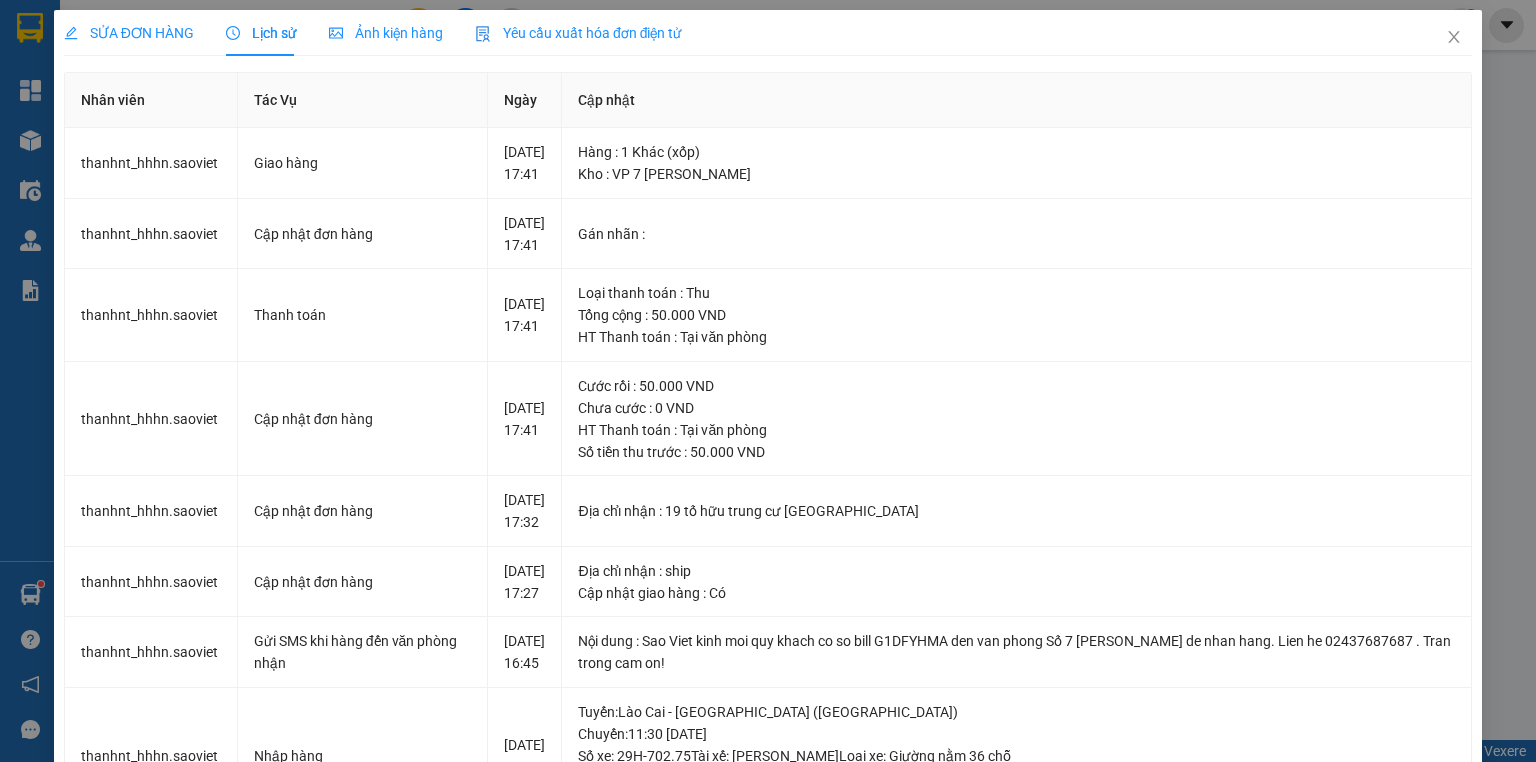 click on "SỬA ĐƠN HÀNG" at bounding box center (129, 33) 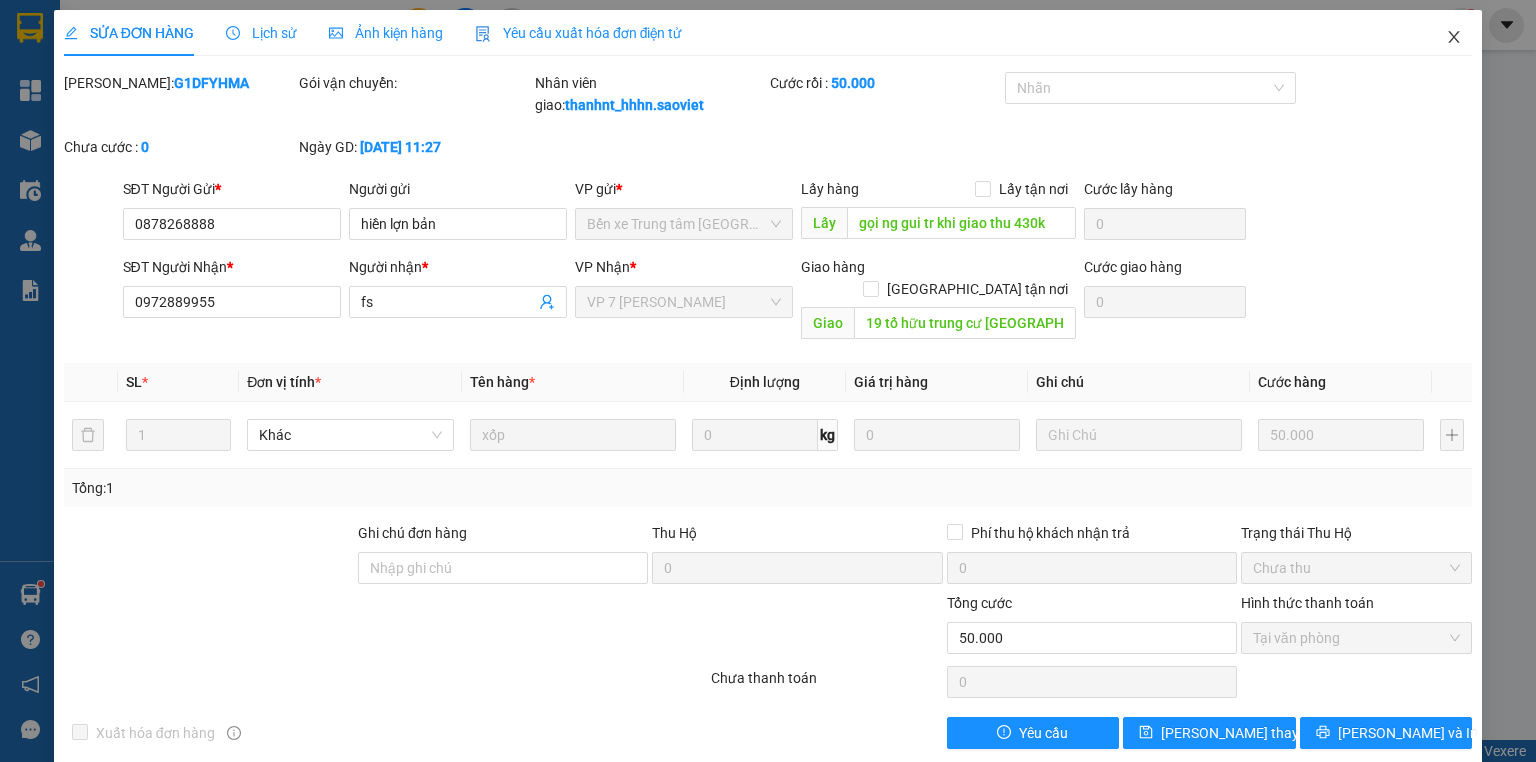 click 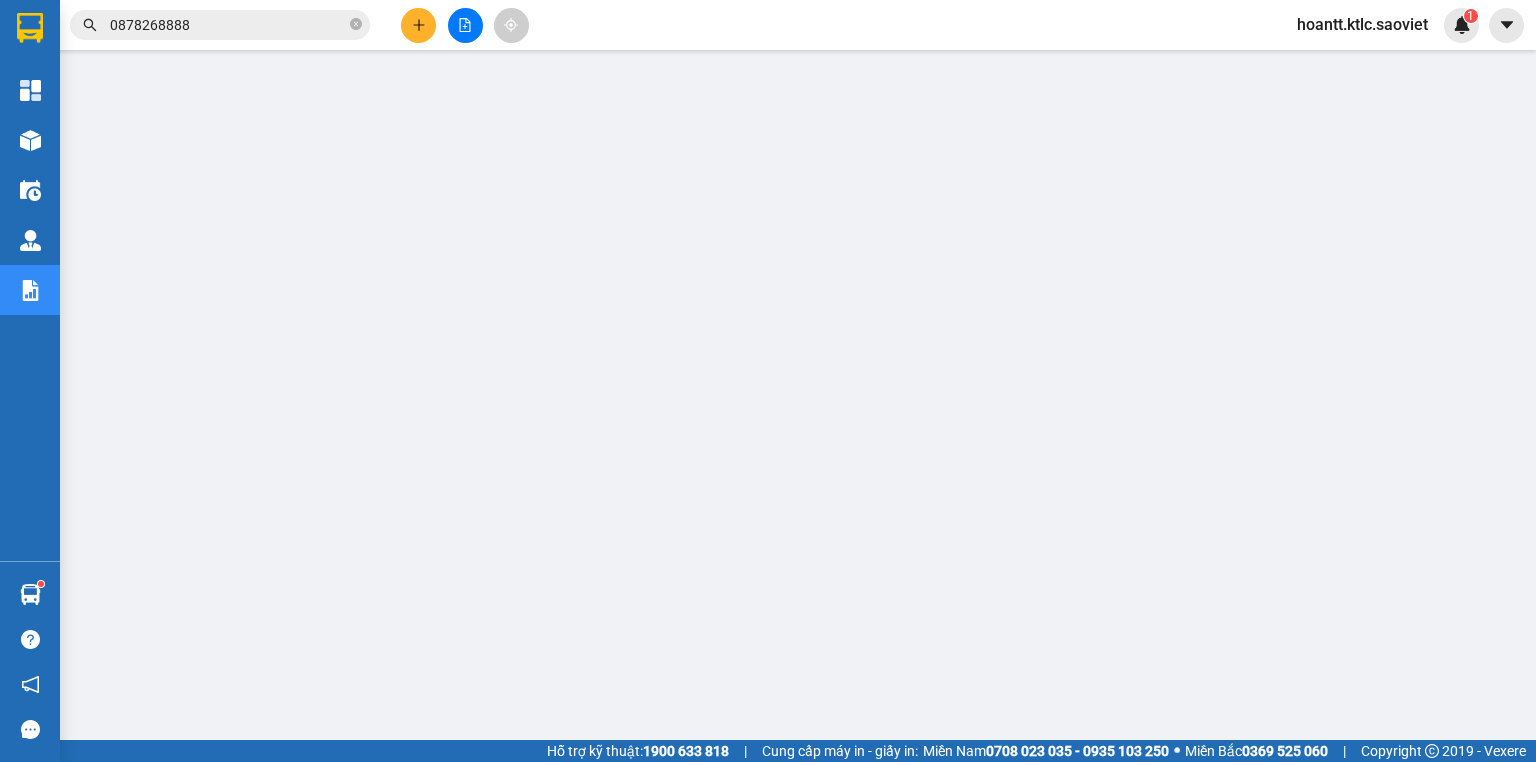 click on "0878268888" at bounding box center (220, 25) 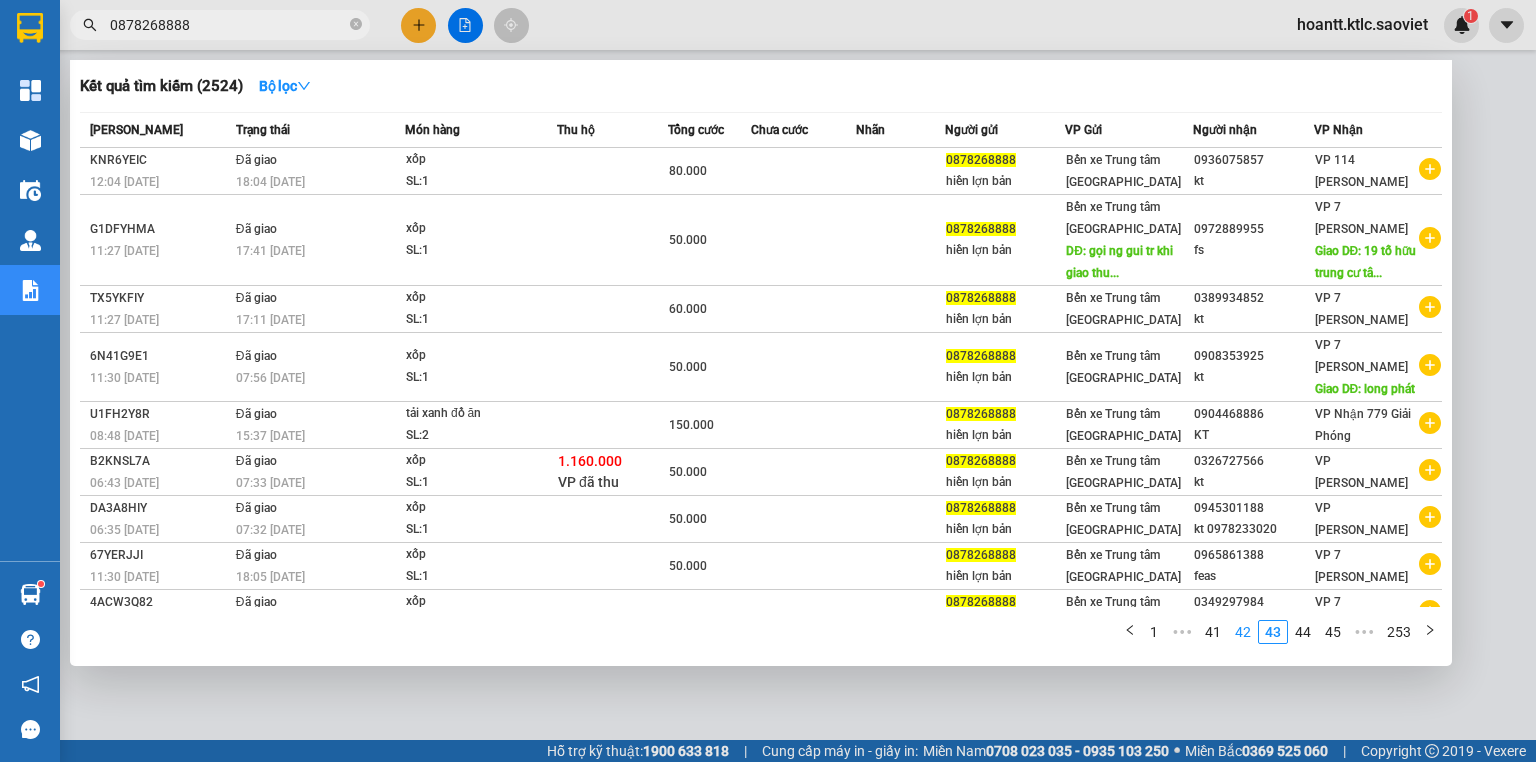 click on "42" at bounding box center [1243, 632] 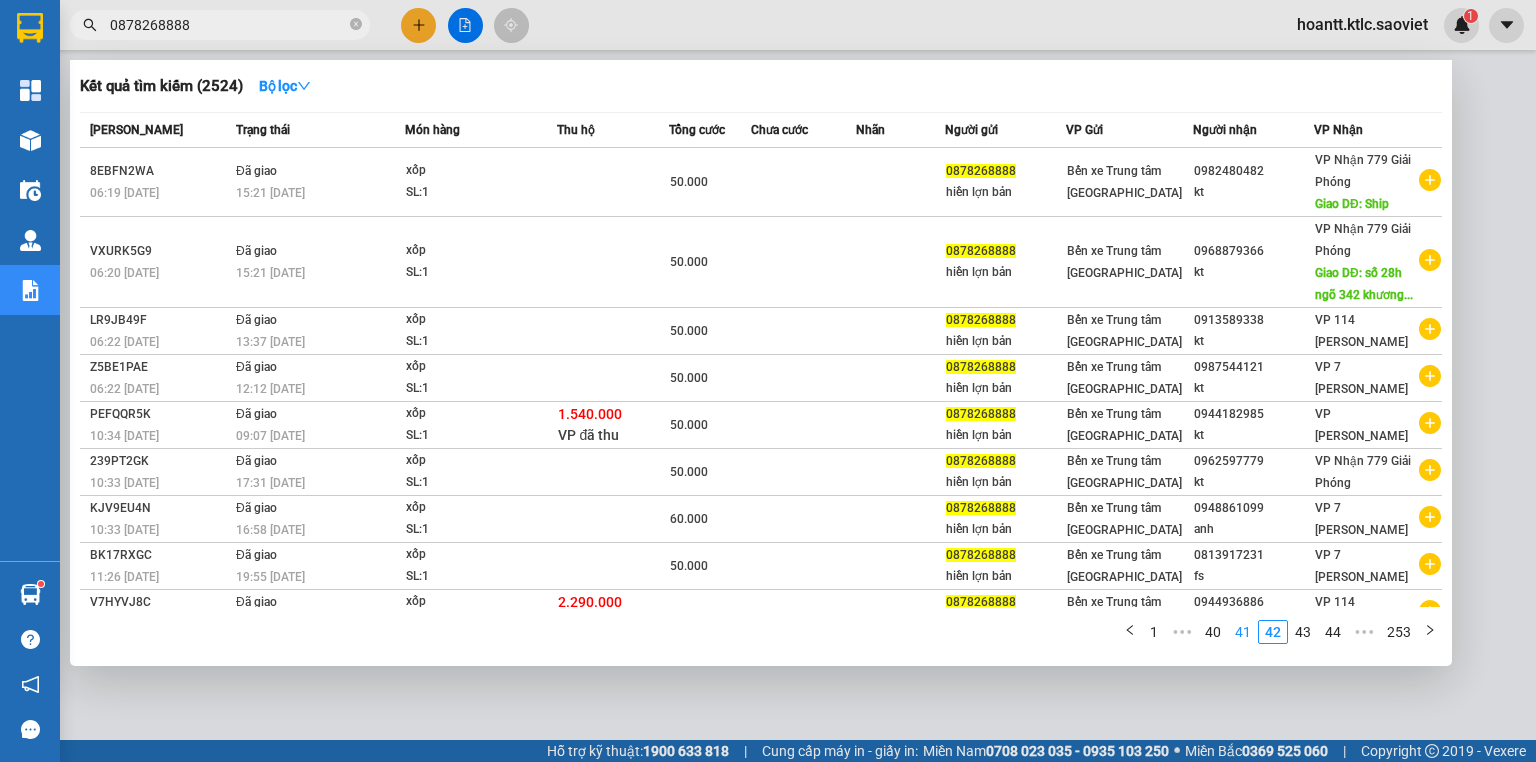 click on "41" at bounding box center [1243, 632] 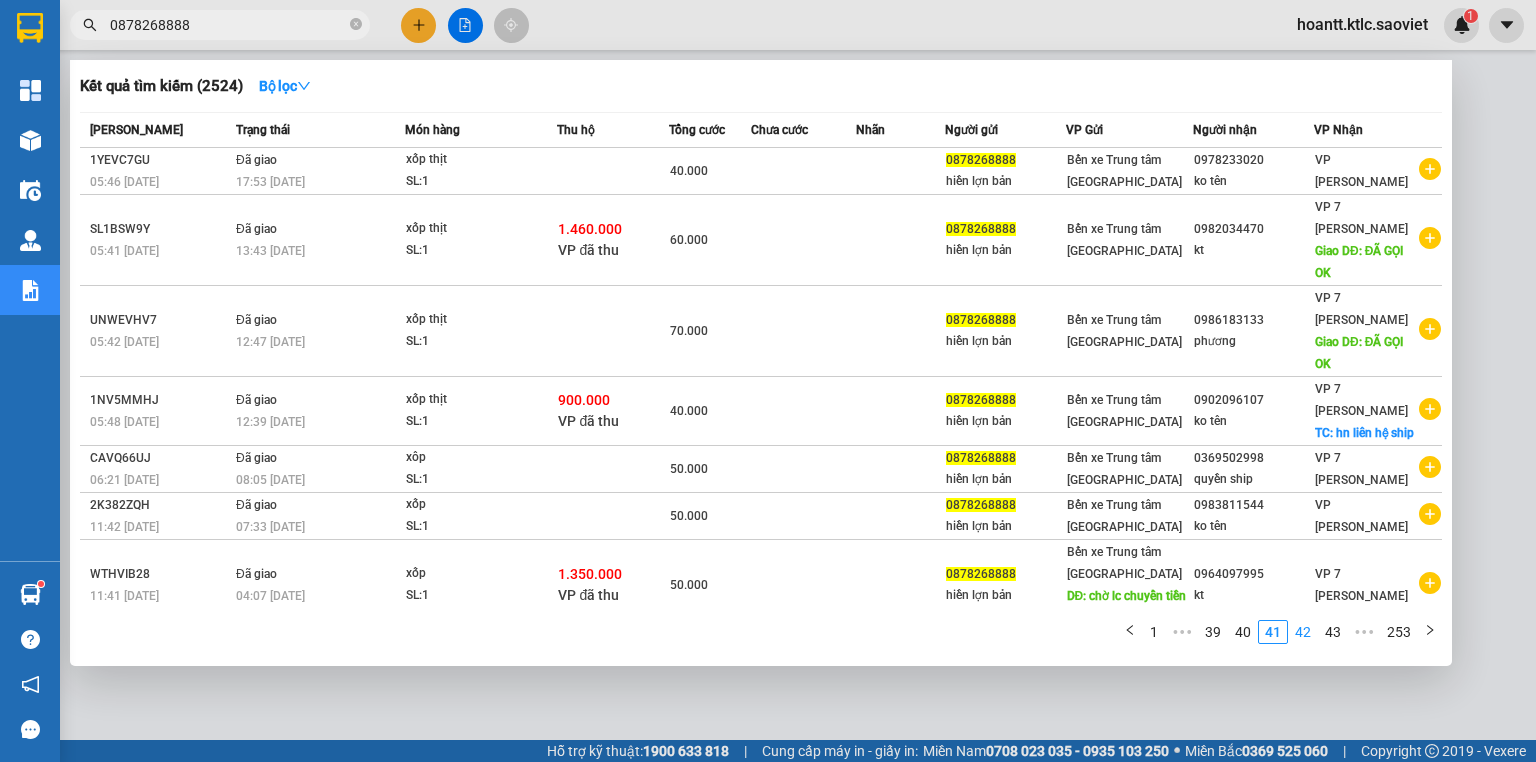 click on "42" at bounding box center (1303, 632) 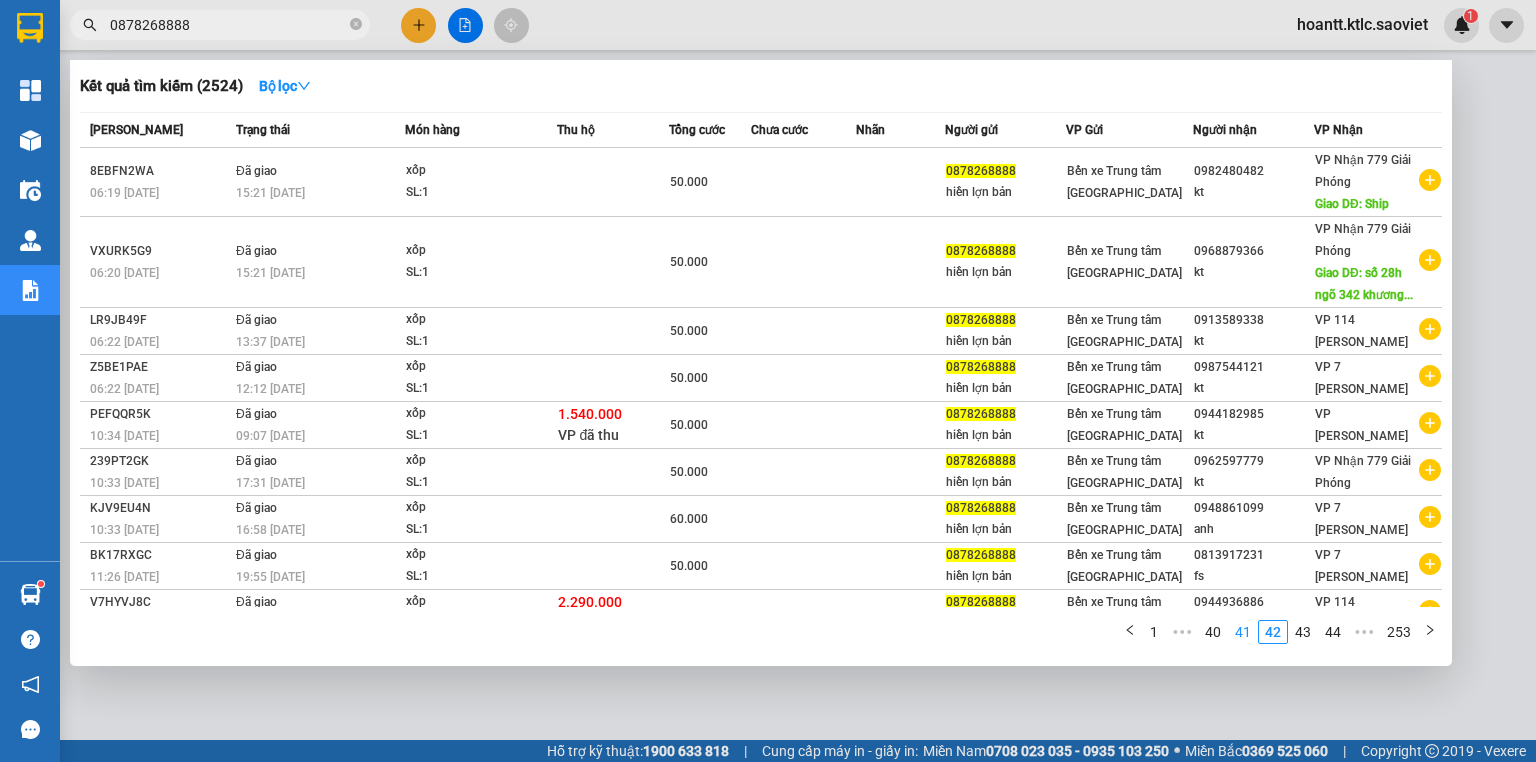 click on "41" at bounding box center [1243, 632] 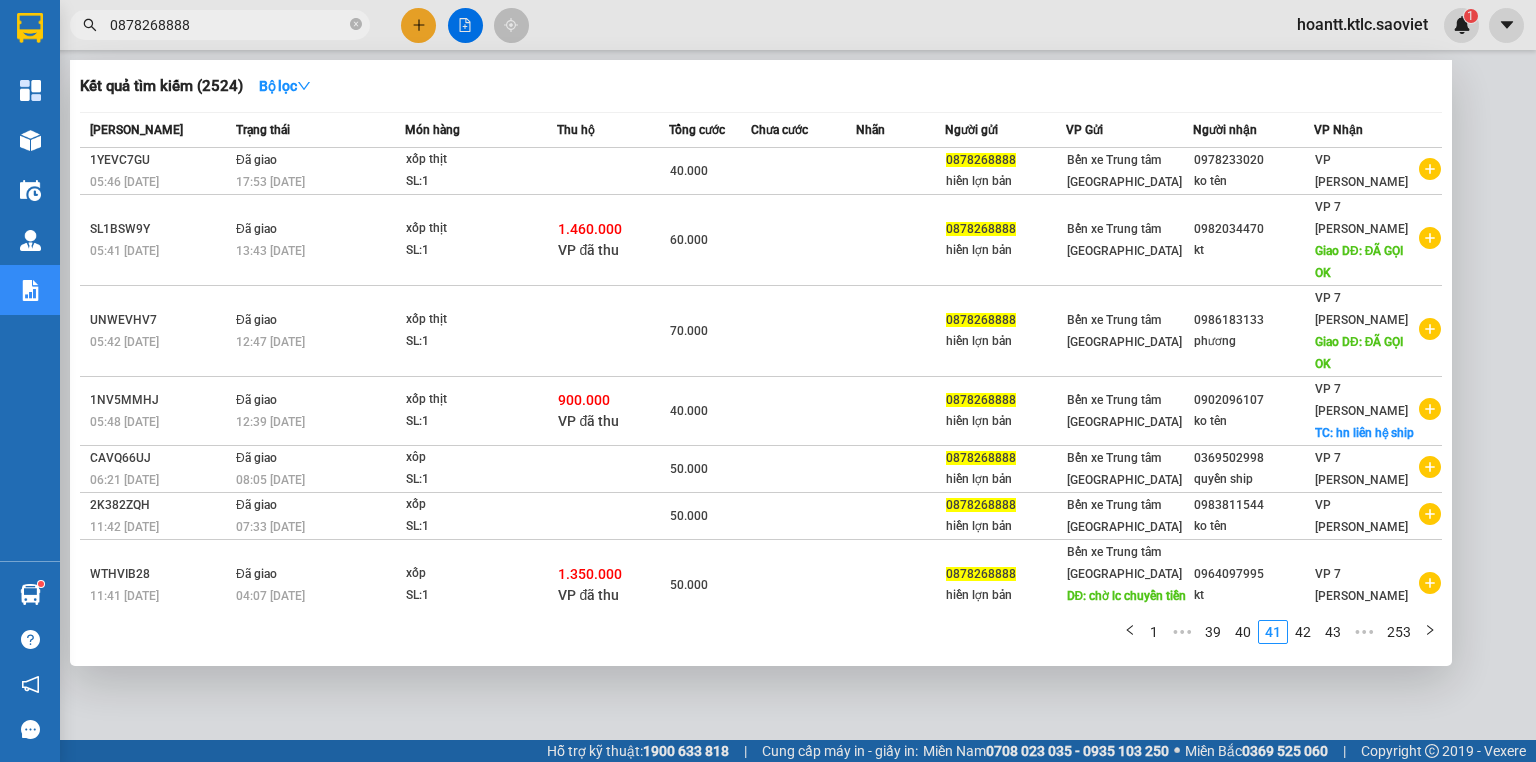 click 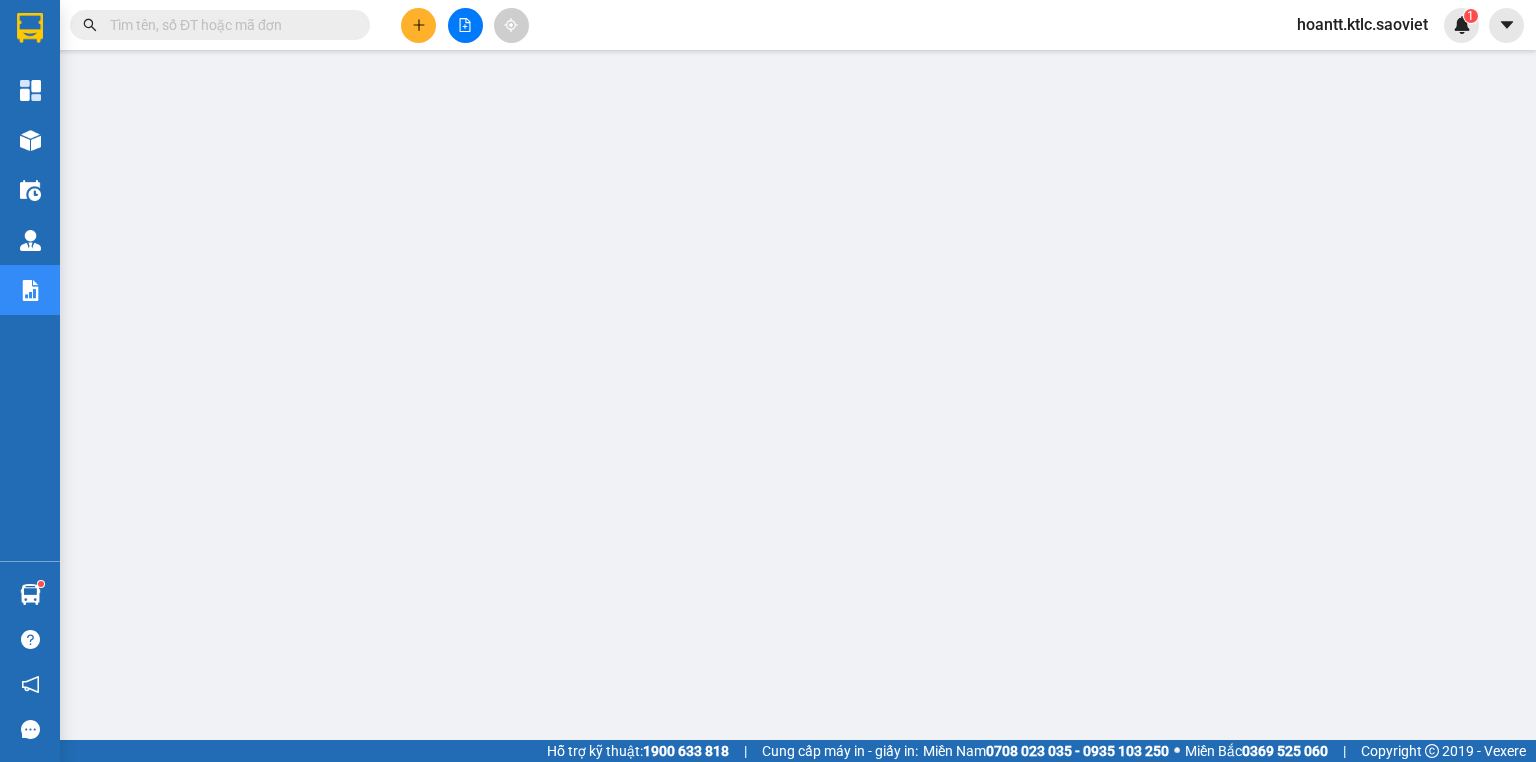 click at bounding box center [228, 25] 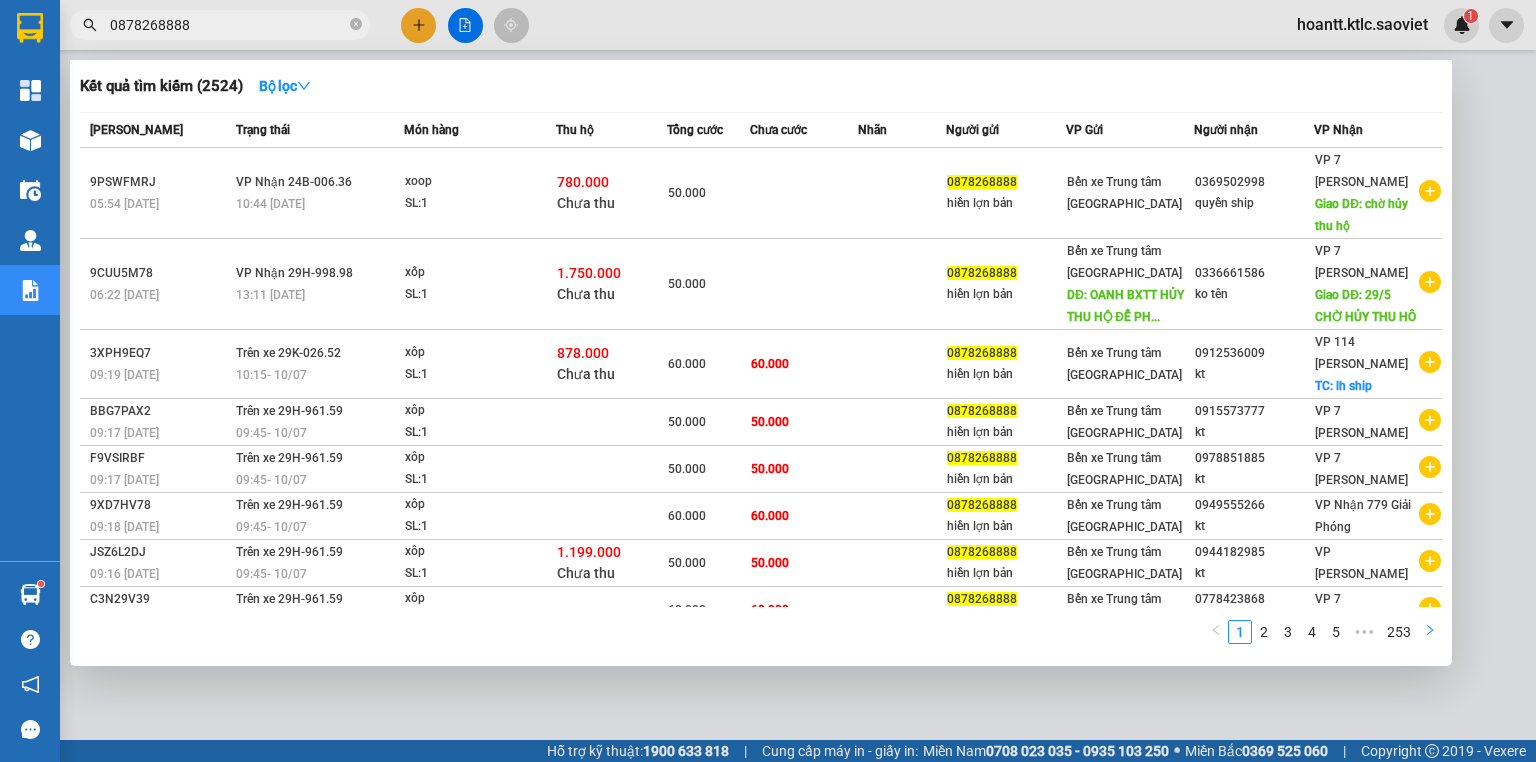 type on "0878268888" 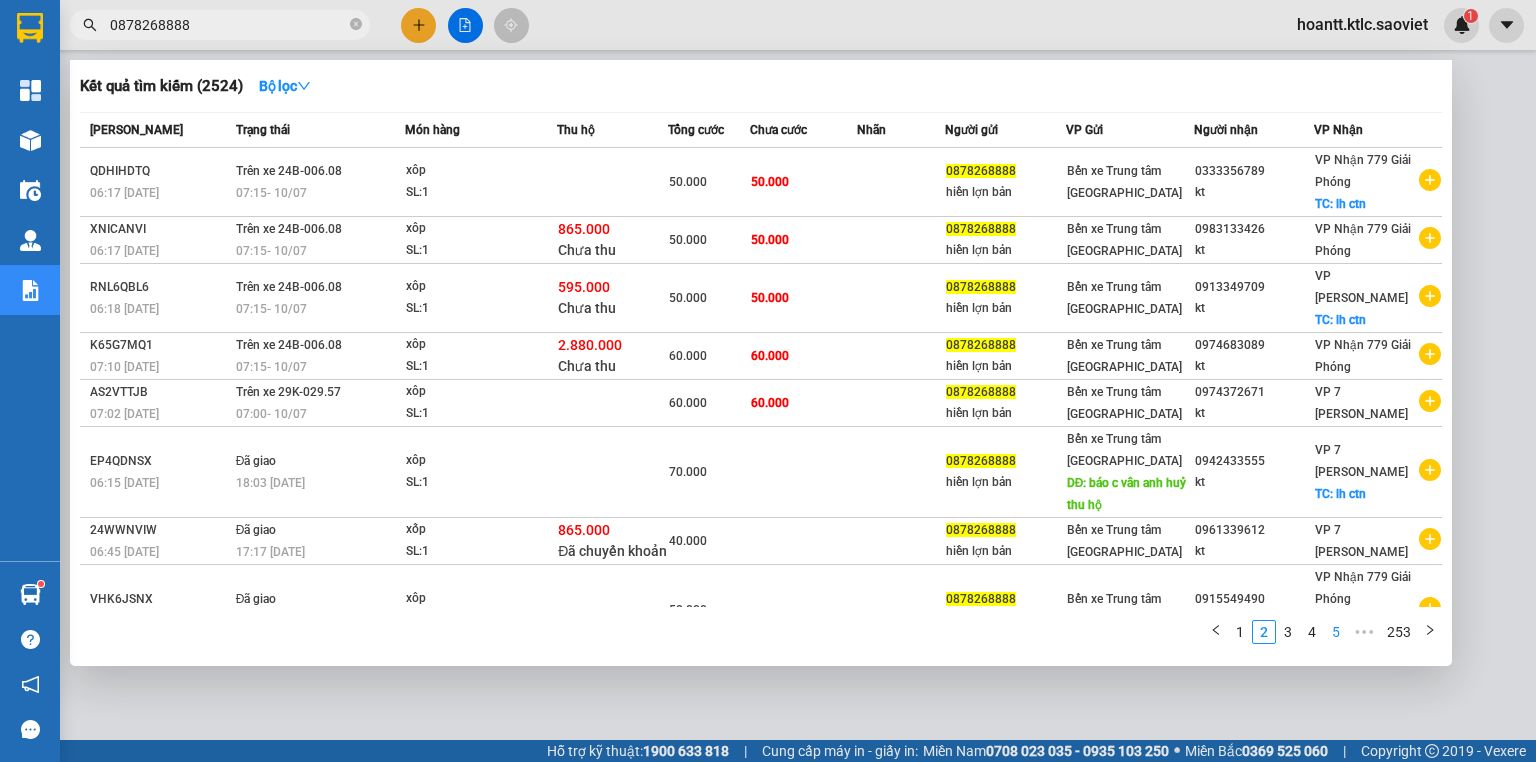 click on "5" at bounding box center [1336, 632] 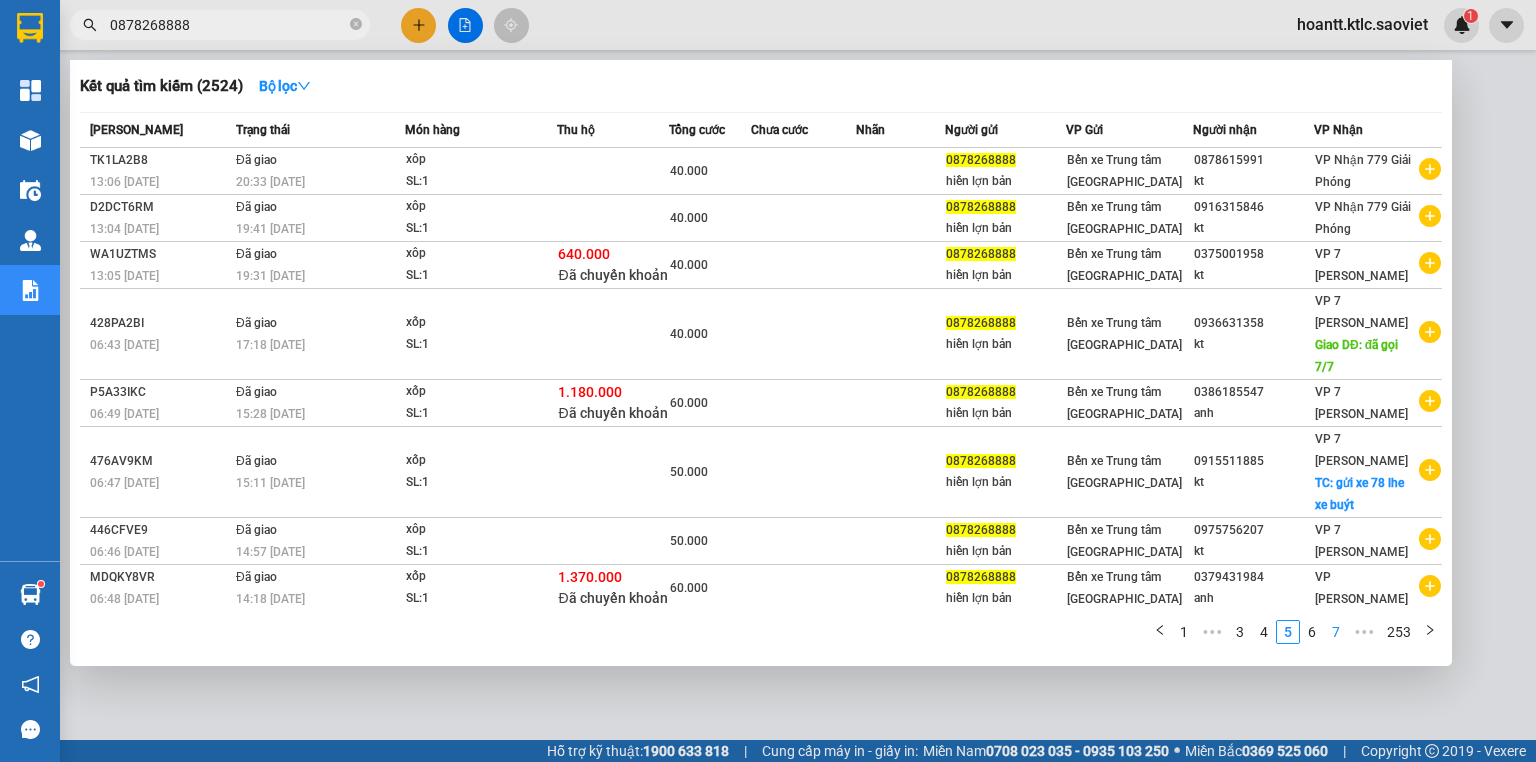 click on "7" at bounding box center [1336, 632] 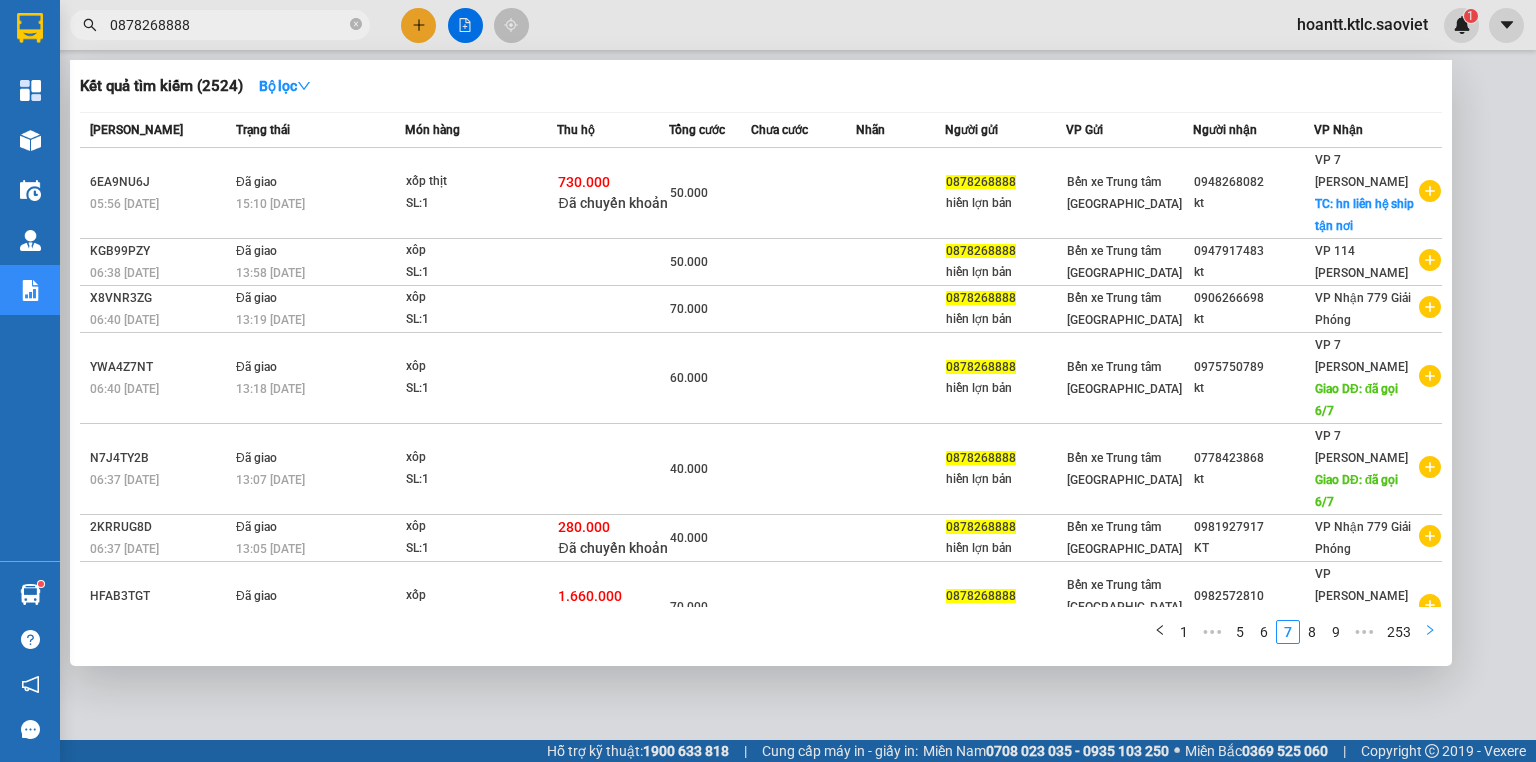 click 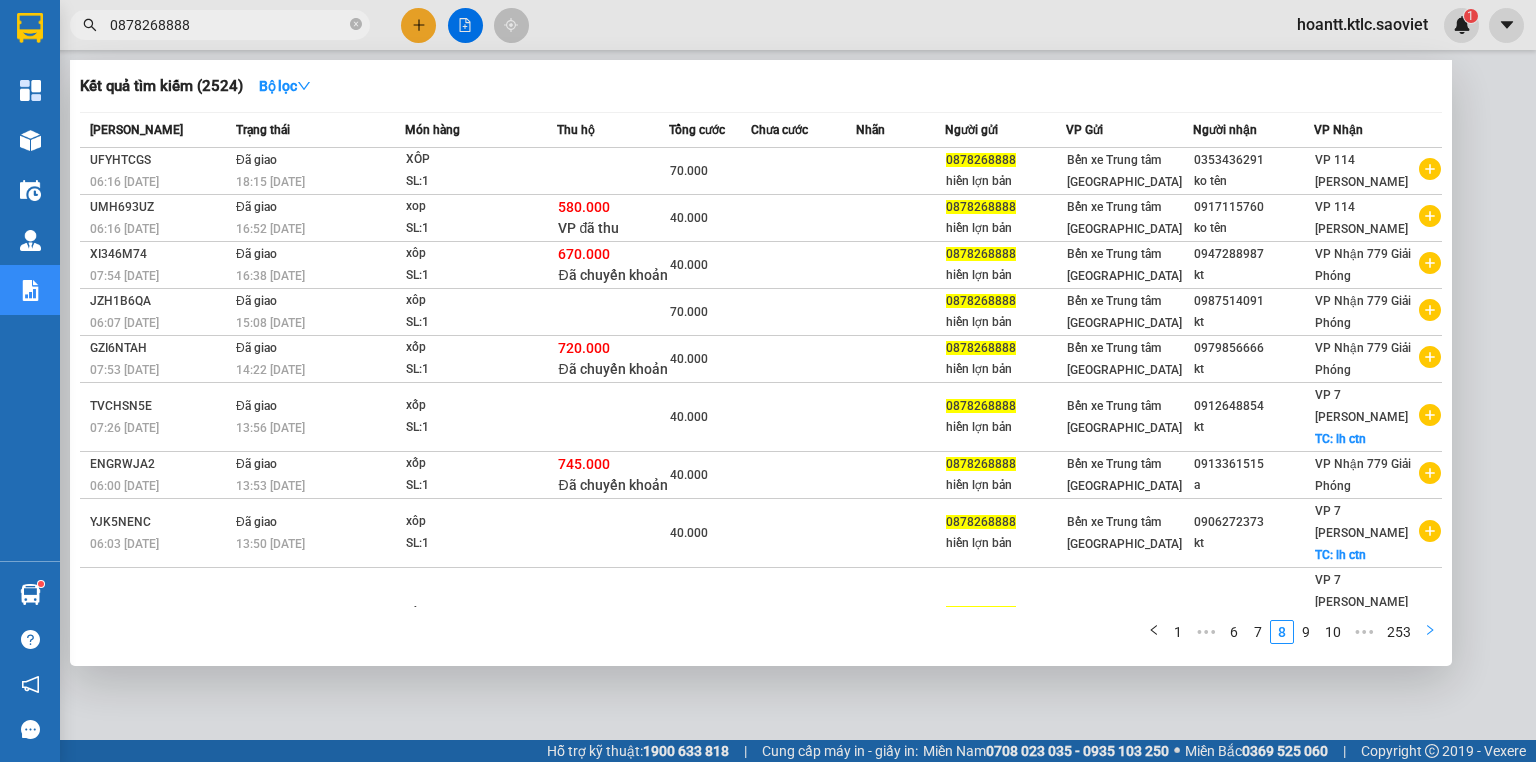 click 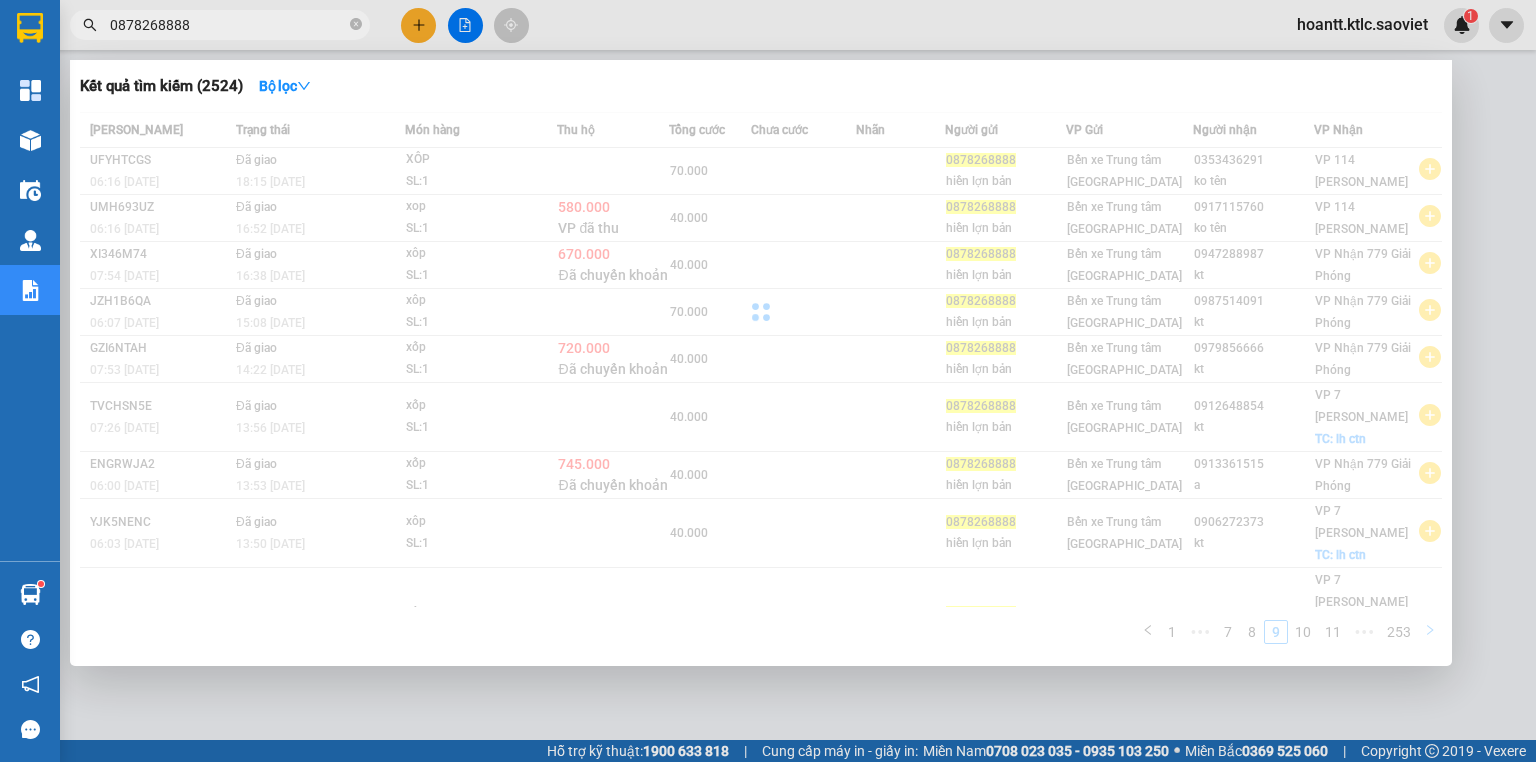 click on "[PERSON_NAME] thái Món hàng Thu hộ Tổng cước Chưa cước Nhãn Người gửi VP Gửi Người nhận VP Nhận UFYHTCGS 06:16 [DATE] Đã giao   18:15 [DATE] XÔP SL:  1 70.000 0878268888 hiền lợn bản Bến xe Trung tâm Lào Cai 0353436291 ko tên VP 114 [PERSON_NAME] UMH693UZ 06:16 [DATE] Đã giao   16:52 [DATE] xop SL:  1 580.000 VP đã thu 40.000 0878268888 hiền lợn bản Bến xe [GEOGRAPHIC_DATA] 0917115760 ko tên VP 114 [PERSON_NAME] XI346M74 07:54 [DATE] Đã giao   16:38 [DATE] xôp SL:  1 670.000 Đã chuyển khoản 40.000 0878268888 hiền lợn bản Bến xe Trung tâm [GEOGRAPHIC_DATA] 0947288987 kt VP Nhận 779 Giải Phóng JZH1B6QA 06:07 [DATE] Đã giao   15:08 [DATE] xôp SL:  1 70.000 0878268888 hiền lợn bản Bến xe Trung tâm Lào Cai 0987514091 kt VP Nhận 779 Giải Phóng GZI6NTAH 07:53 [DATE] Đã giao   14:22 [DATE] xốp SL:  1 720.000 Đã chuyển khoản 40.000 0878268888 hiền lợn bản Bến xe Trung tâm Lào Cai kt" at bounding box center [761, 384] 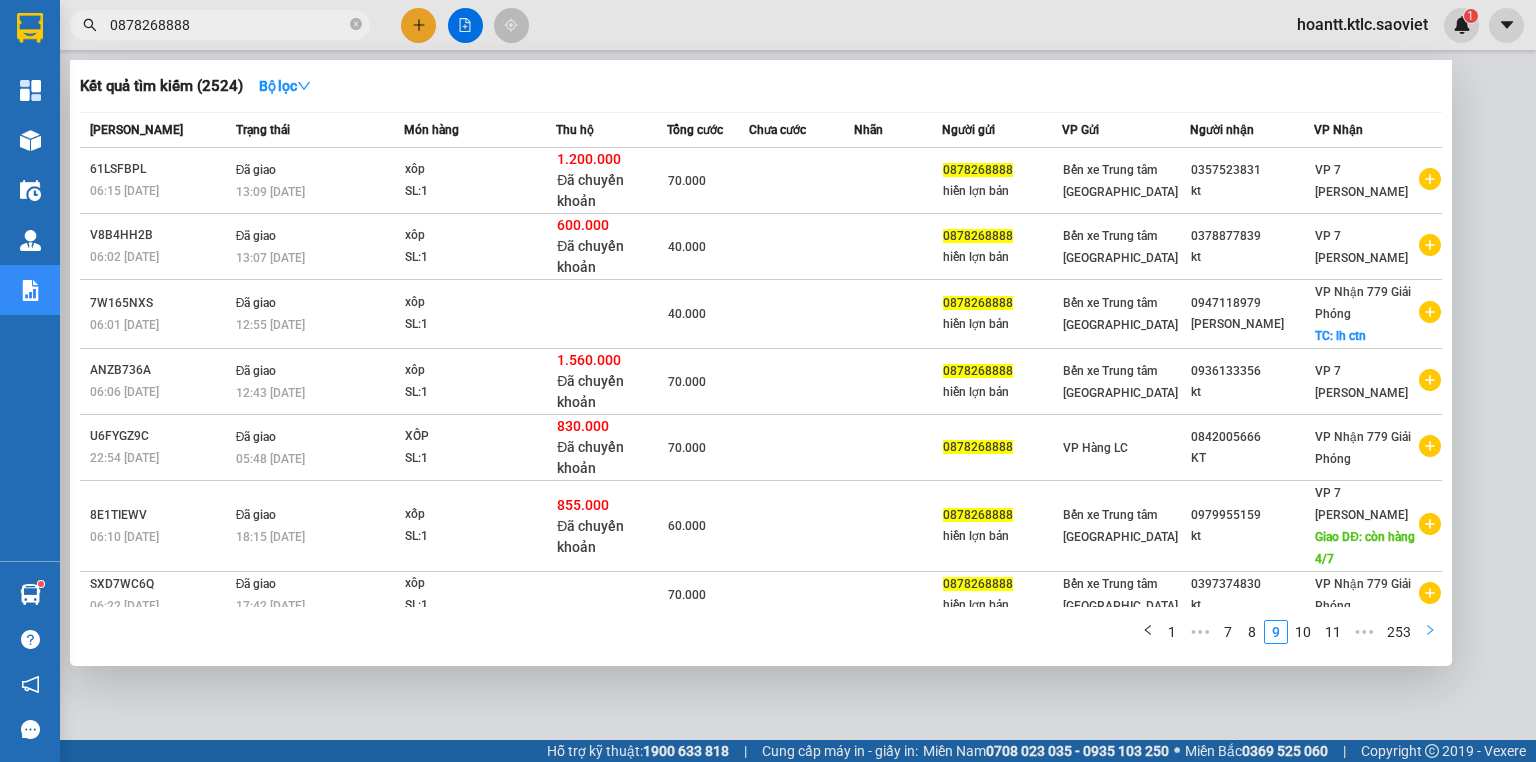 click 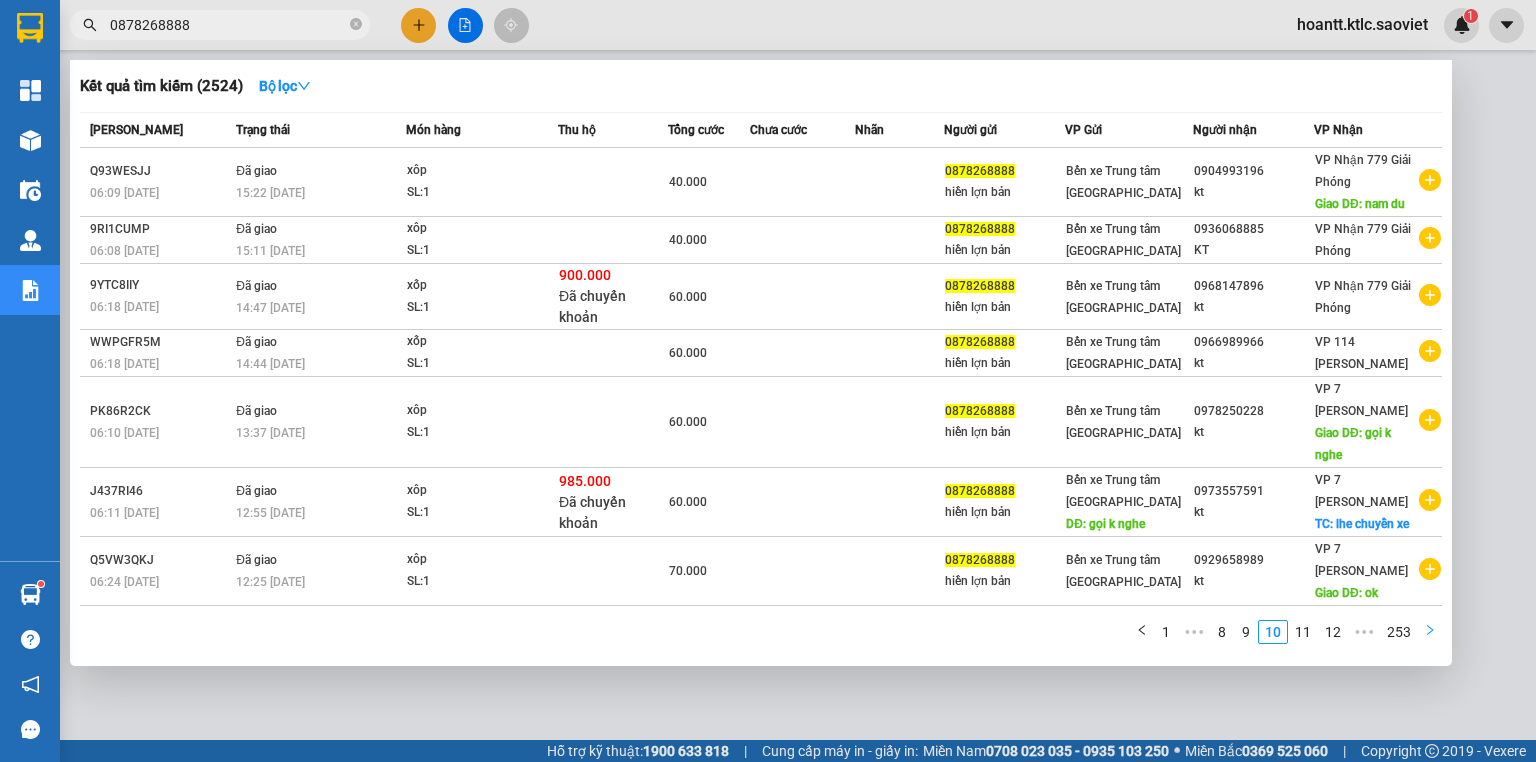 click at bounding box center [1430, 632] 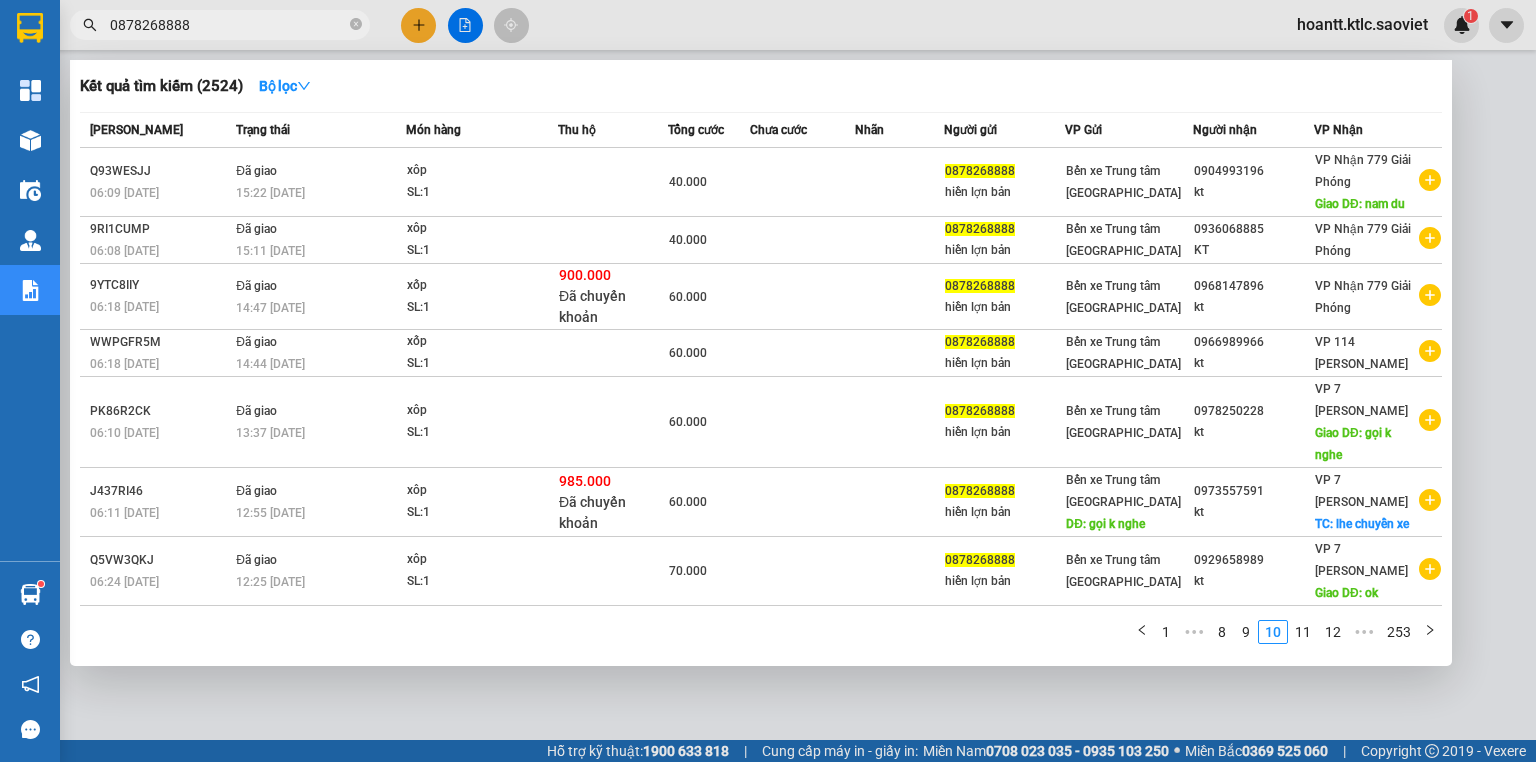 click on "Mã ĐH Trạng thái Món hàng Thu hộ Tổng cước Chưa cước Nhãn Người gửi VP Gửi Người nhận VP Nhận Q93WESJJ 06:09 [DATE] Đã giao   15:22 [DATE] xôp SL:  1 40.000 0878268888 hiền lợn bản Bến xe Trung tâm Lào Cai 0904993196 kt VP Nhận 779 Giải Phóng Giao DĐ: nam du 9RI1CUMP 06:08 [DATE] Đã giao   15:11 [DATE] xôp SL:  1 40.000 0878268888 hiền lợn bản Bến xe [GEOGRAPHIC_DATA] 0936068885 KT VP Nhận 779 Giải Phóng 9YTC8IIY 06:18 [DATE] Đã giao   14:47 [DATE] xốp SL:  1 900.000 Đã chuyển khoản 60.000 0878268888 hiền lợn bản Bến xe Trung tâm Lào Cai 0968147896 kt VP Nhận 779 Giải Phóng WWPGFR5M 06:18 [DATE] Đã giao   14:44 [DATE] xốp SL:  1 60.000 0878268888 hiền lợn bản Bến xe Trung tâm Lào Cai 0966989966 kt VP 114 [PERSON_NAME] PK86R2CK 06:10 [DATE] Đã giao   13:37 [DATE] xôp SL:  1 60.000 0878268888 hiền lợn bản Bến xe [GEOGRAPHIC_DATA] 0978250228 kt VP 7 [PERSON_NAME]   xôp" at bounding box center [761, 384] 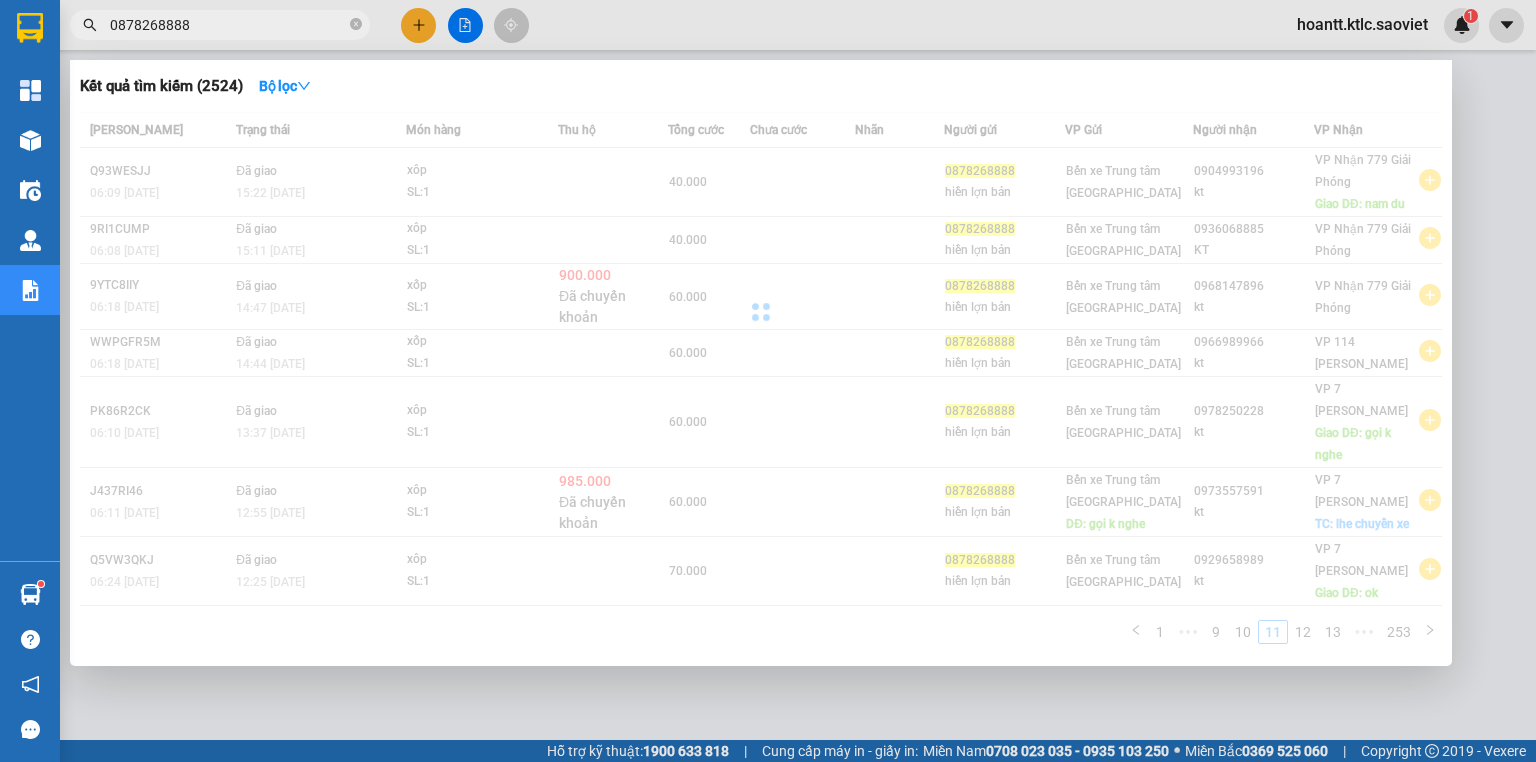 click on "Mã ĐH Trạng thái Món hàng Thu hộ Tổng cước Chưa cước Nhãn Người gửi VP Gửi Người nhận VP Nhận Q93WESJJ 06:09 [DATE] Đã giao   15:22 [DATE] xôp SL:  1 40.000 0878268888 hiền lợn bản Bến xe Trung tâm Lào Cai 0904993196 kt VP Nhận 779 Giải Phóng Giao DĐ: nam du 9RI1CUMP 06:08 [DATE] Đã giao   15:11 [DATE] xôp SL:  1 40.000 0878268888 hiền lợn bản Bến xe [GEOGRAPHIC_DATA] 0936068885 KT VP Nhận 779 Giải Phóng 9YTC8IIY 06:18 [DATE] Đã giao   14:47 [DATE] xốp SL:  1 900.000 Đã chuyển khoản 60.000 0878268888 hiền lợn bản Bến xe Trung tâm Lào Cai 0968147896 kt VP Nhận 779 Giải Phóng WWPGFR5M 06:18 [DATE] Đã giao   14:44 [DATE] xốp SL:  1 60.000 0878268888 hiền lợn bản Bến xe Trung tâm Lào Cai 0966989966 kt VP 114 [PERSON_NAME] PK86R2CK 06:10 [DATE] Đã giao   13:37 [DATE] xôp SL:  1 60.000 0878268888 hiền lợn bản Bến xe [GEOGRAPHIC_DATA] 0978250228 kt VP 7 [PERSON_NAME]   xôp" at bounding box center (761, 384) 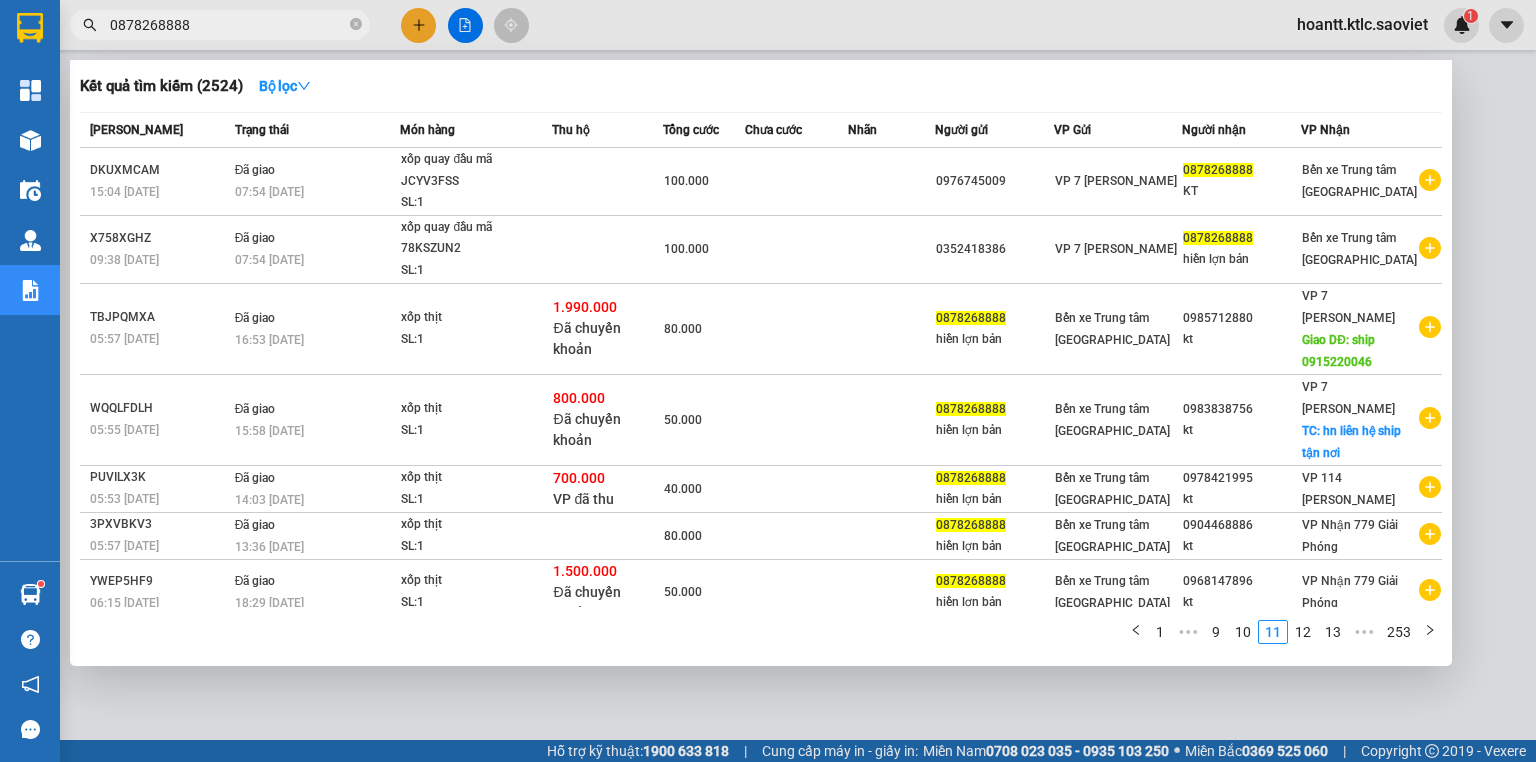 click at bounding box center [1430, 632] 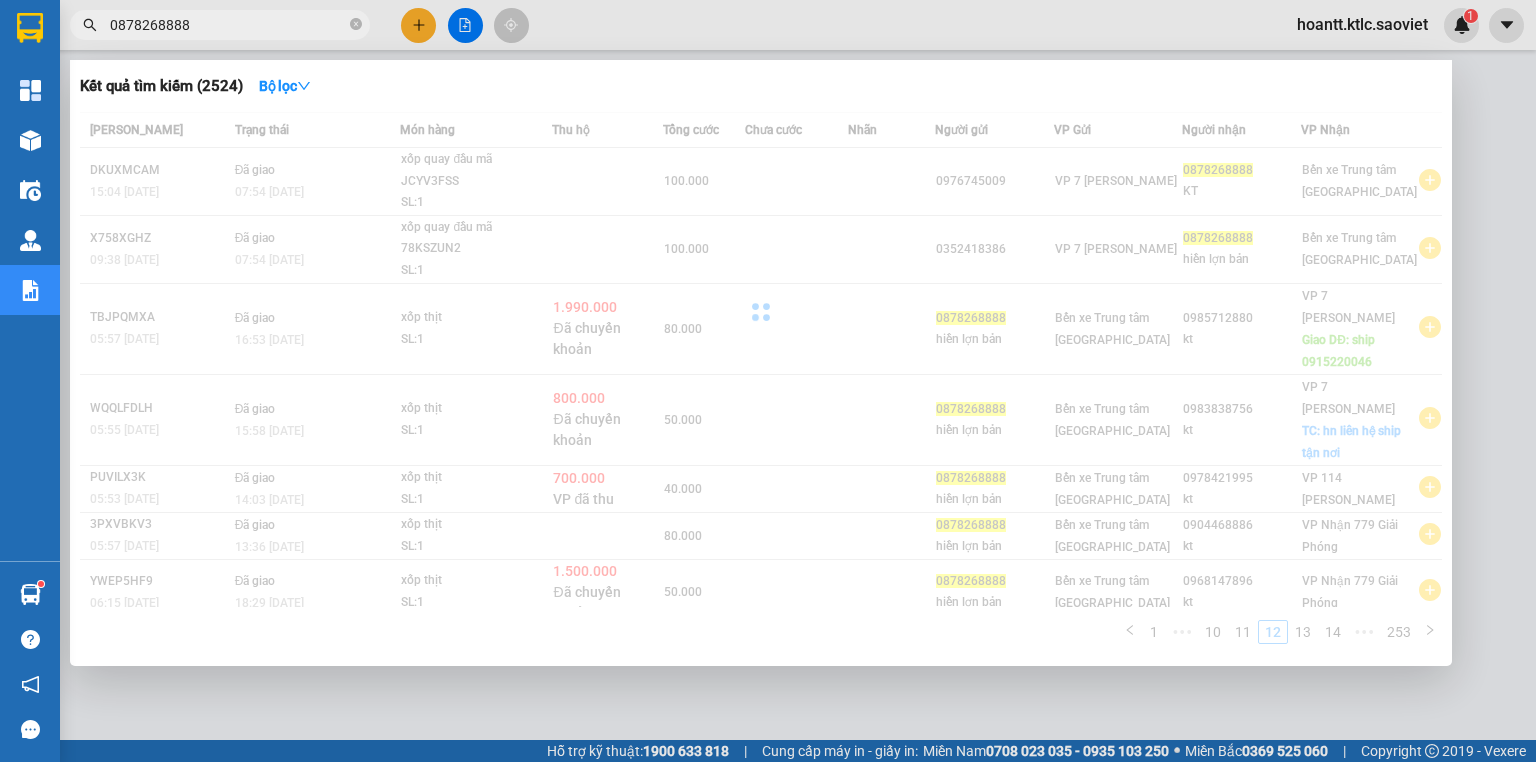 click at bounding box center [1430, 632] 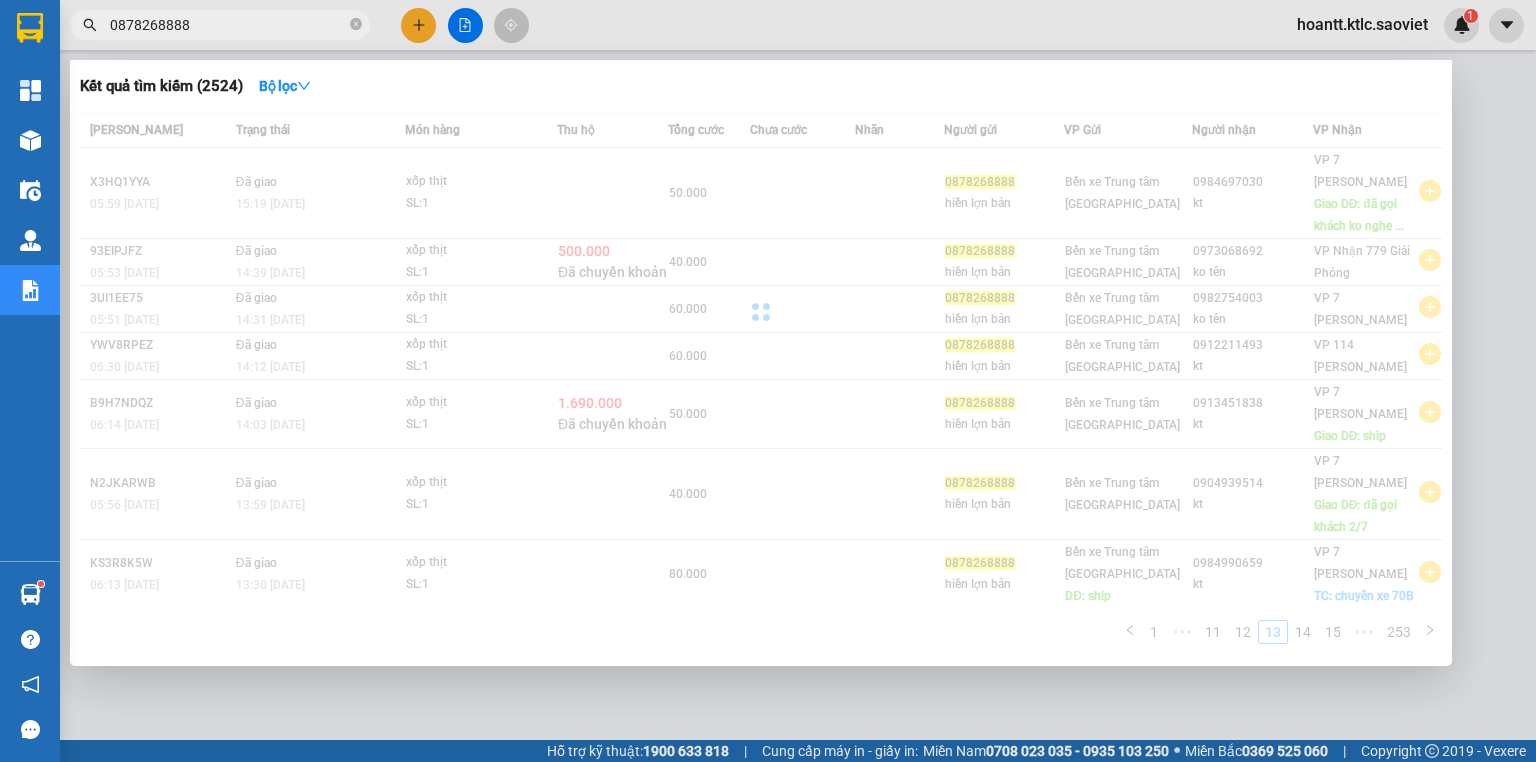 click on "Mã ĐH Trạng thái Món hàng Thu hộ Tổng cước Chưa cước Nhãn Người gửi VP Gửi Người nhận VP Nhận X3HQ1YYA 05:59 [DATE] Đã giao   15:19 [DATE] xốp thịt SL:  1 50.000 0878268888 hiền lợn bản Bến xe Trung tâm Lào Cai 0984697030 kt VP 7 [PERSON_NAME] Giao DĐ: đã gọi khách ko nghe ... 93EIPJFZ 05:53 [DATE] Đã giao   14:39 [DATE] xốp thịt SL:  1 500.000 Đã chuyển khoản 40.000 0878268888 hiền lợn bản Bến xe Trung tâm [GEOGRAPHIC_DATA] 0973068692 ko tên VP Nhận 779 Giải Phóng 3UI1EE75 05:51 [DATE] Đã giao   14:31 [DATE] xốp thịt SL:  1 60.000 0878268888 hiền lợn bản Bến xe Trung tâm Lào Cai 0982754003 ko tên VP 7 [PERSON_NAME] YWV8RPEZ 06:30 [DATE] Đã giao   14:12 [DATE] xốp thịt SL:  1 60.000 0878268888 hiền lợn bản Bến xe [GEOGRAPHIC_DATA] 0912211493 kt VP 114 [PERSON_NAME] B9H7NDQZ 06:14 [DATE] Đã giao   14:03 [DATE] xốp thịt SL:  1 1.690.000 Đã chuyển khoản 50.000 kt   1" at bounding box center [761, 384] 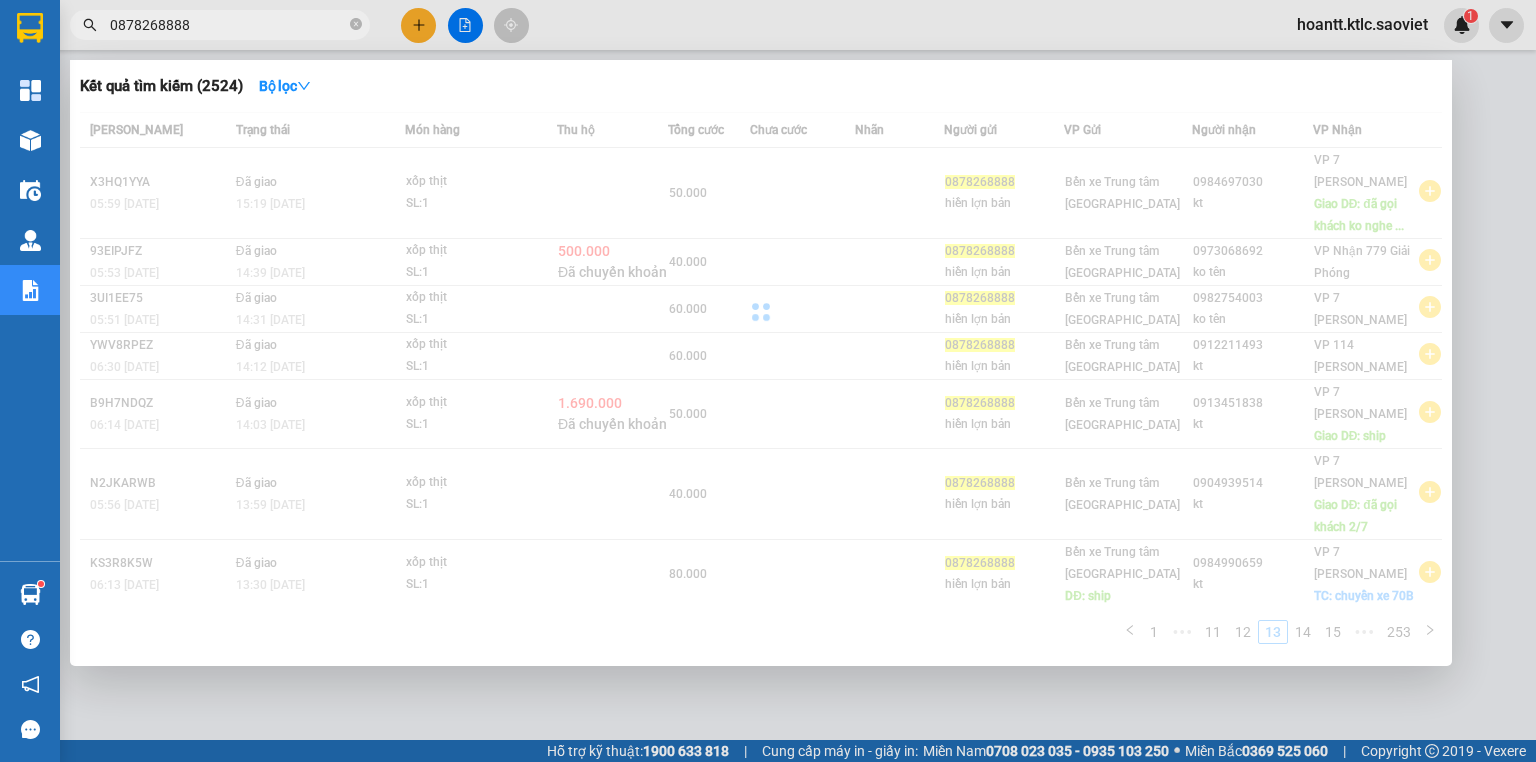 click on "Mã ĐH Trạng thái Món hàng Thu hộ Tổng cước Chưa cước Nhãn Người gửi VP Gửi Người nhận VP Nhận X3HQ1YYA 05:59 [DATE] Đã giao   15:19 [DATE] xốp thịt SL:  1 50.000 0878268888 hiền lợn bản Bến xe Trung tâm Lào Cai 0984697030 kt VP 7 [PERSON_NAME] Giao DĐ: đã gọi khách ko nghe ... 93EIPJFZ 05:53 [DATE] Đã giao   14:39 [DATE] xốp thịt SL:  1 500.000 Đã chuyển khoản 40.000 0878268888 hiền lợn bản Bến xe Trung tâm [GEOGRAPHIC_DATA] 0973068692 ko tên VP Nhận 779 Giải Phóng 3UI1EE75 05:51 [DATE] Đã giao   14:31 [DATE] xốp thịt SL:  1 60.000 0878268888 hiền lợn bản Bến xe Trung tâm Lào Cai 0982754003 ko tên VP 7 [PERSON_NAME] YWV8RPEZ 06:30 [DATE] Đã giao   14:12 [DATE] xốp thịt SL:  1 60.000 0878268888 hiền lợn bản Bến xe [GEOGRAPHIC_DATA] 0912211493 kt VP 114 [PERSON_NAME] B9H7NDQZ 06:14 [DATE] Đã giao   14:03 [DATE] xốp thịt SL:  1 1.690.000 Đã chuyển khoản 50.000 kt   1" at bounding box center (761, 384) 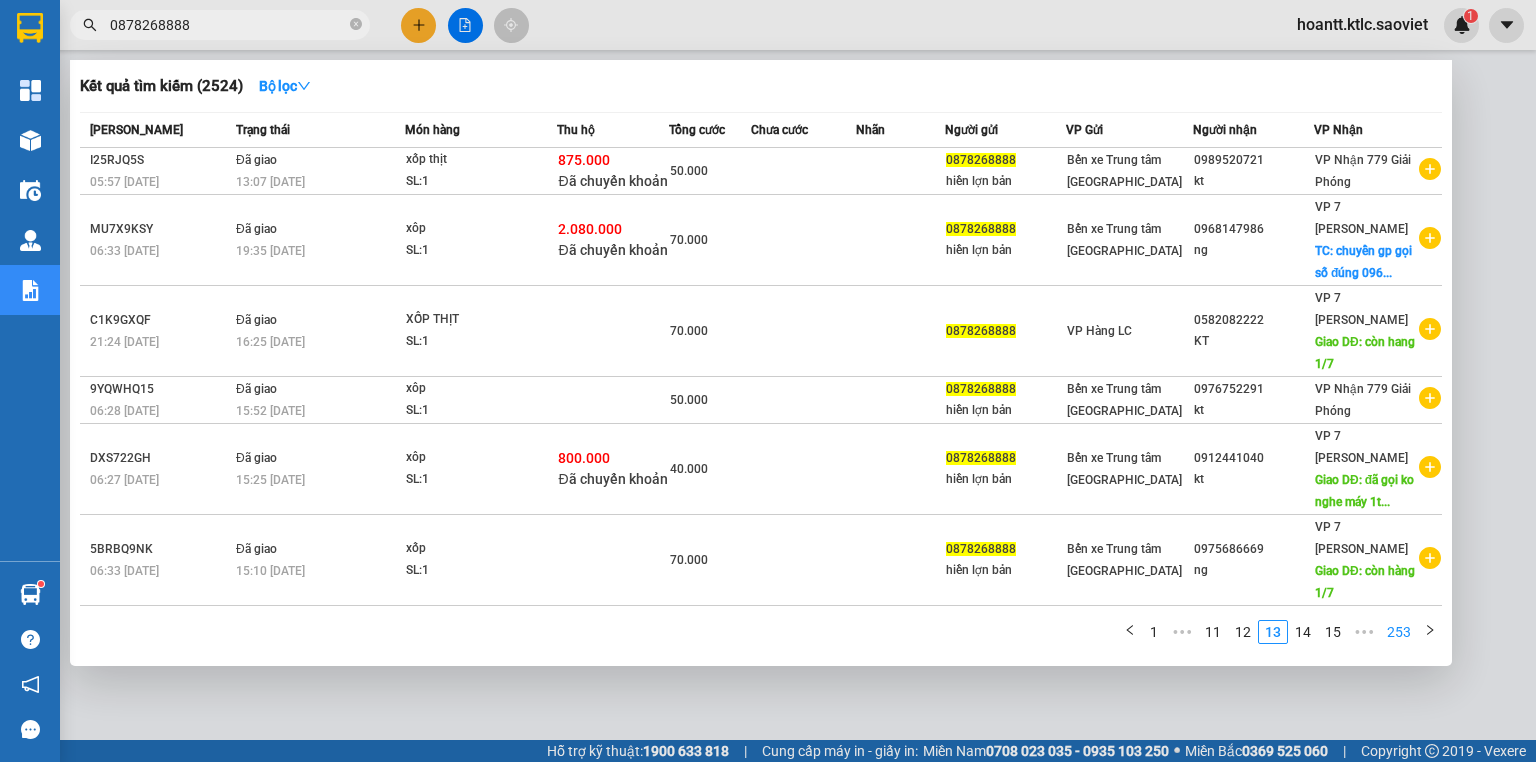 click on "253" at bounding box center (1399, 632) 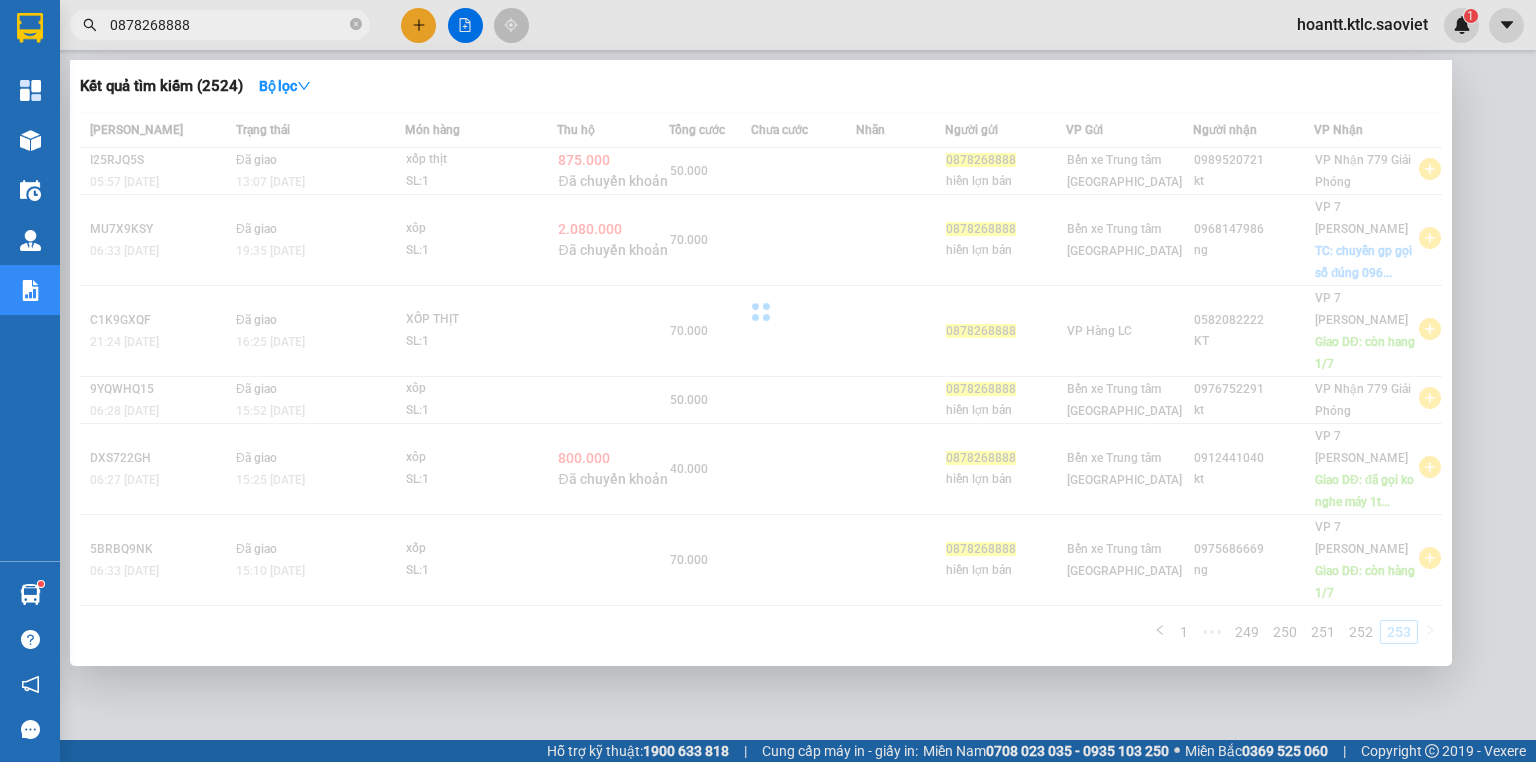 click on "Mã ĐH Trạng thái Món hàng Thu hộ Tổng cước Chưa cước Nhãn Người gửi VP Gửi Người nhận VP Nhận I25RJQ5S 05:57 [DATE] Đã giao   13:07 [DATE] xốp thịt SL:  1 875.000 Đã chuyển khoản 50.000 0878268888 hiền lợn bản Bến xe Trung tâm Lào Cai 0989520721 kt VP Nhận 779 Giải Phóng MU7X9KSY 06:33 [DATE] Đã giao   19:35 [DATE] xôp SL:  1 2.080.000 Đã chuyển khoản 70.000 0878268888 hiền lợn bản Bến xe Trung tâm Lào Cai 0968147986 ng VP 7 [PERSON_NAME] TC: chuyển gp  gọi số đúng 096... C1K9GXQF 21:24 [DATE] Đã giao   16:25 [DATE] XỐP THỊT SL:  1 70.000 0878268888 VP Hàng LC 0582082222 KT VP 7 [PERSON_NAME]: còn hang 1/7 9YQWHQ15 06:28 [DATE] Đã giao   15:52 [DATE] xôp SL:  1 50.000 0878268888 hiền lợn bản Bến xe Trung tâm Lào Cai 0976752291 kt VP Nhận 779 Giải Phóng DXS722GH 06:27 [DATE] Đã giao   15:25 [DATE] xôp SL:  1 800.000 Đã chuyển khoản 40.000 0878268888 0912441040" at bounding box center (761, 384) 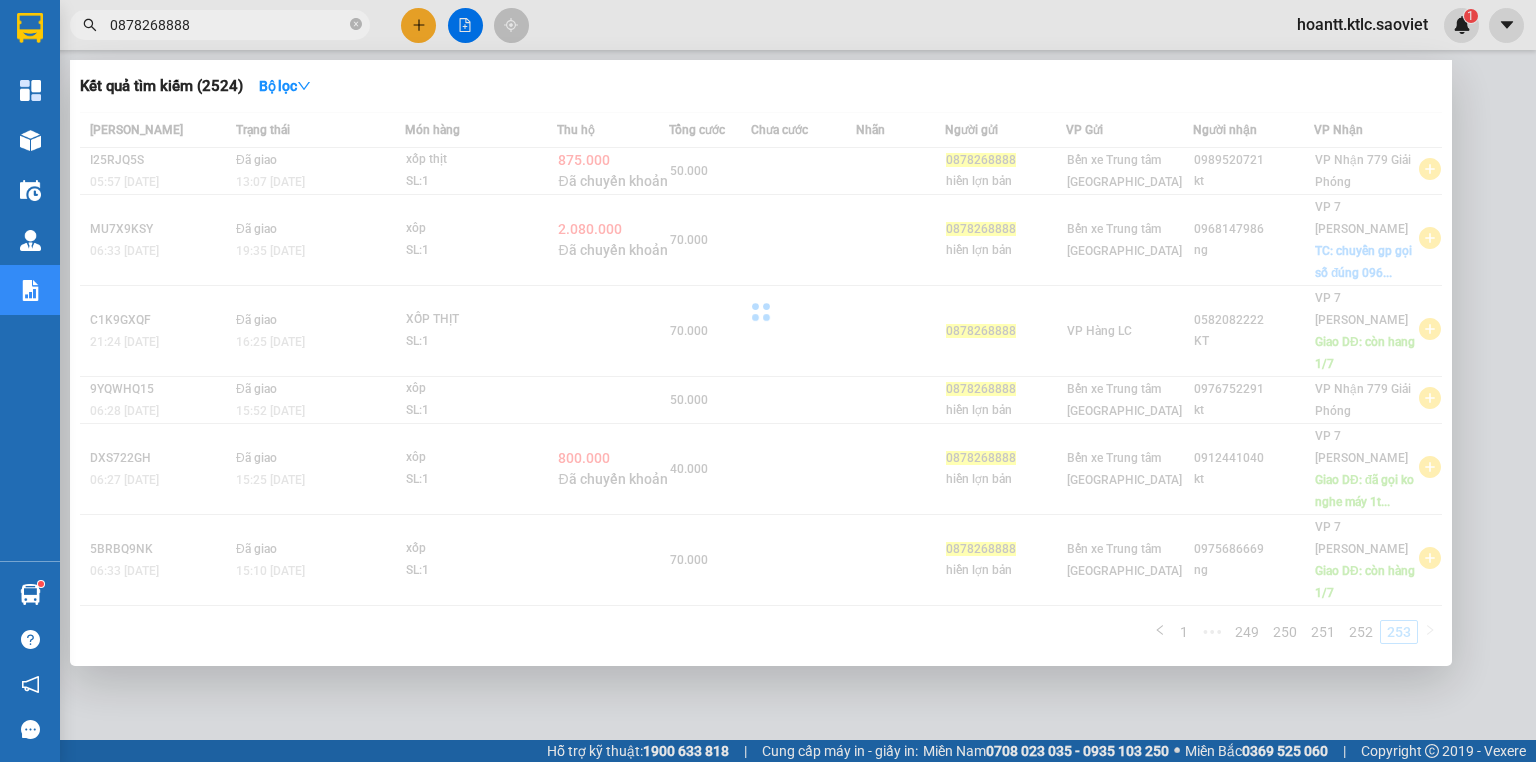 click at bounding box center (768, 381) 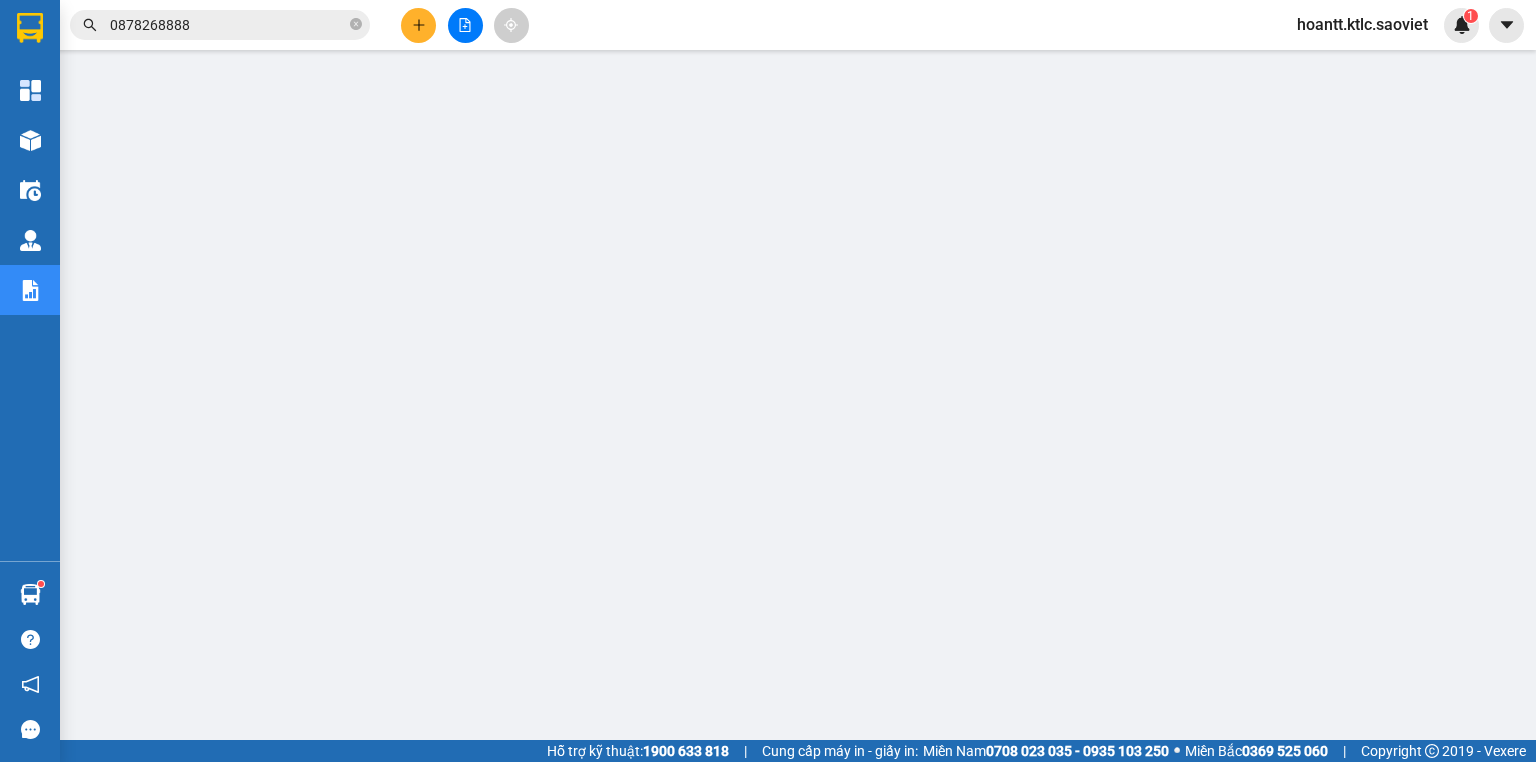 click on "Kết quả tìm kiếm ( 2524 )  Bộ lọc  Mã ĐH Trạng thái Món hàng Thu hộ Tổng cước Chưa cước Nhãn Người gửi VP Gửi Người nhận VP Nhận 9YCUHBJ8 10:57 [DATE] Hủy Nhập sai thông tin xốp đồ ăn SL:  1 70.000 70.000 0878268888 Bến xe Trung tâm Lào Cai 0369502998 k tên  VP TẠM DỪNG HĐ Giao DĐ: huỷ đổi số ng nhận  YLRC1F8U 07:56 [DATE] Hủy Nhập sai thông tin xốp thịt SL:  2 6.000.000 Chưa thu 120.000 120.000 0779723666 kt Bến xe [GEOGRAPHIC_DATA] 0878268888 kt VP 114 [PERSON_NAME] Giao DĐ: HUỶ SAI SĐT PQRDQZV3 08:54 [DATE] Hủy Nhập sai thông tin xốp đồ ăn SL:  1 50.000 50.000 0878268888        o tên VP Hàng LC DĐ: hủy sai sdt 0937965888 KT VP 114 [PERSON_NAME] Z4RPSNE4 11:19 [DATE] Hủy Nhập sai thông tin xốp đồ ăn SL:  1 50.000 50.000 0866936599 KT  VP Hàng LC DĐ: HỦY SAI SDT 0878268888 kt VP TẠM DỪNG HĐ 1 ••• 249 250 251 252 253 0878268888" at bounding box center (195, 25) 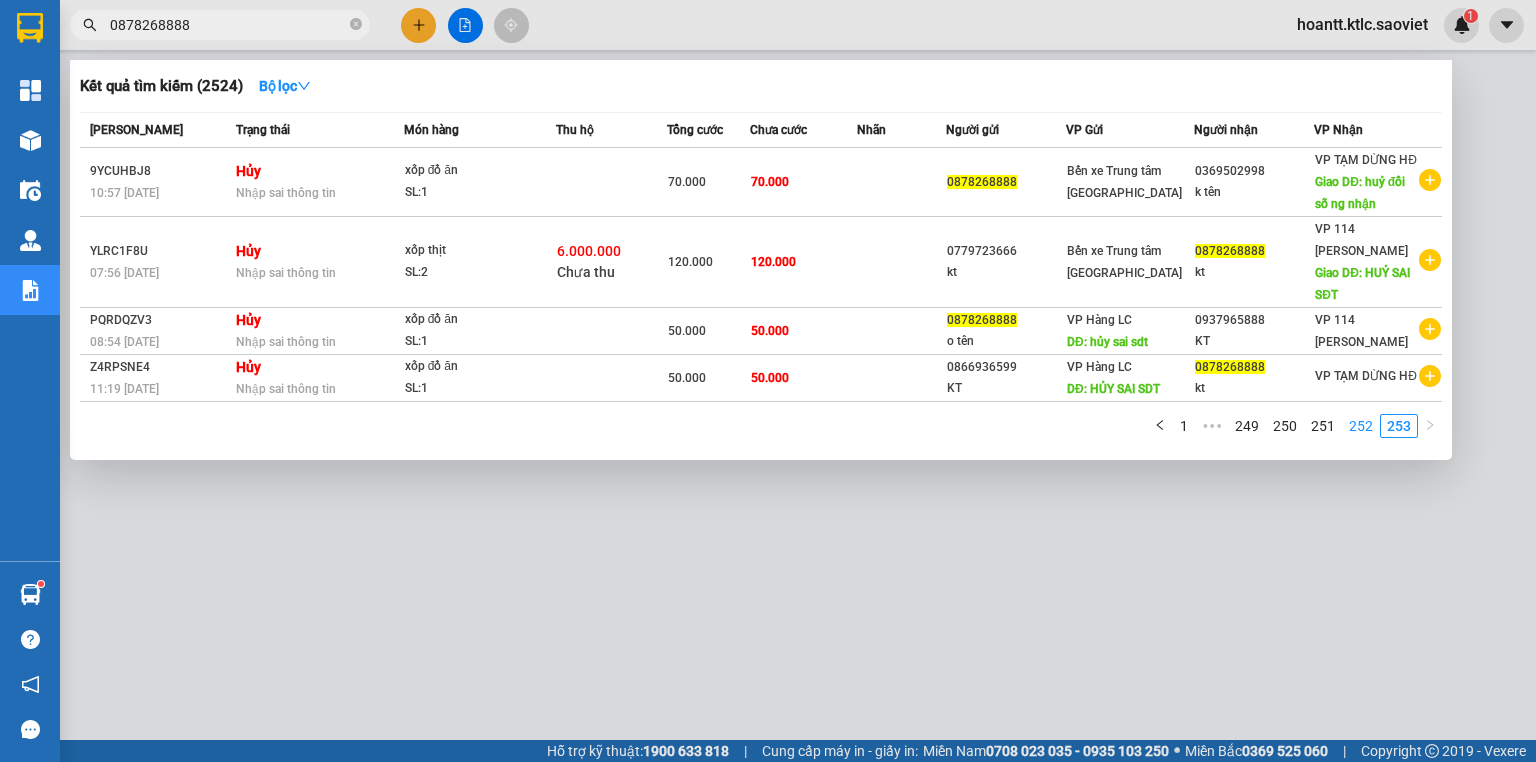 click on "252" at bounding box center (1361, 426) 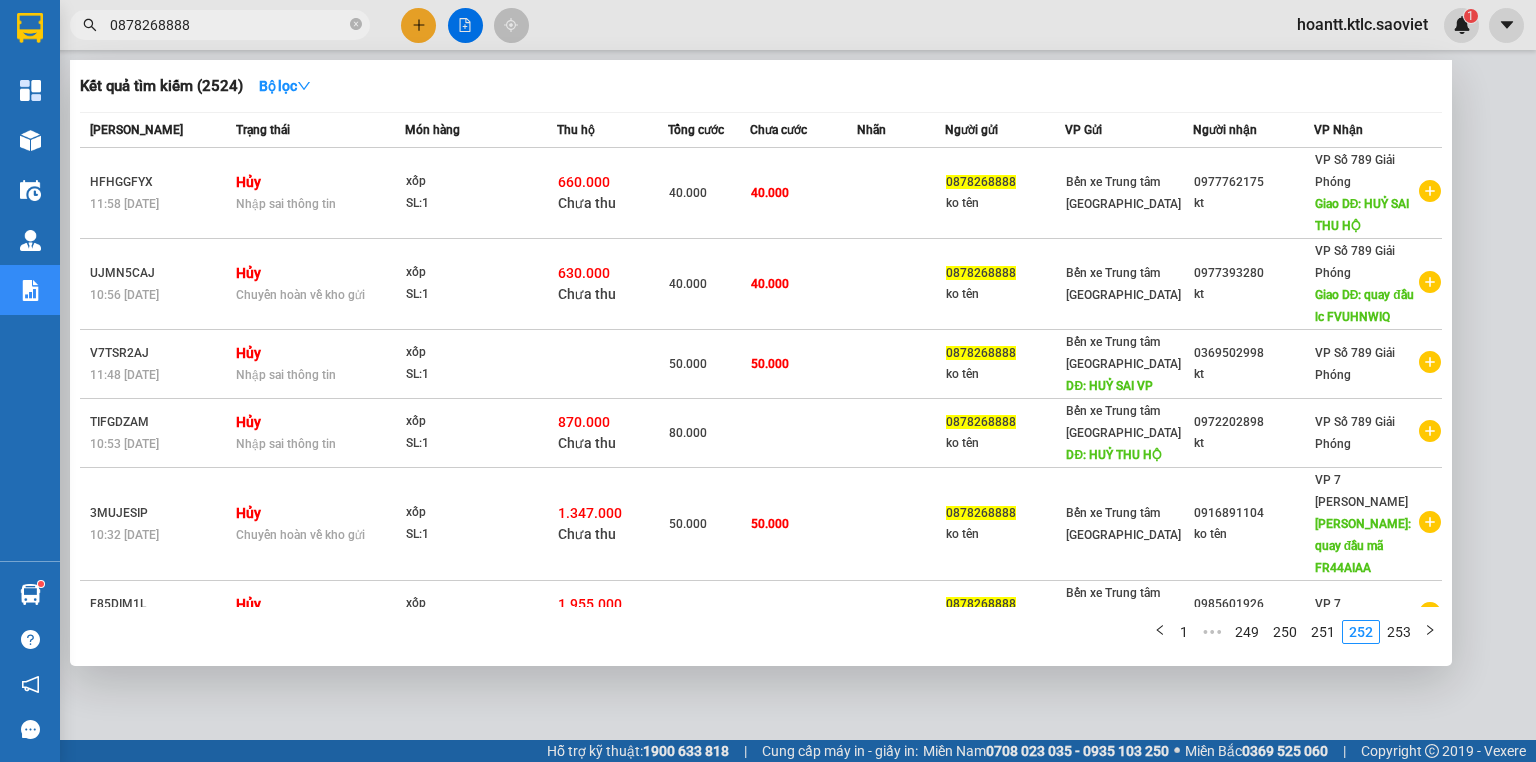 click on "0878268888" at bounding box center (228, 25) 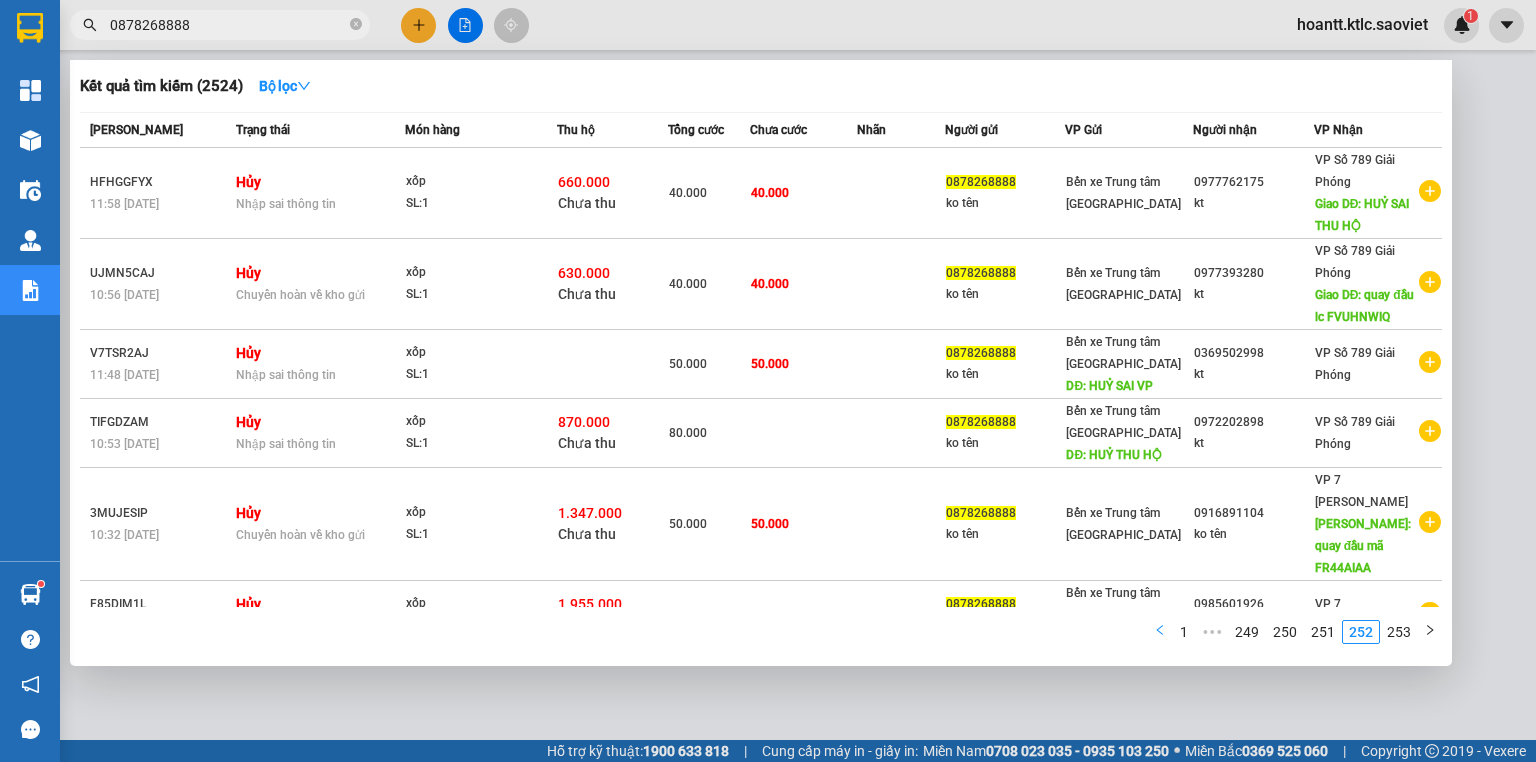 click 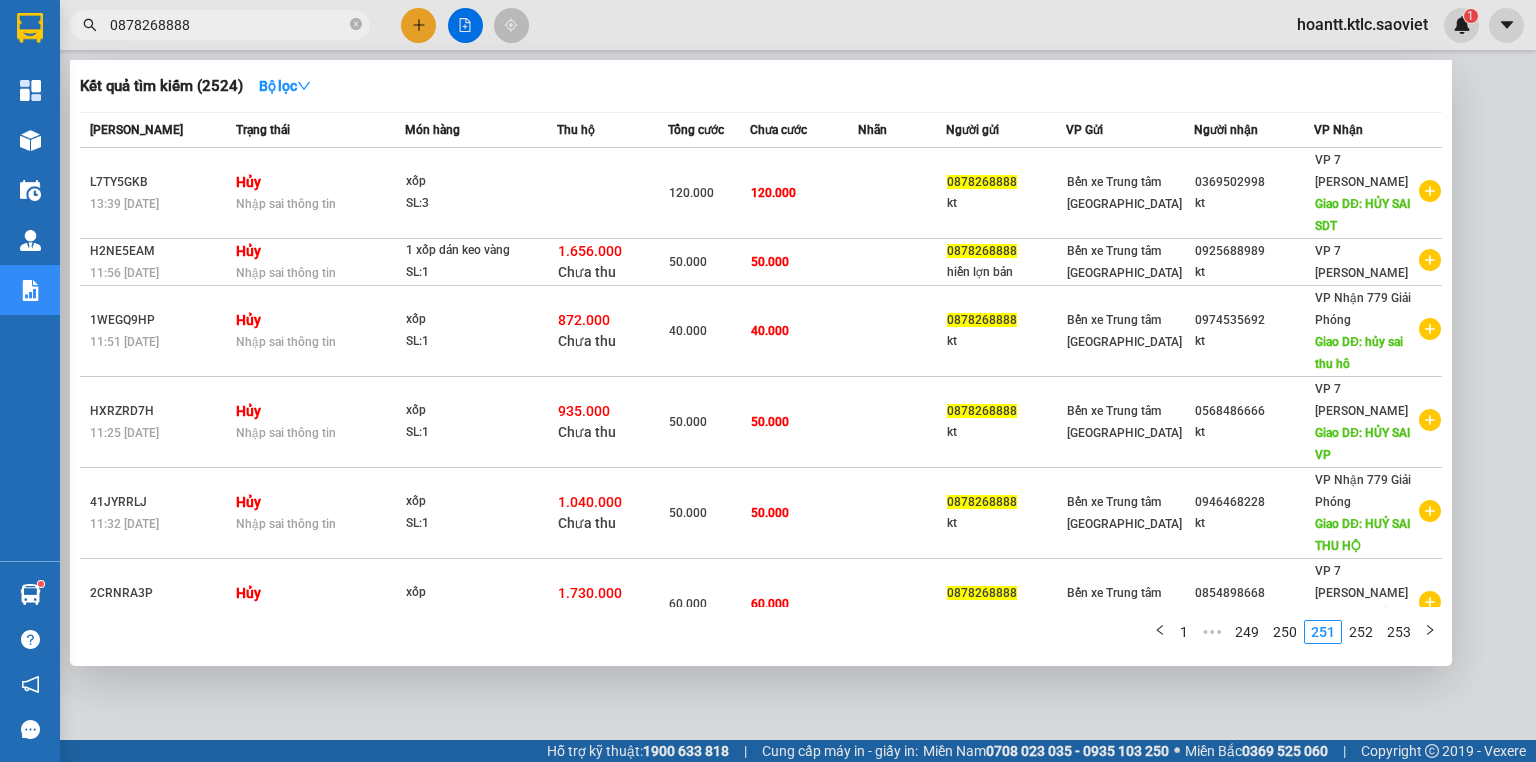 click on "0878268888" at bounding box center (220, 25) 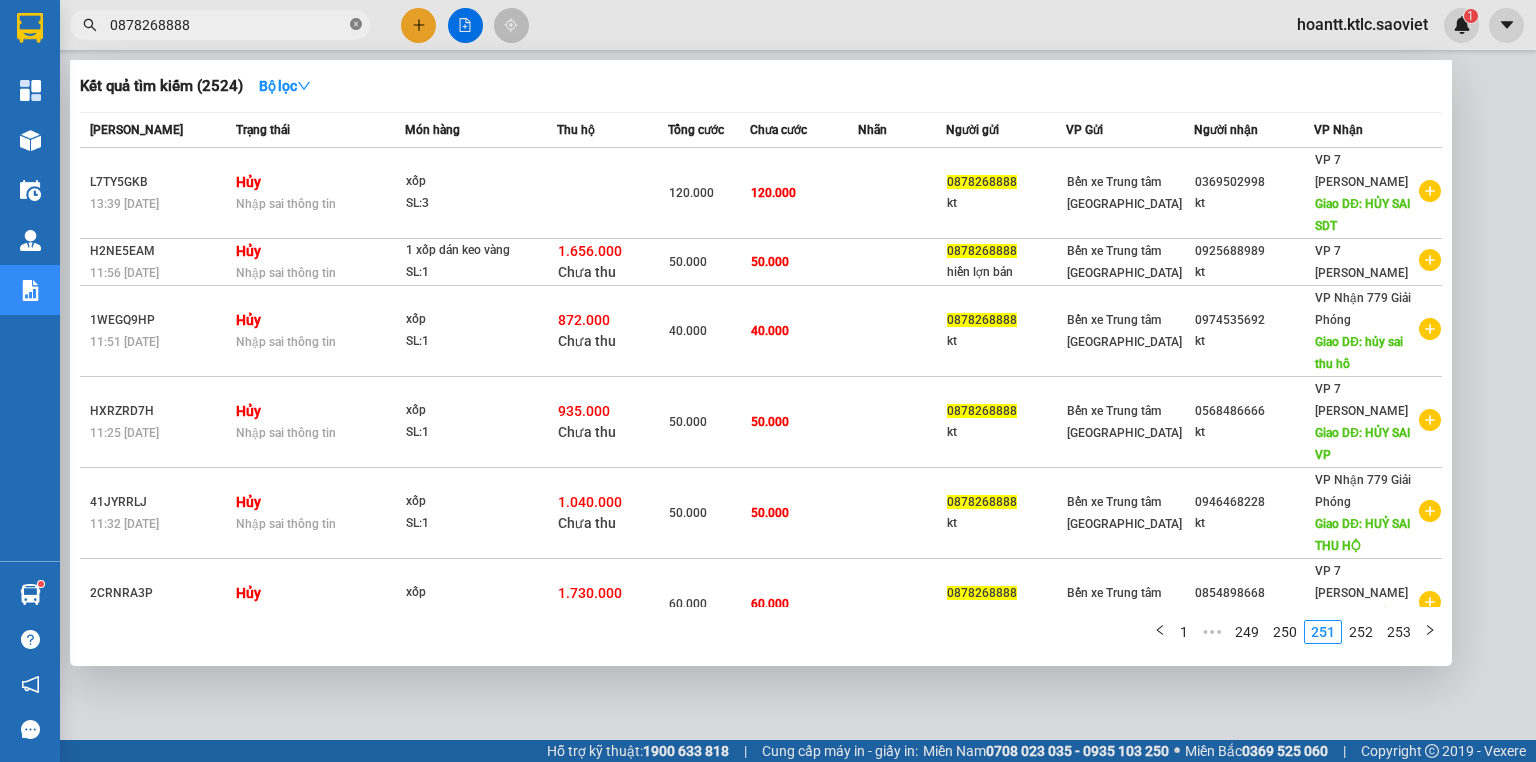 click 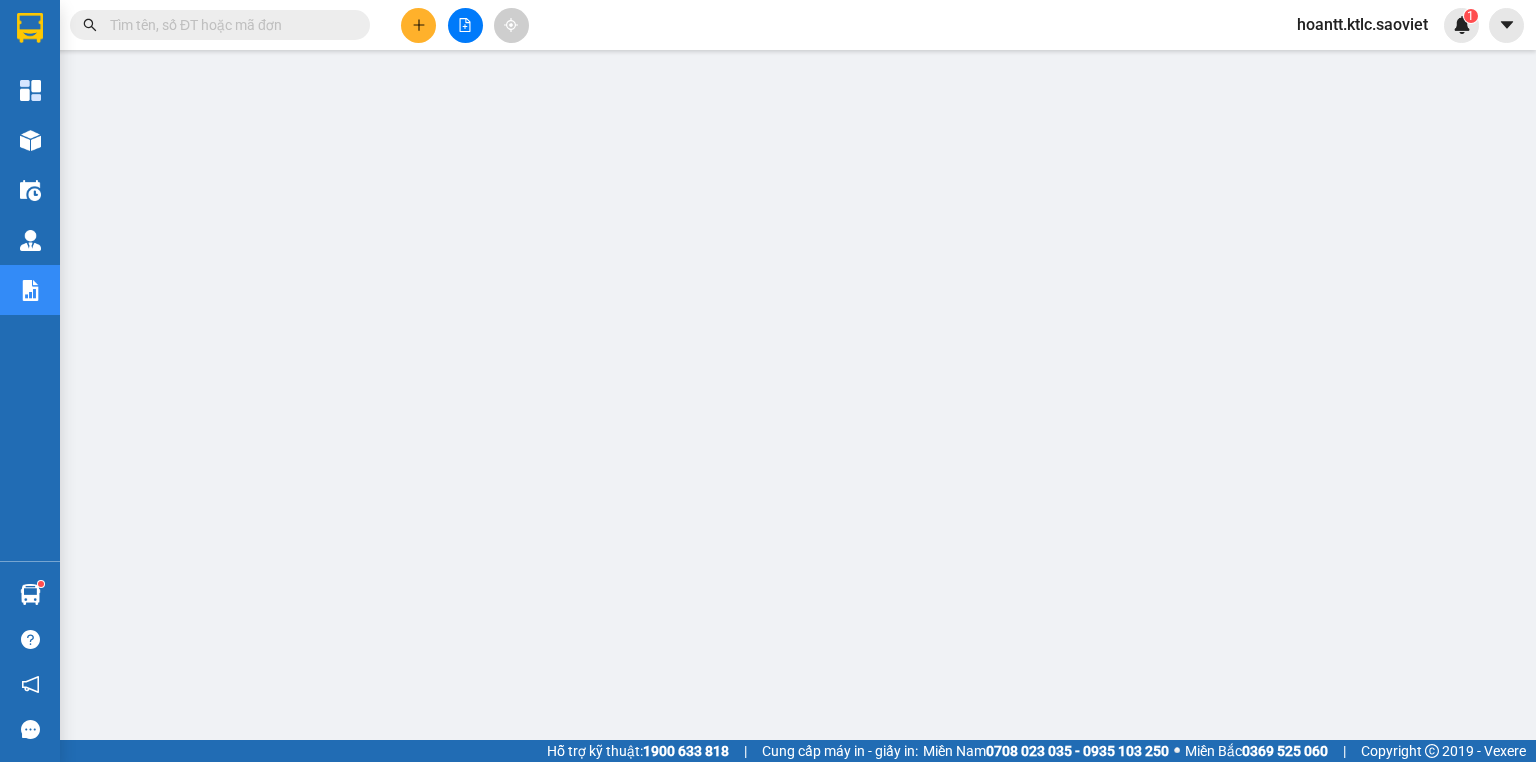 drag, startPoint x: 264, startPoint y: 22, endPoint x: 272, endPoint y: 0, distance: 23.409399 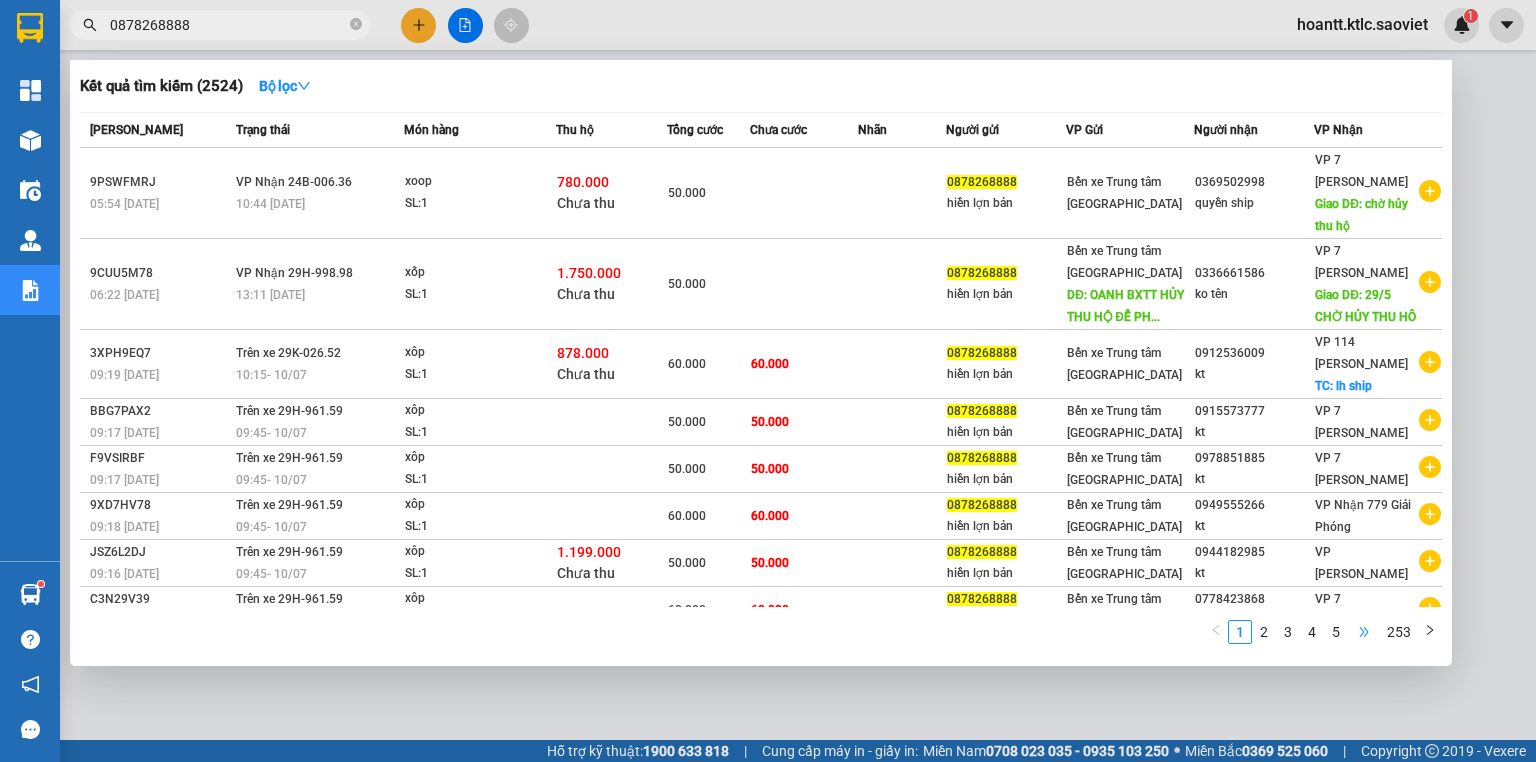 type on "0878268888" 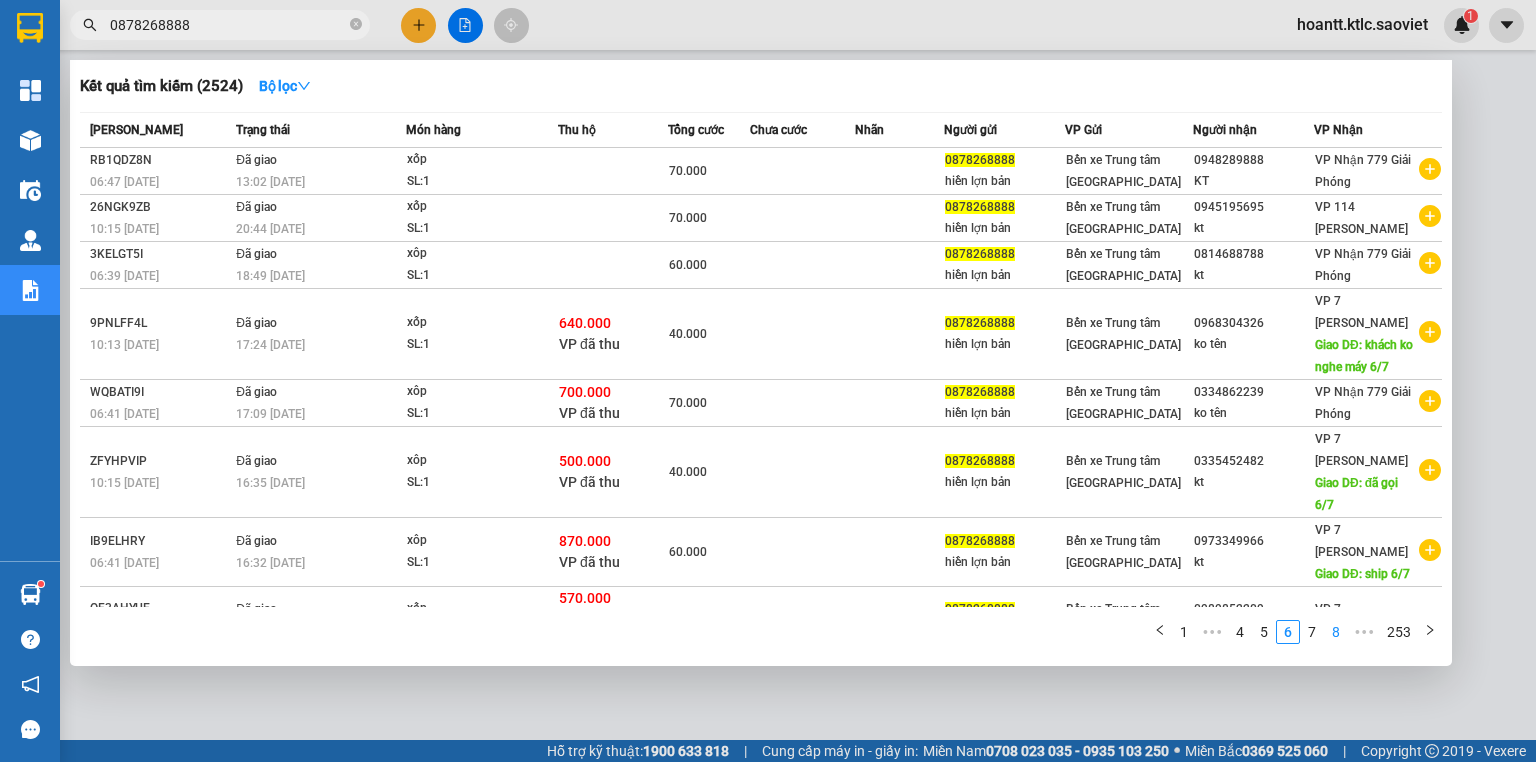 click on "8" at bounding box center [1336, 632] 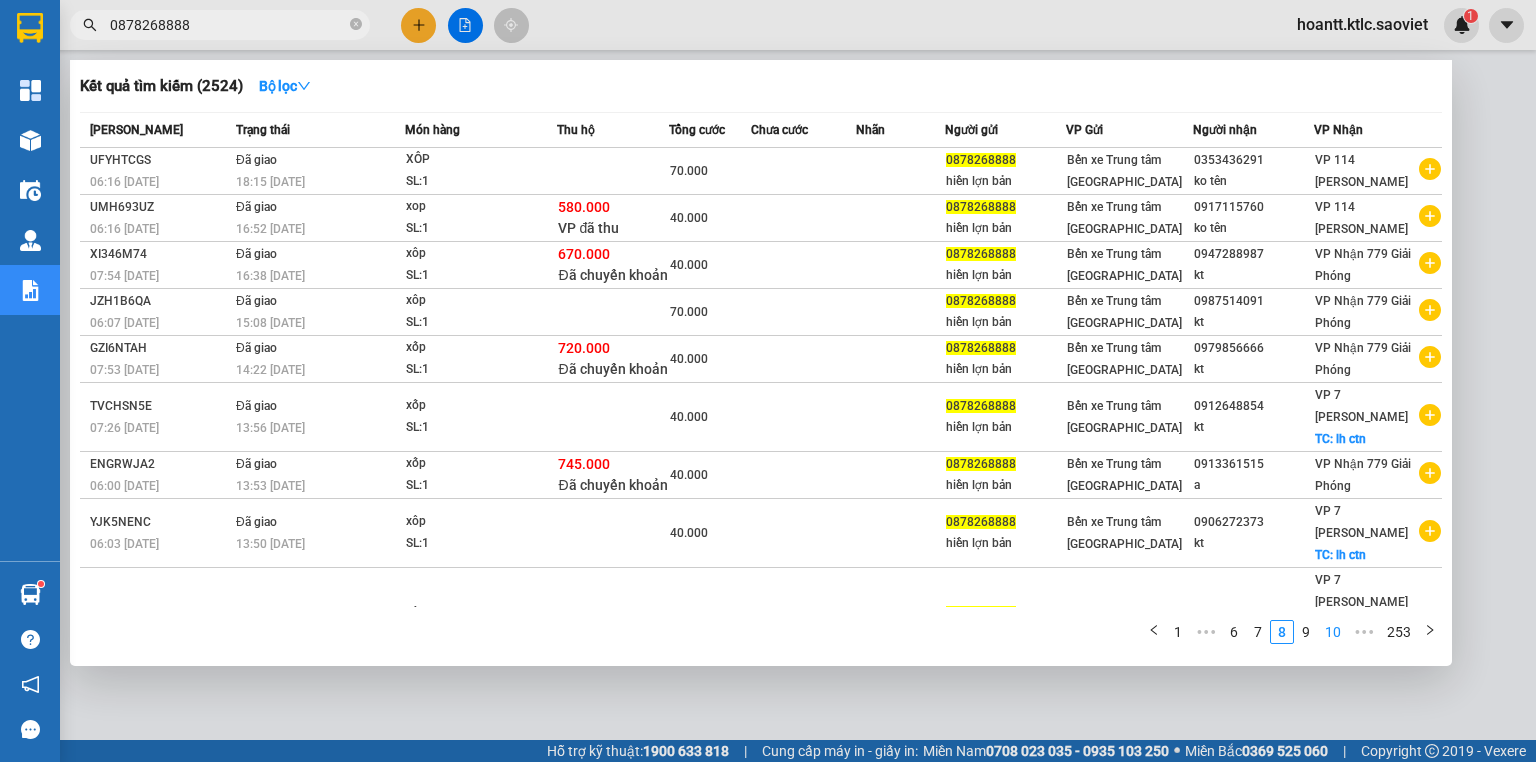 click on "10" at bounding box center [1333, 632] 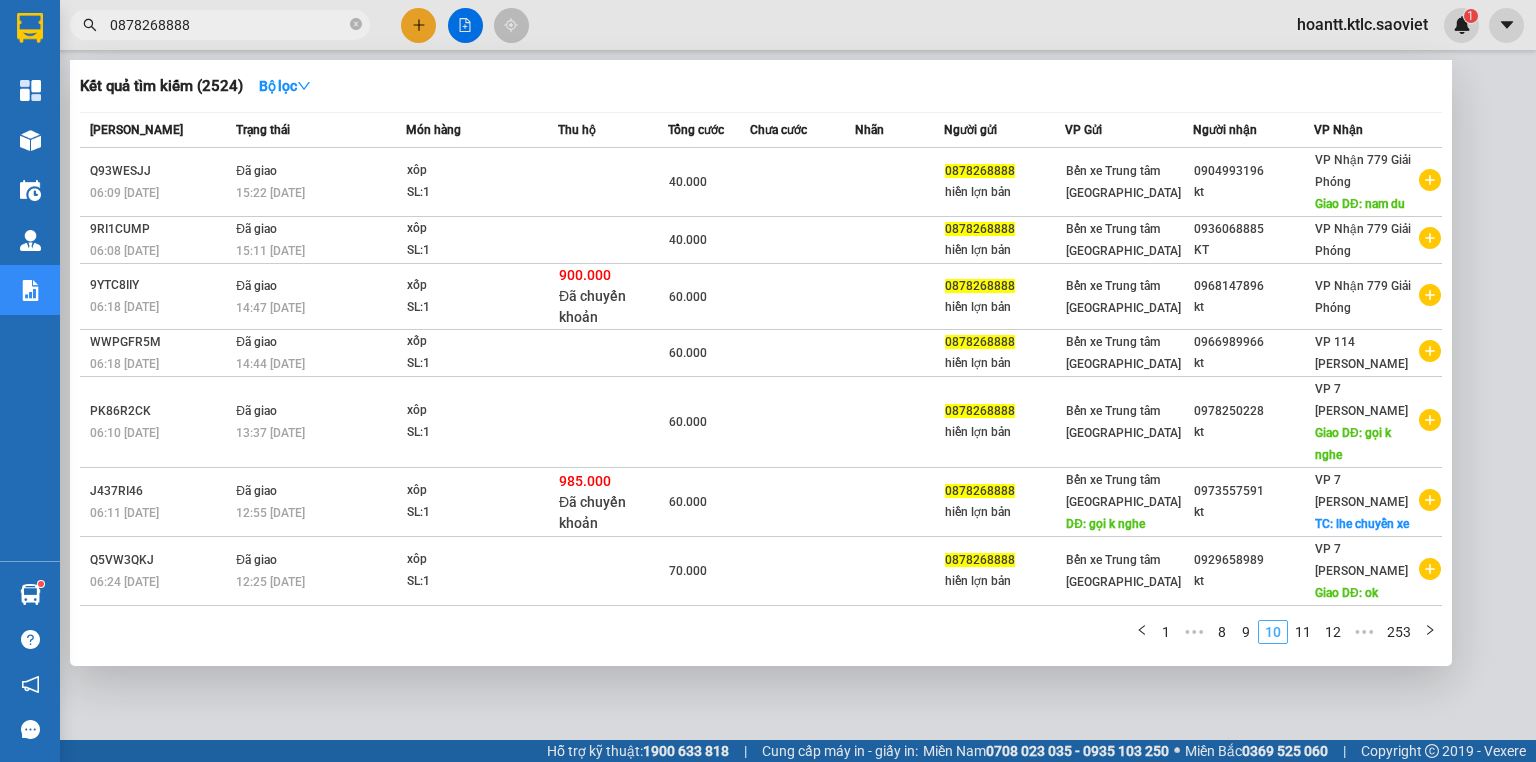 click on "12" at bounding box center [1333, 632] 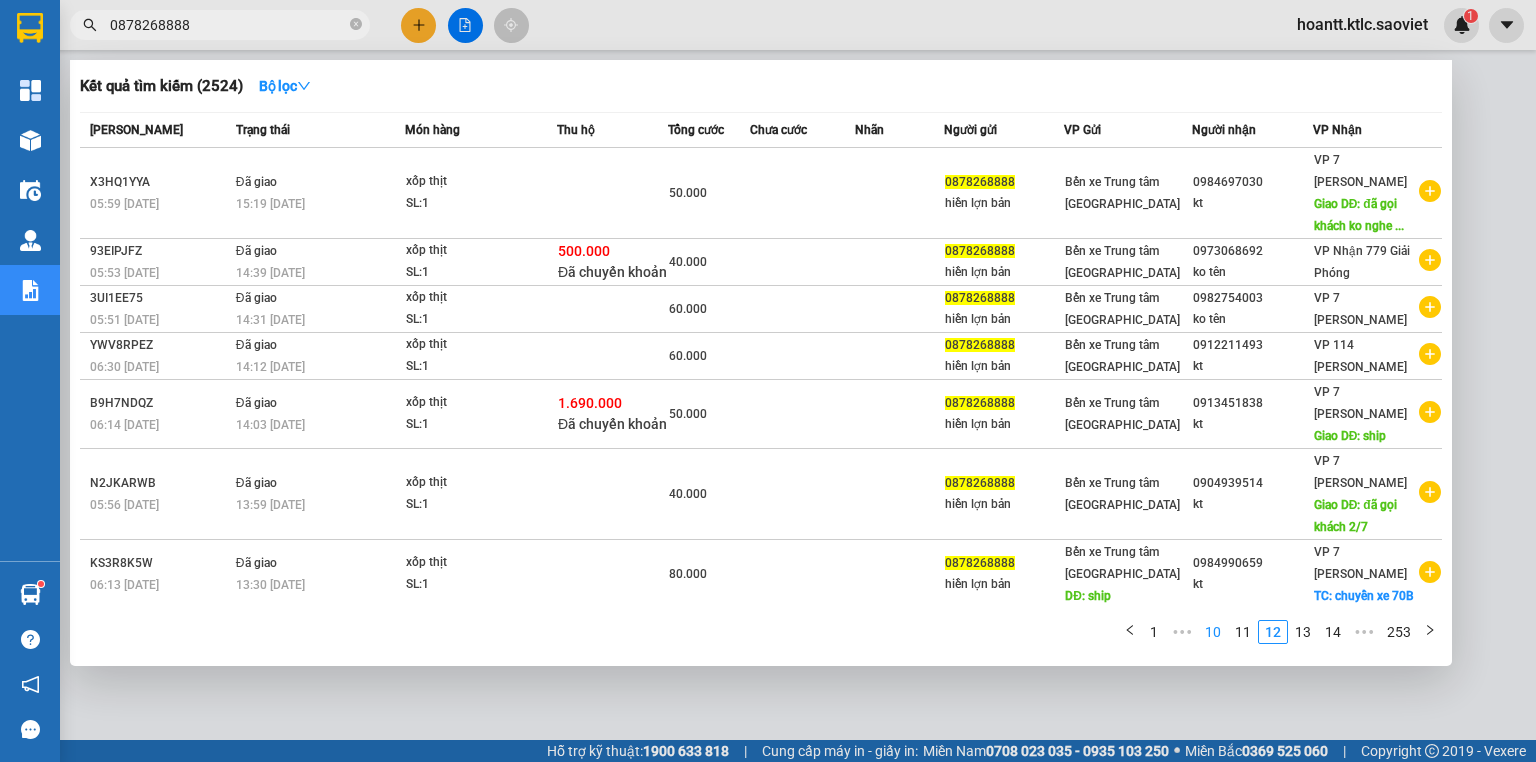 click on "14" at bounding box center [1333, 632] 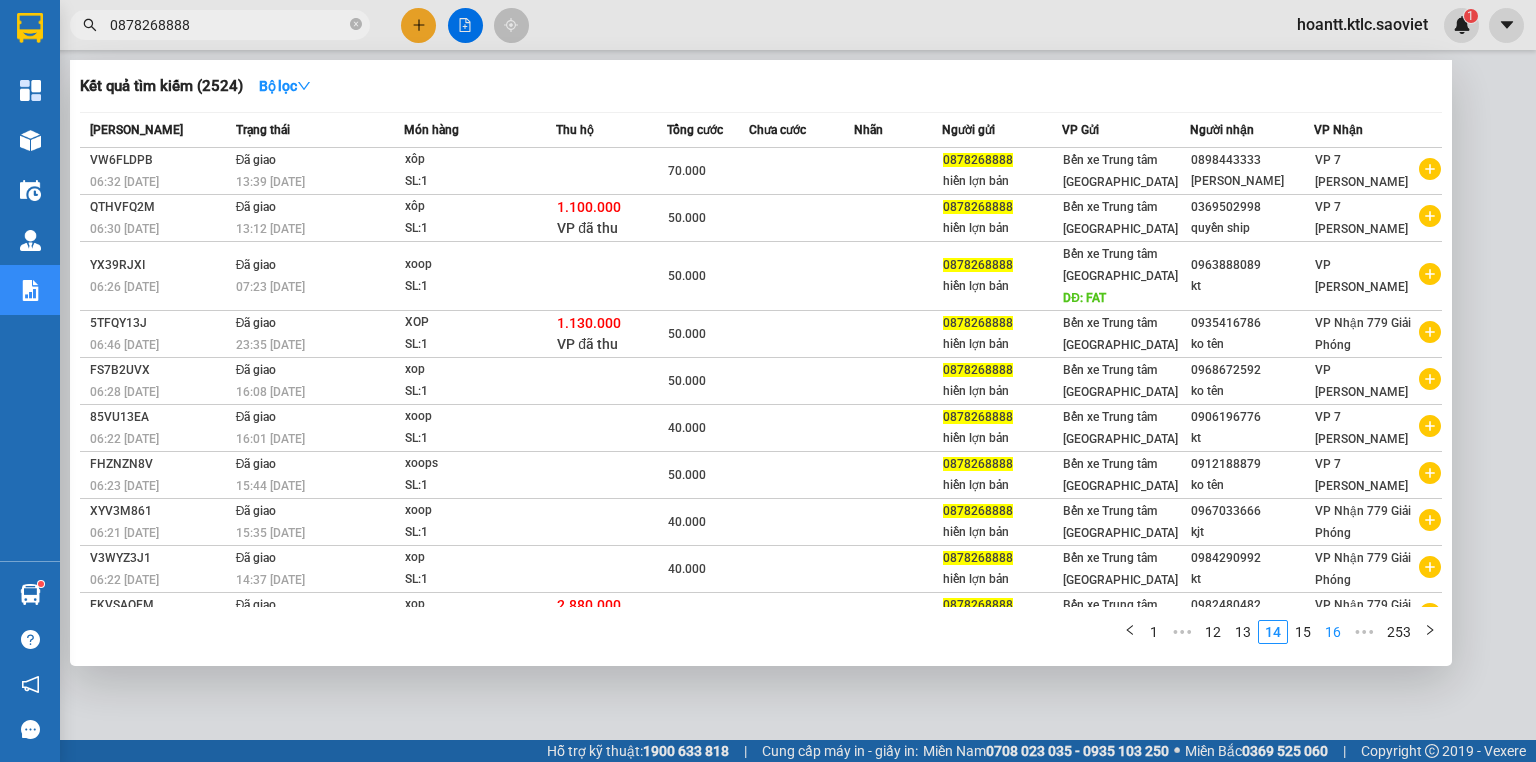 click on "16" at bounding box center [1333, 632] 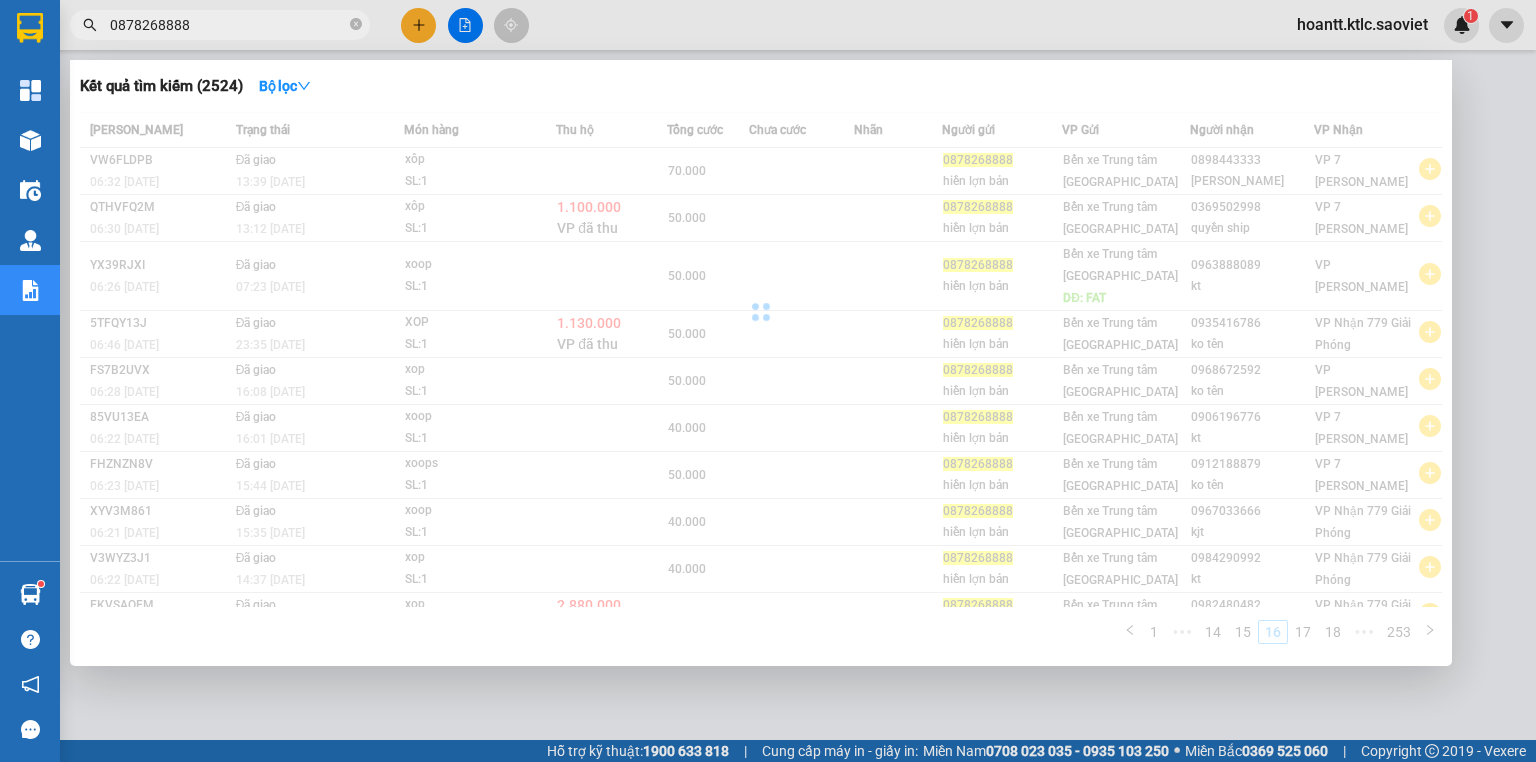 click on "Mã ĐH Trạng thái Món hàng Thu hộ Tổng cước Chưa cước Nhãn Người gửi VP Gửi Người nhận VP Nhận VW6FLDPB 06:32 [DATE] Đã giao   13:39 [DATE] xôp SL:  1 70.000 0878268888 hiền lợn bản Bến xe Trung tâm Lào Cai 0898443333 thanh huyền VP 7 [PERSON_NAME] QTHVFQ2M 06:30 [DATE] Đã giao   13:12 [DATE] xôp SL:  1 1.100.000 VP đã thu 50.000 0878268888 hiền lợn bản Bến xe Trung tâm [GEOGRAPHIC_DATA] 0369502998 quyền ship VP 7 [PERSON_NAME] YX39RJXI 06:26 [DATE] Đã giao   07:23 [DATE] xoop SL:  1 50.000 0878268888 hiền lợn bản Bến xe Trung tâm Lào Cai DĐ: FAT 0963888089 kt VP [GEOGRAPHIC_DATA] 5TFQY13J 06:46 [DATE] Đã giao   23:35 [DATE] XOP SL:  1 1.130.000 VP đã thu 50.000 0878268888 hiền lợn bản Bến xe Trung tâm Lào Cai 0935416786 ko tên VP Nhận 779 Giải Phóng FS7B2UVX 06:28 [DATE] Đã giao   16:08 [DATE] xop SL:  1 50.000 0878268888 hiền lợn bản Bến xe Trung tâm Lào Cai 0968672592 ko tên VP [PERSON_NAME][GEOGRAPHIC_DATA]" at bounding box center (761, 384) 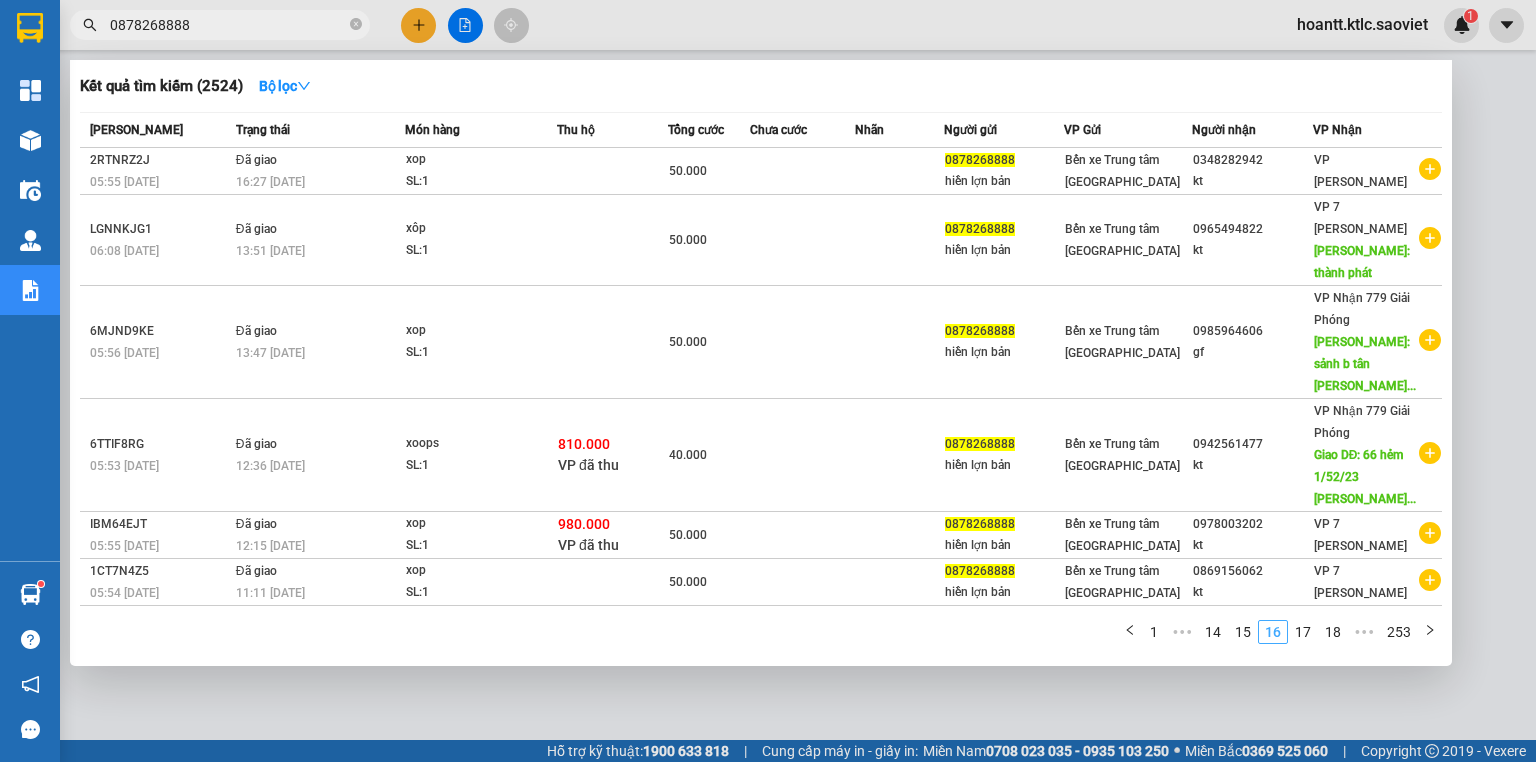 click on "18" at bounding box center (1333, 632) 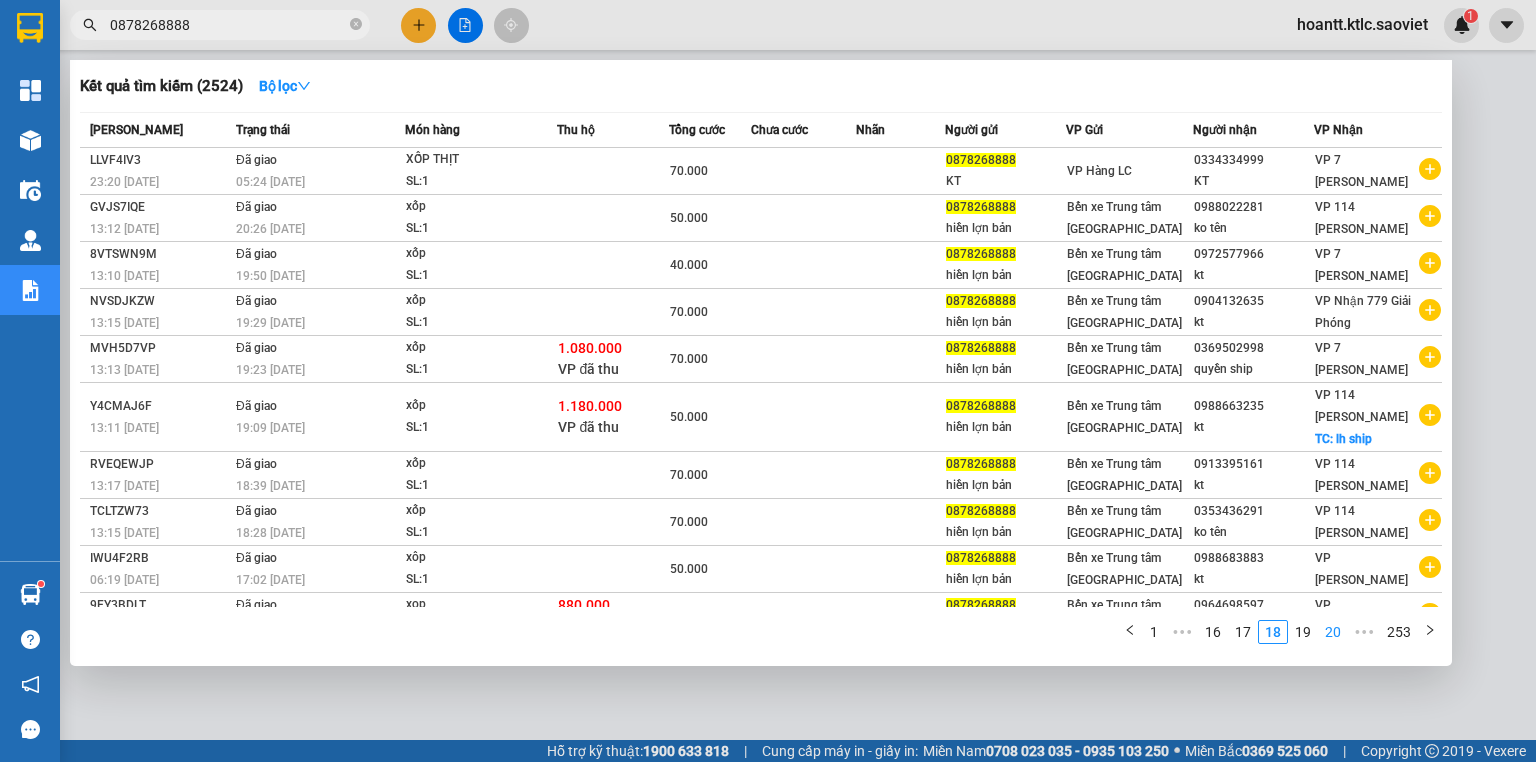 click on "20" at bounding box center [1333, 632] 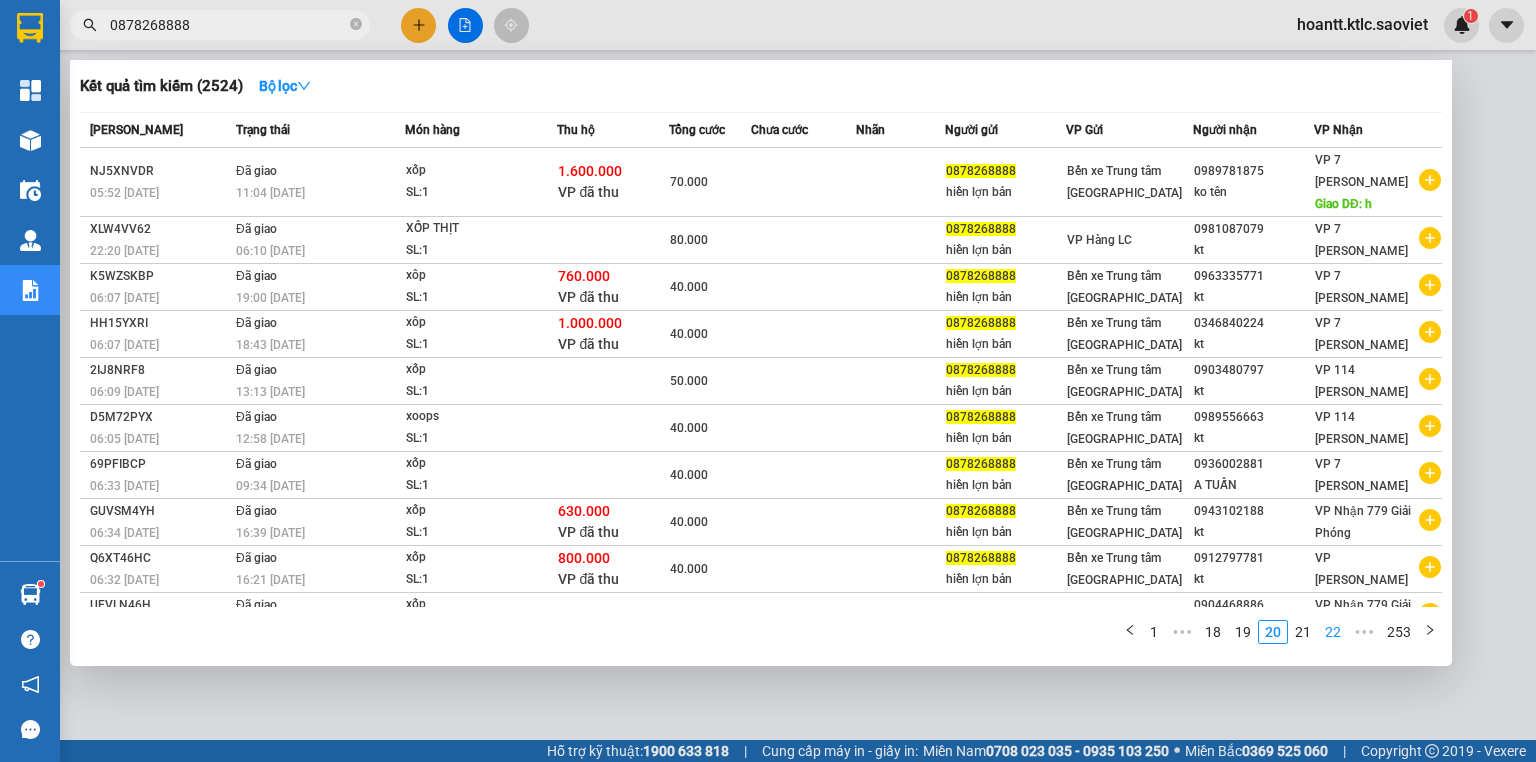 click on "22" at bounding box center [1333, 632] 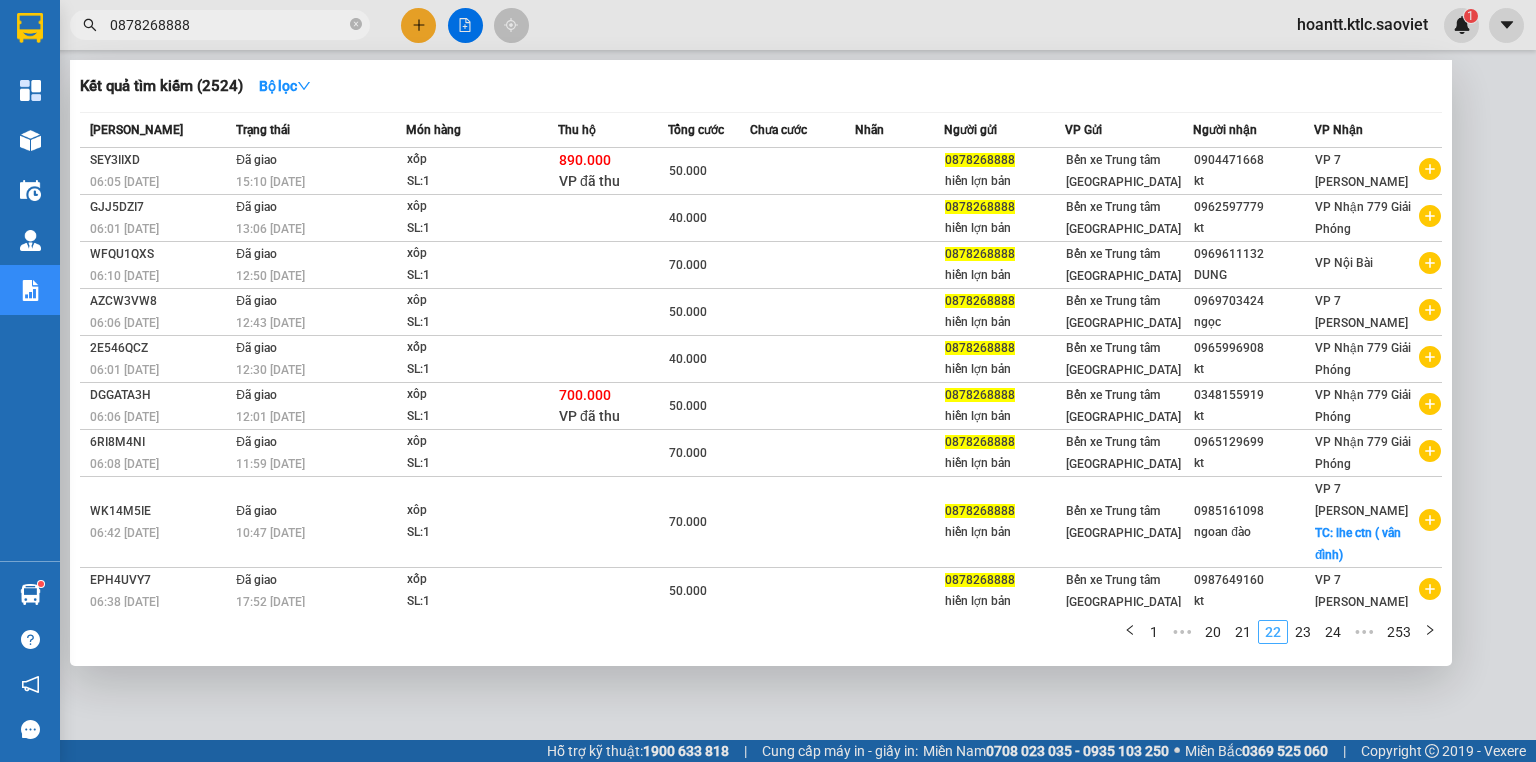 click on "24" at bounding box center (1333, 632) 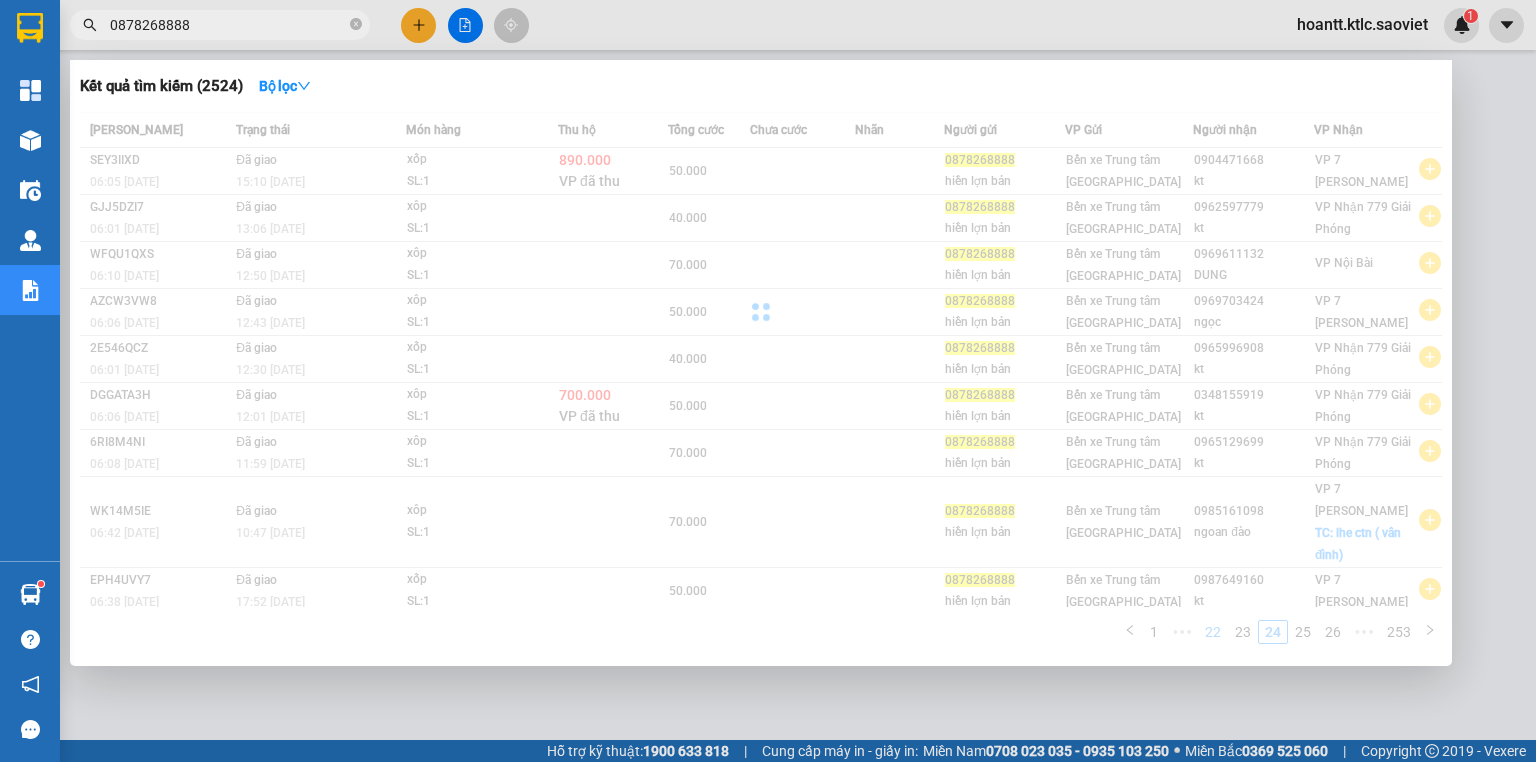click on "[PERSON_NAME] thái Món hàng Thu hộ Tổng cước Chưa cước Nhãn Người gửi VP Gửi Người nhận VP Nhận SEY3IIXD 06:05 [DATE] Đã giao   15:10 [DATE] xốp SL:  1 890.000 VP đã thu 50.000 0878268888 hiền lợn bản Bến xe Trung tâm Lào Cai 0904471668 kt VP 7 Phạm Văn Đồng GJJ5DZI7 06:01 [DATE] Đã giao   13:06 [DATE] xôp SL:  1 40.000 0878268888 hiền lợn bản Bến xe Trung tâm [GEOGRAPHIC_DATA] 0962597779 kt VP Nhận 779 Giải Phóng WFQU1QXS 06:10 [DATE] Đã giao   12:50 [DATE] xôp SL:  1 70.000 0878268888 hiền lợn bản Bến xe Trung tâm Lào Cai 0969611132 DUNG VP Nội Bài AZCW3VW8 06:06 [DATE] Đã giao   12:43 [DATE] xôp SL:  1 50.000 0878268888 hiền lợn bản Bến xe Trung tâm Lào Cai 0969703424 ngọc VP 7 [PERSON_NAME] 2E546QCZ 06:01 [DATE] Đã giao   12:30 [DATE] xốp SL:  1 40.000 0878268888 hiền lợn bản Bến xe Trung tâm [GEOGRAPHIC_DATA] 0965996908 kt VP Nhận 779 Giải Phóng DGGATA3H 06:06 [DATE] Đã giao   xôp 1" at bounding box center (761, 384) 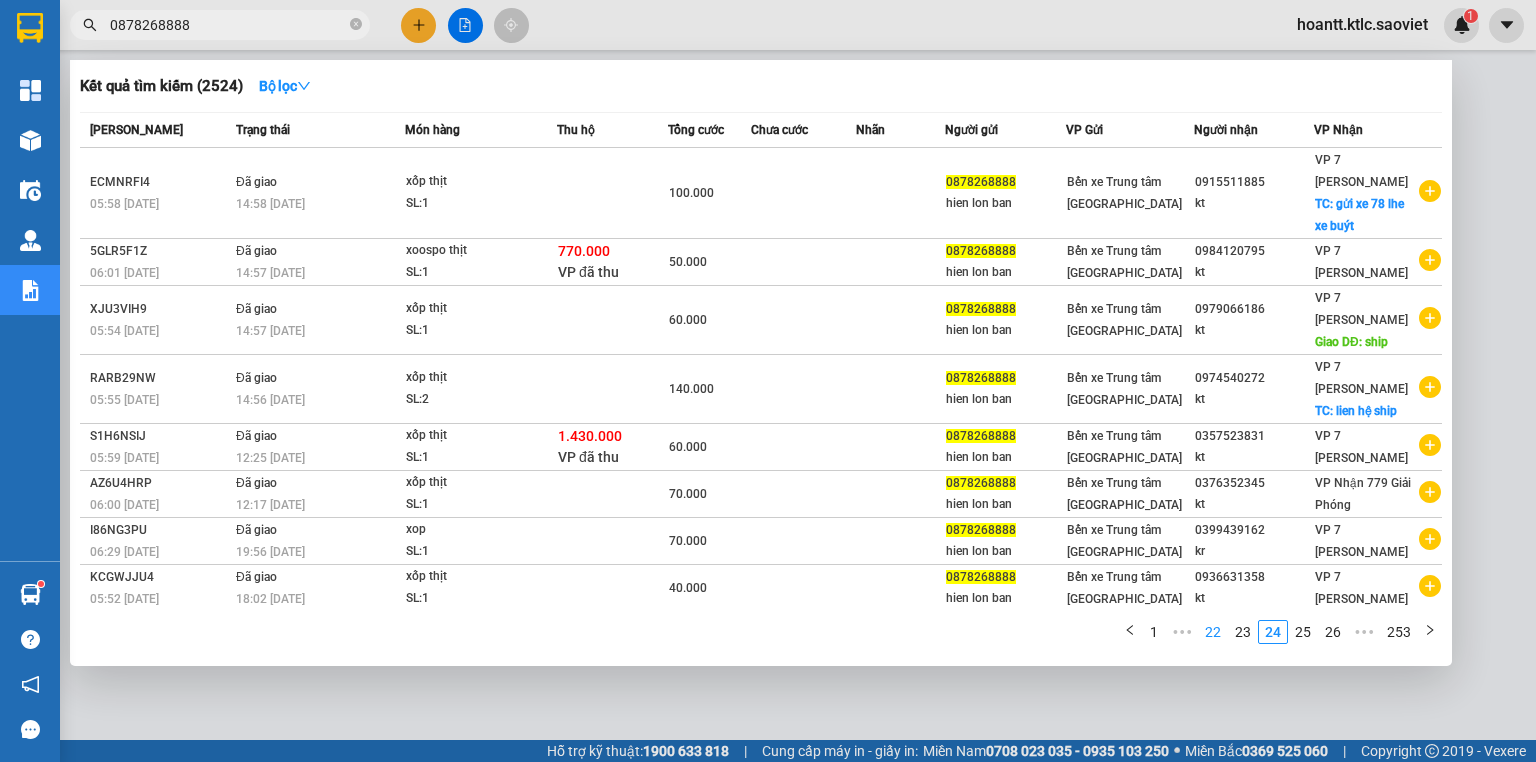 click on "26" at bounding box center (1333, 632) 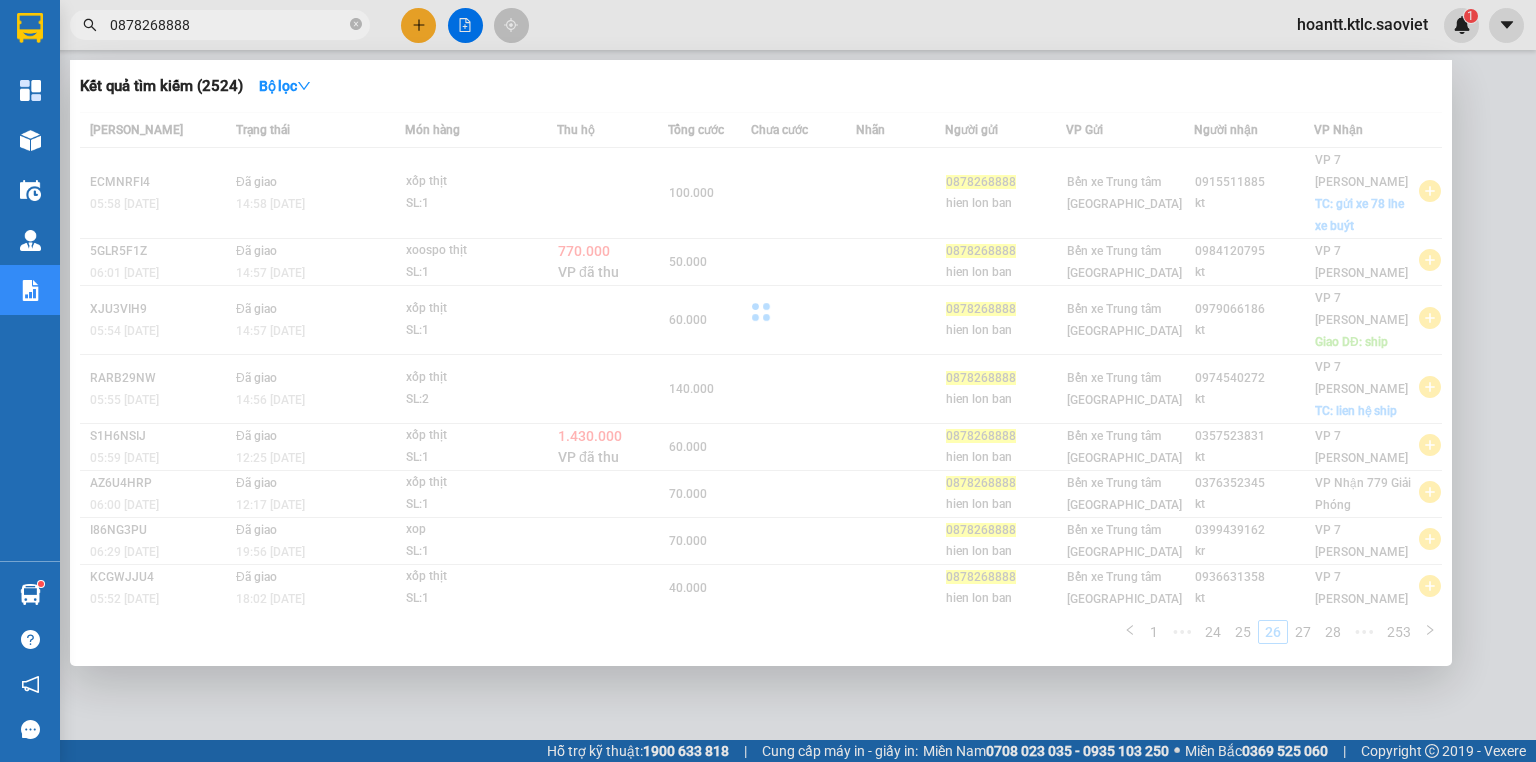 click on "Mã ĐH Trạng thái Món hàng Thu hộ Tổng cước Chưa cước Nhãn Người gửi VP Gửi Người nhận VP Nhận ECMNRFI4 05:58 [DATE] Đã giao   14:58 [DATE] xốp thịt SL:  1 100.000 0878268888 hien lon ban Bến xe Trung tâm [GEOGRAPHIC_DATA] 0915511885 kt  VP 7 [PERSON_NAME] TC: gửi xe 78 lhe xe buýt 5GLR5F1Z 06:01 [DATE] Đã giao   14:57 [DATE] xoospo thịt SL:  1 770.000 VP đã thu 50.000 0878268888 hien lon ban Bến xe Trung tâm [GEOGRAPHIC_DATA] 0984120795 kt VP 7 [PERSON_NAME] XJU3VIH9 05:54 [DATE] Đã giao   14:57 [DATE] xốp thịt SL:  1 60.000 0878268888 hien lon ban Bến xe Trung tâm [GEOGRAPHIC_DATA] 0979066186 kt VP 7 [PERSON_NAME] Giao DĐ: ship RARB29NW 05:55 [DATE] Đã giao   14:56 [DATE] xốp thịt SL:  2 140.000 0878268888 hien lon ban Bến xe Trung tâm [GEOGRAPHIC_DATA] 0974540272 kt VP 7 [PERSON_NAME] TC: lien hệ ship S1H6NSIJ 05:59 [DATE] Đã giao   12:25 [DATE] xốp thịt SL:  1 1.430.000 VP đã thu 60.000 0878268888 hien lon ban 0357523831 kt" at bounding box center (761, 384) 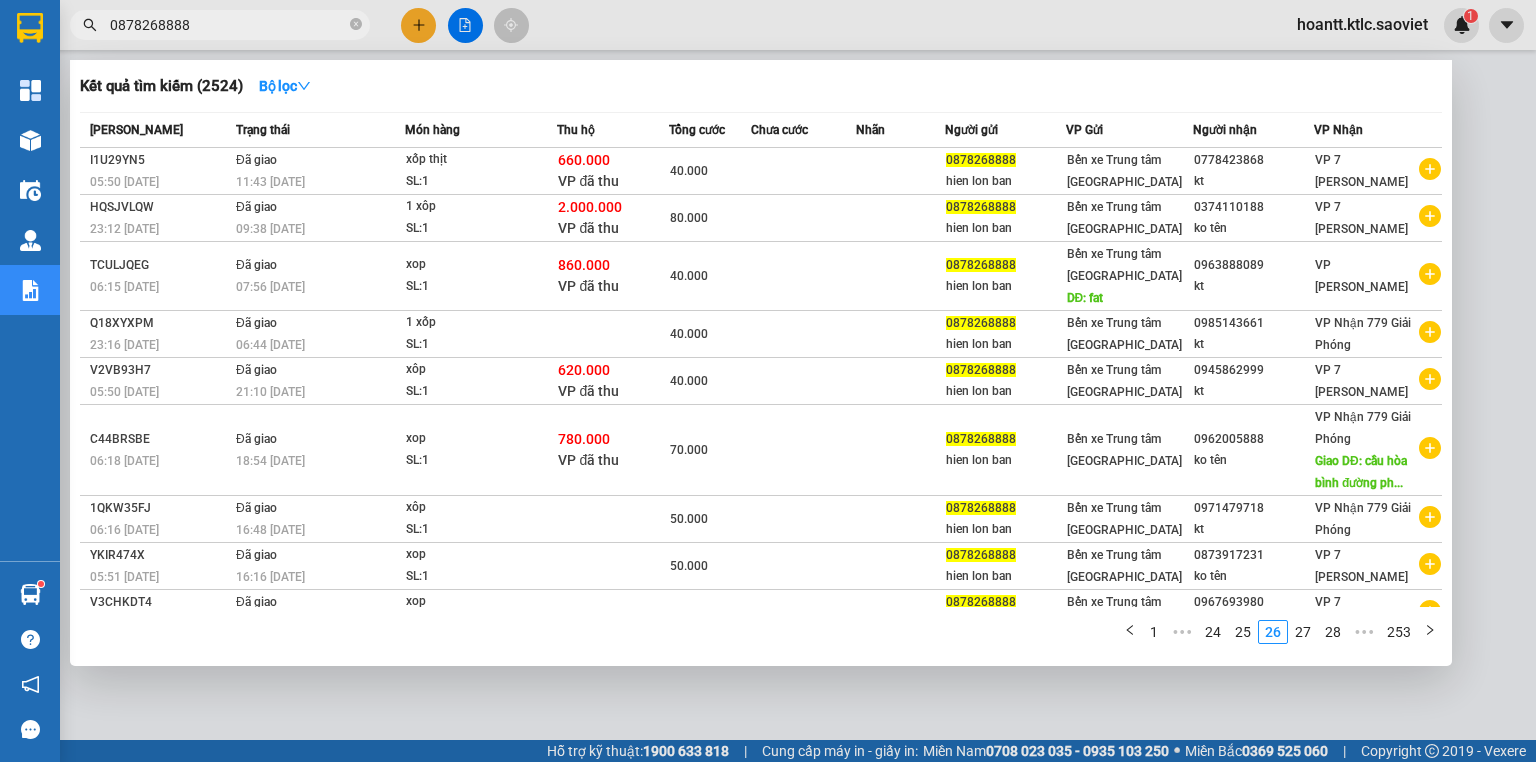 click on "28" at bounding box center (1333, 632) 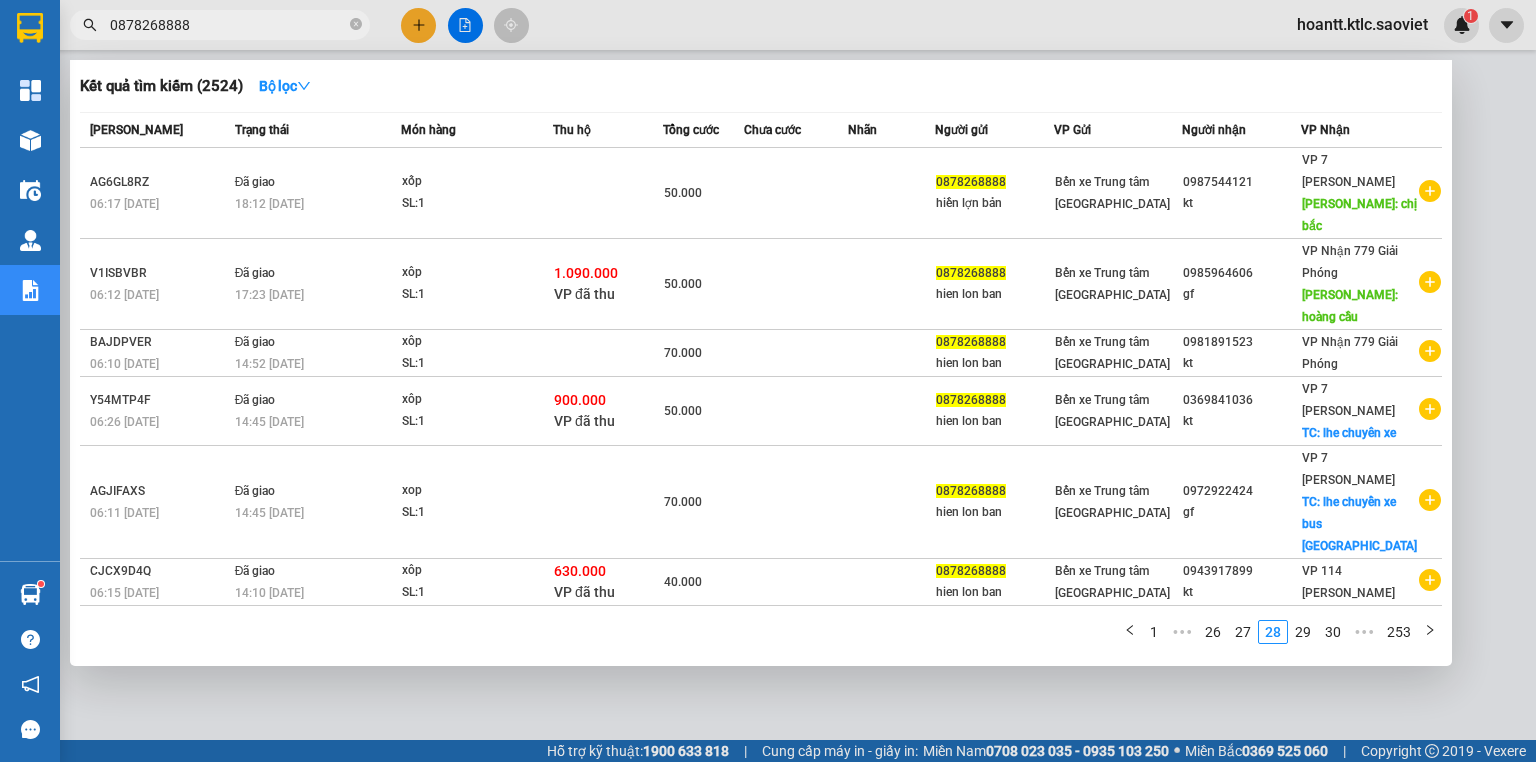 click on "30" at bounding box center [1333, 632] 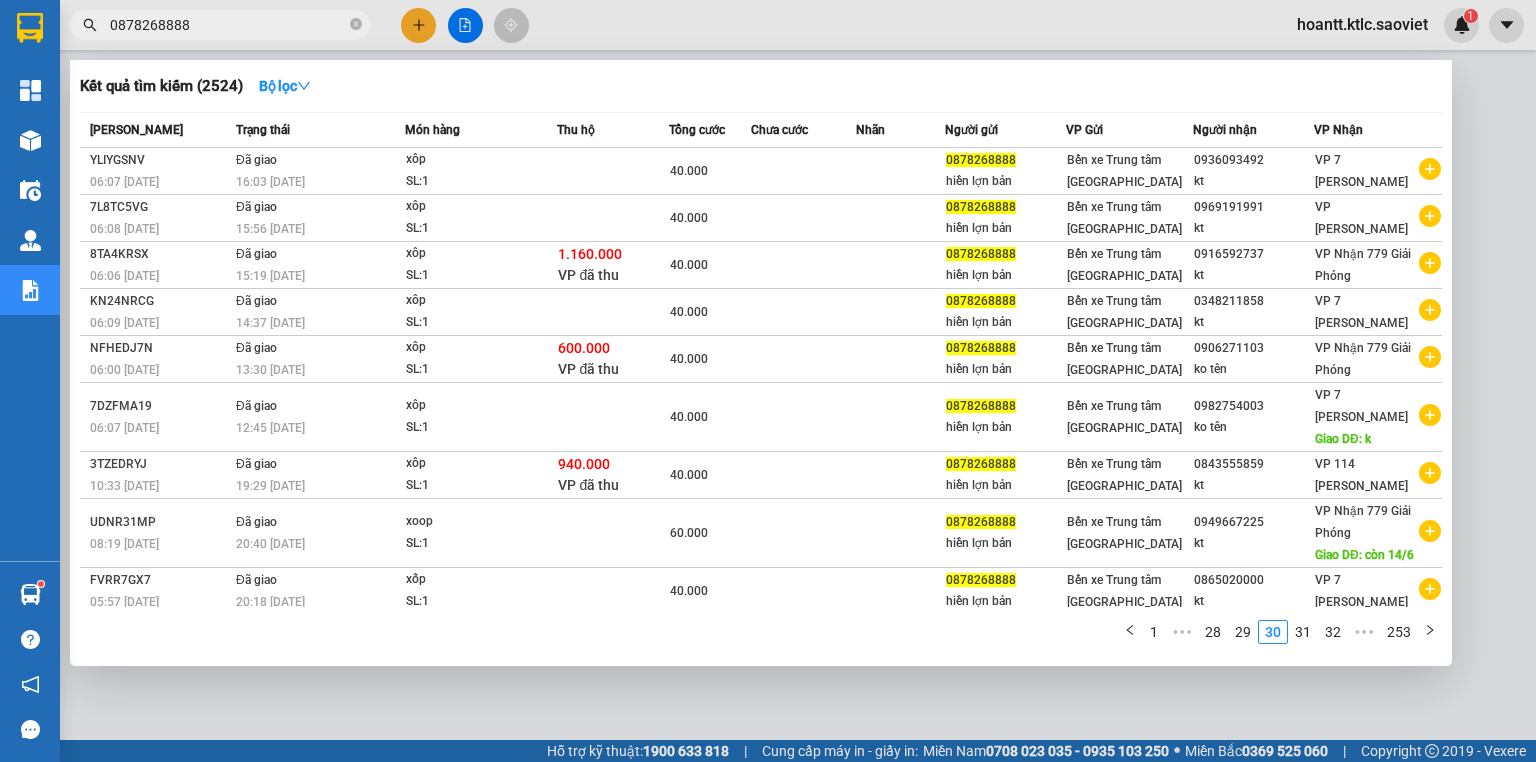 click on "32" at bounding box center [1333, 632] 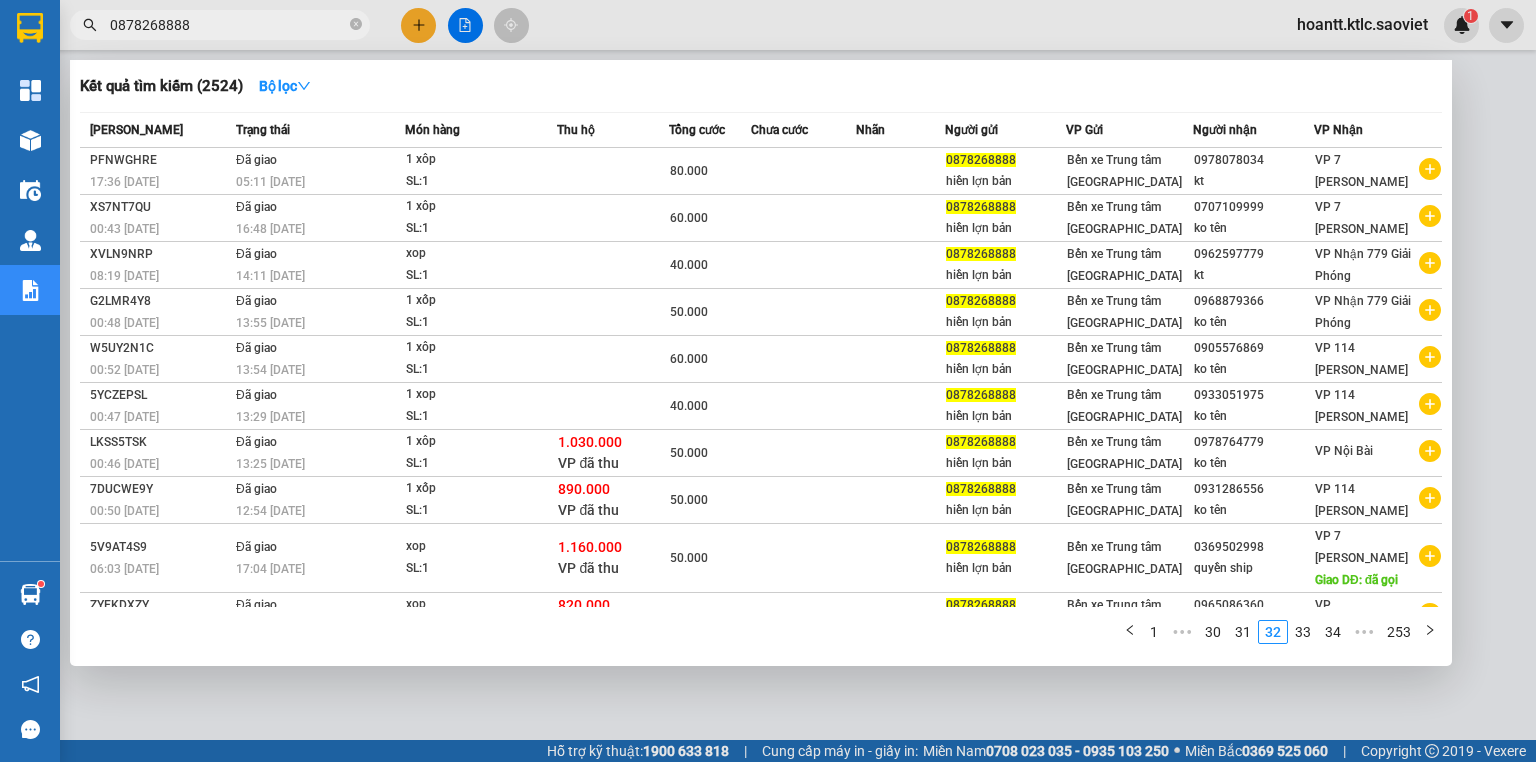 click on "34" at bounding box center [1333, 632] 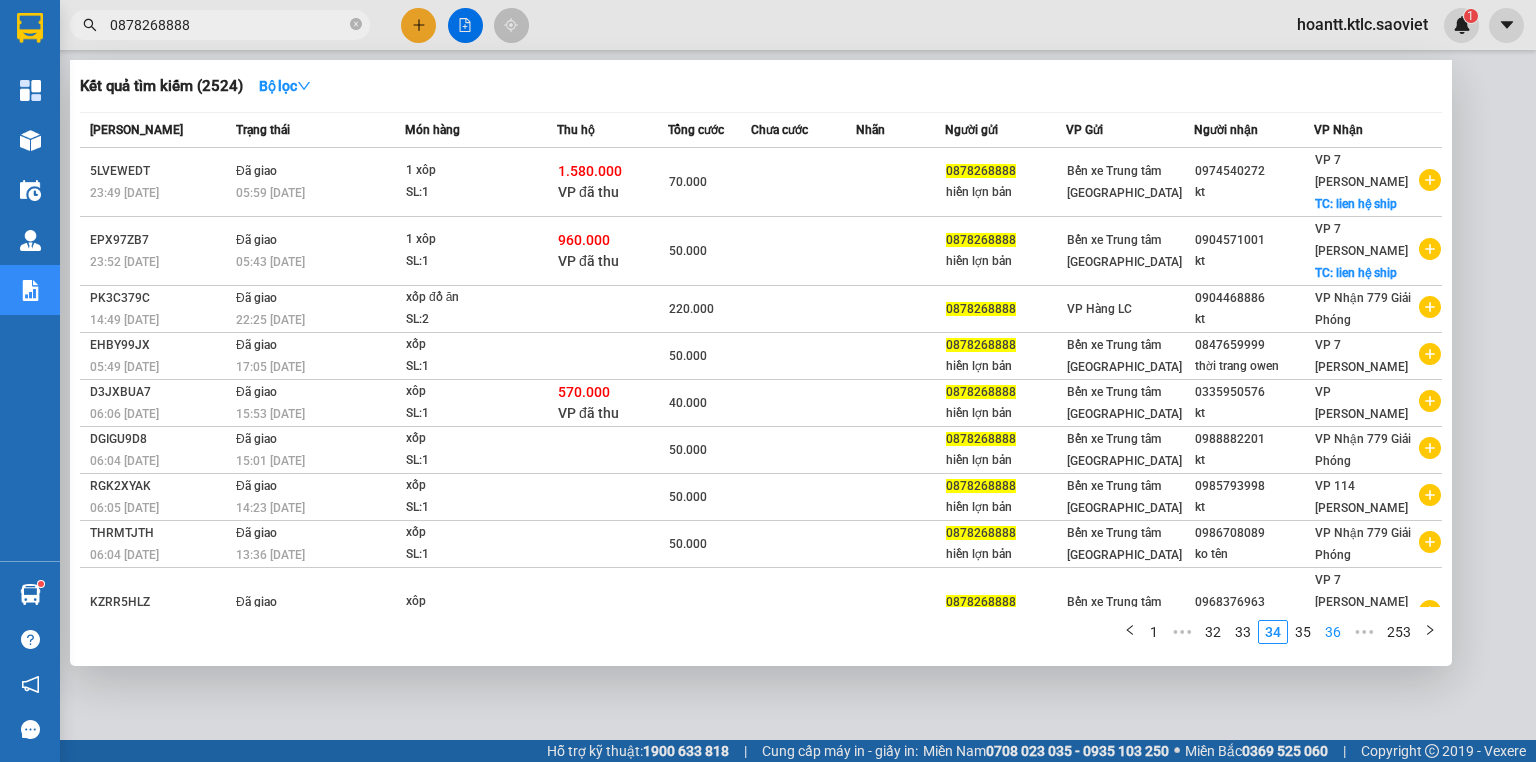 click on "36" at bounding box center (1333, 632) 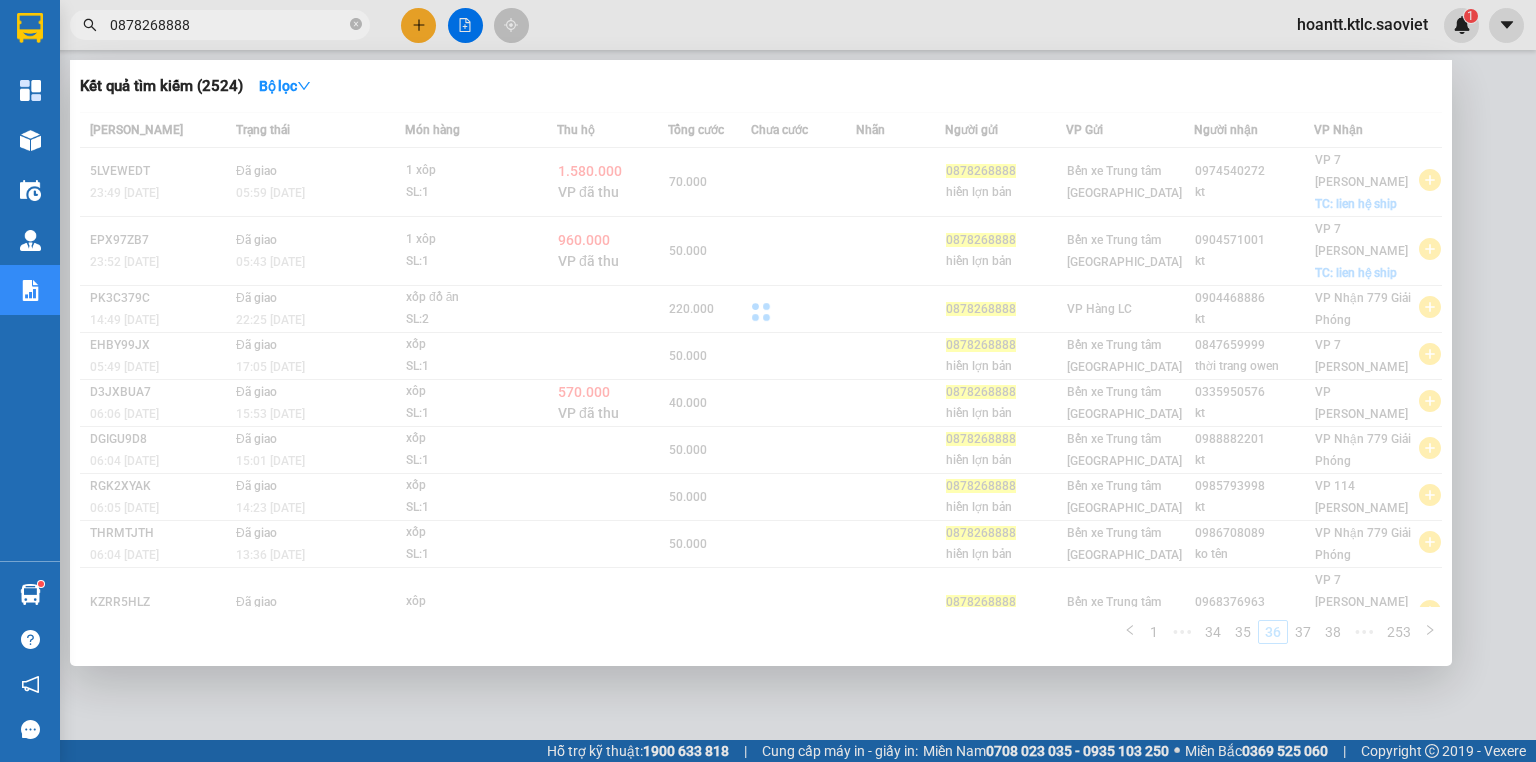 click on "Mã ĐH Trạng thái Món hàng Thu hộ Tổng cước Chưa cước Nhãn Người gửi VP Gửi Người nhận VP Nhận 5LVEWEDT 23:49 [DATE] Đã giao   05:59 [DATE] 1 xôp SL:  1 1.580.000 VP đã thu 70.000 0878268888 hiền lợn bản Bến xe Trung tâm Lào Cai 0974540272 kt VP 7 Phạm Văn Đồng TC: lien hệ ship EPX97ZB7 23:52 [DATE] Đã giao   05:43 [DATE] 1 xôp SL:  1 960.000 VP đã thu 50.000 0878268888 hiền lợn bản Bến xe Trung tâm Lào Cai 0904571001 kt VP 7 [PERSON_NAME] TC: lien hệ ship PK3C379C 14:49 [DATE] Đã giao   22:25 [DATE] xốp đồ ăn SL:  2 220.000 0878268888 VP Hàng LC 0904468886 kt VP Nhận 779 Giải Phóng EHBY99JX 05:49 [DATE] Đã giao   17:05 [DATE] xốp SL:  1 50.000 0878268888 hiền lợn bản Bến xe [GEOGRAPHIC_DATA] 0847659999 thời trang owen  VP 7 [PERSON_NAME] D3JXBUA7 06:06 [DATE] Đã giao   15:53 [DATE] xôp SL:  1 570.000 VP đã thu 40.000 0878268888 hiền lợn bản Bến xe Trung tâm Lào Cai kt   1" at bounding box center [761, 384] 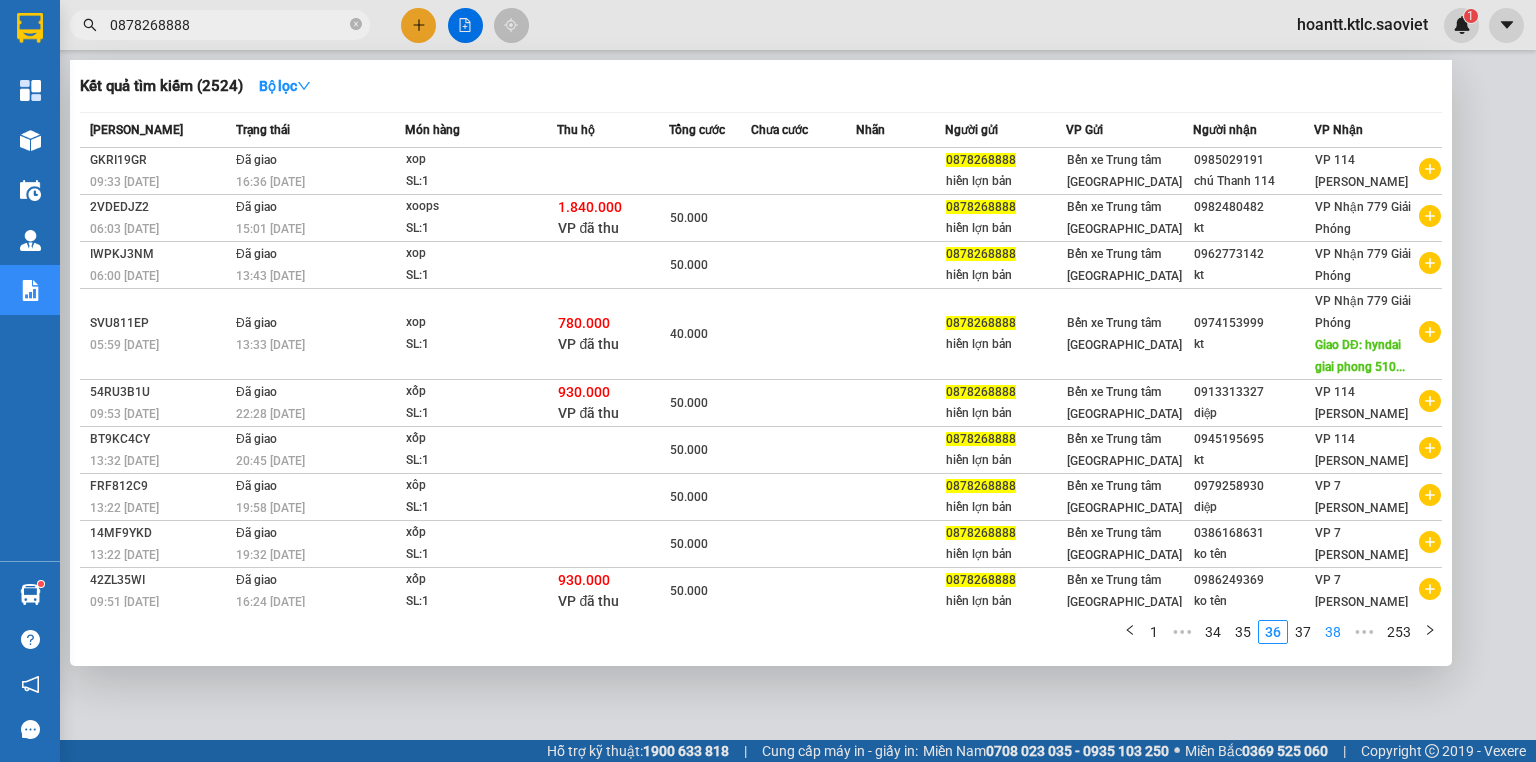 click on "38" at bounding box center [1333, 632] 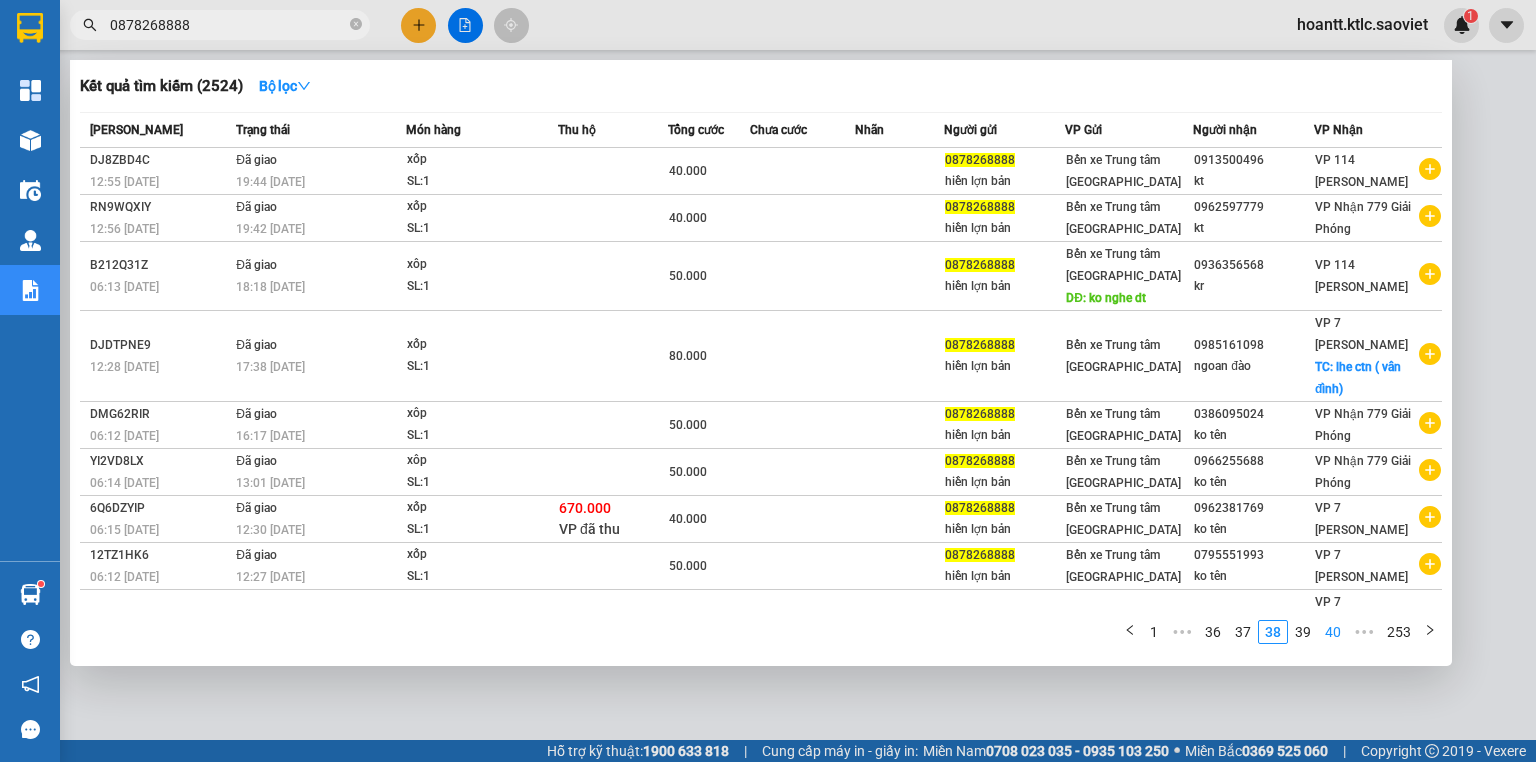 click on "40" at bounding box center [1333, 632] 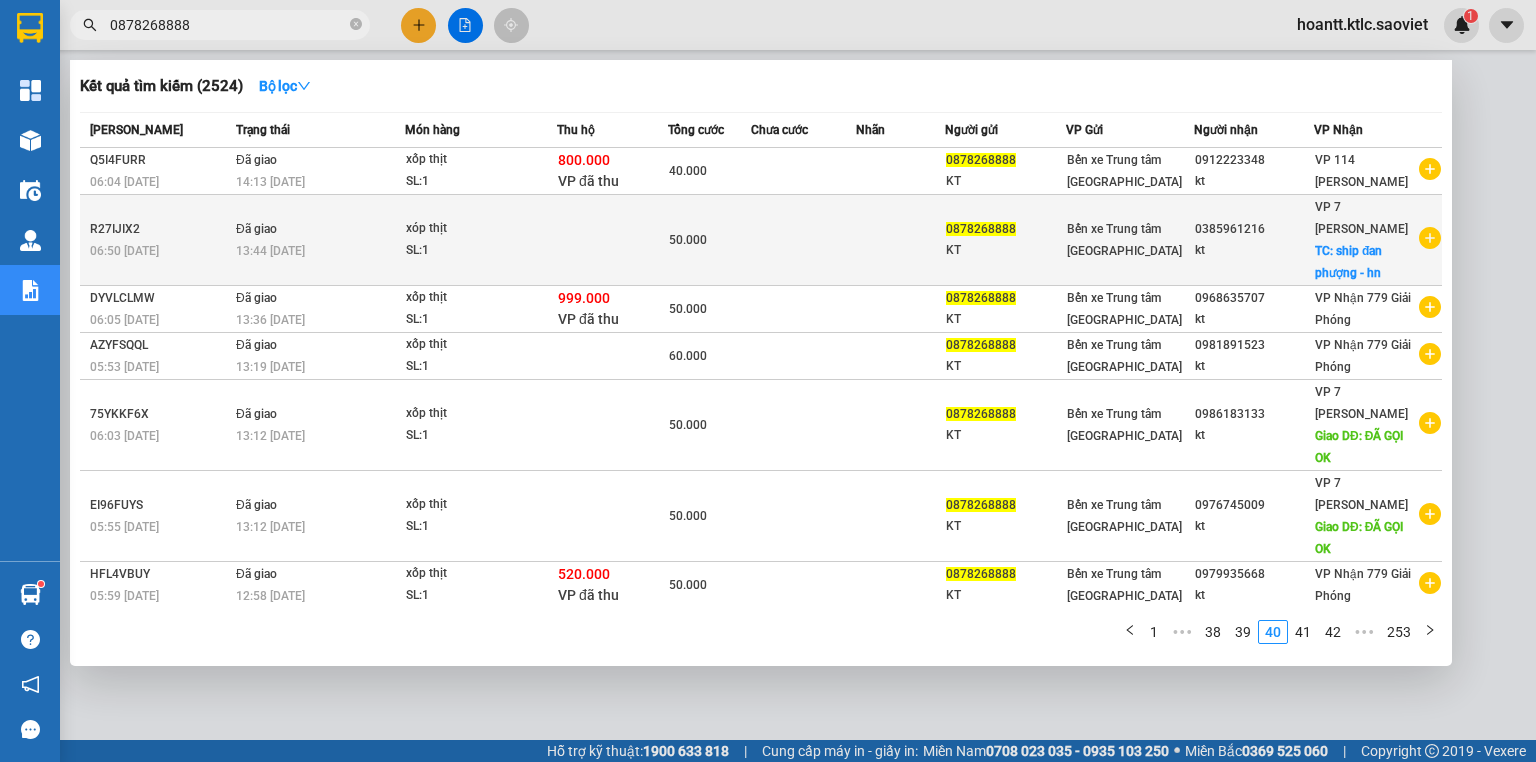 click on "0878268888" at bounding box center [1005, 229] 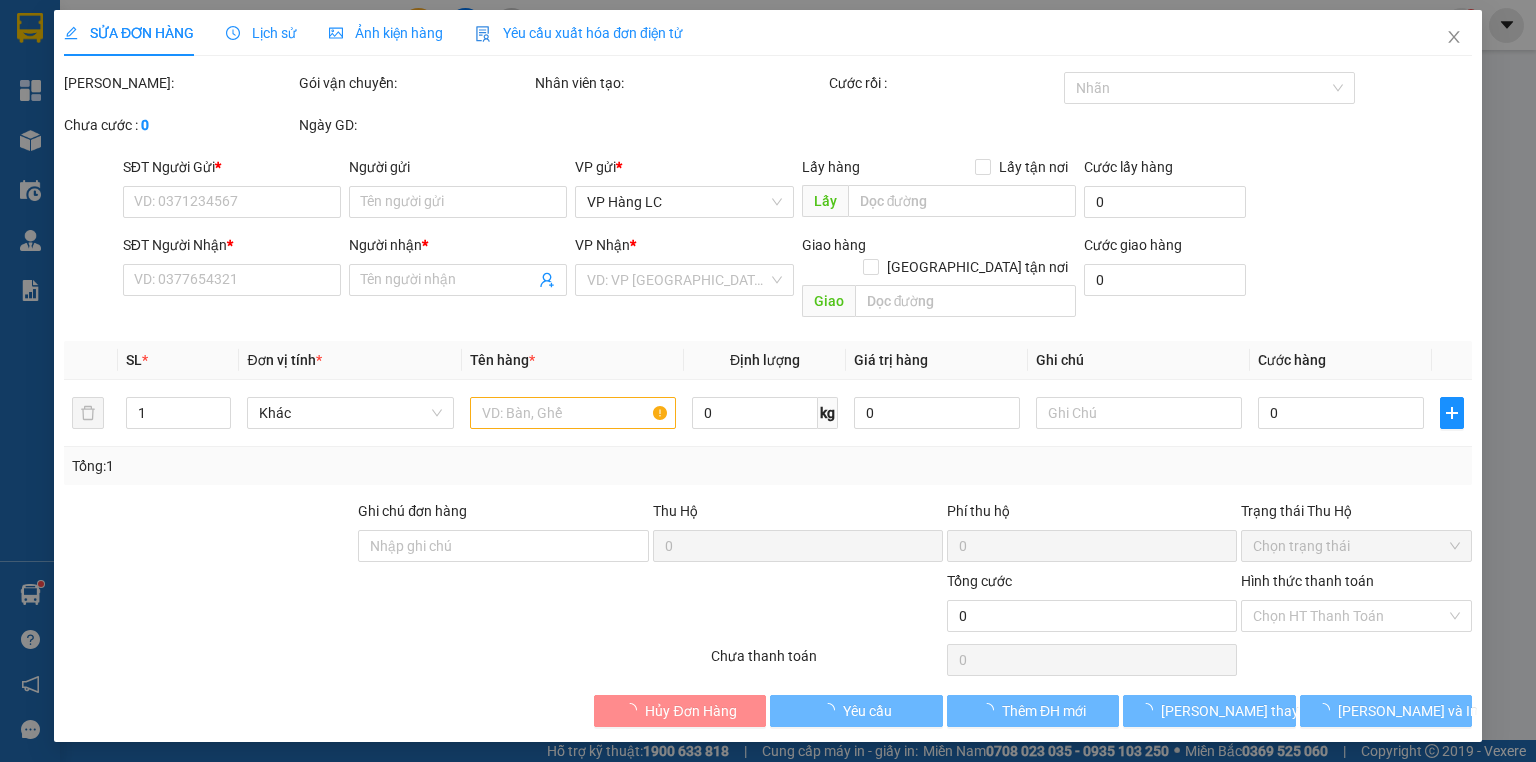 type on "0878268888" 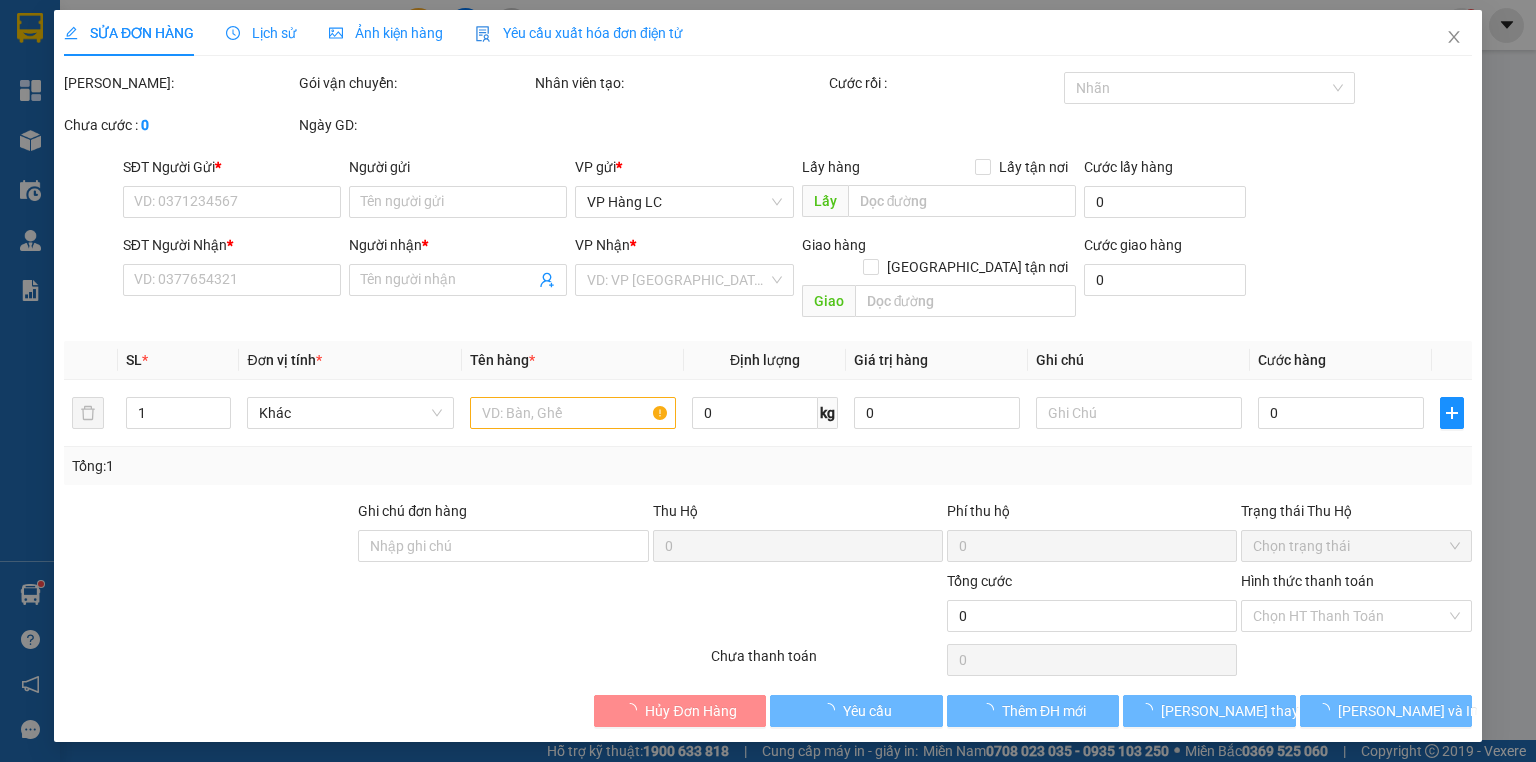 type on "KT" 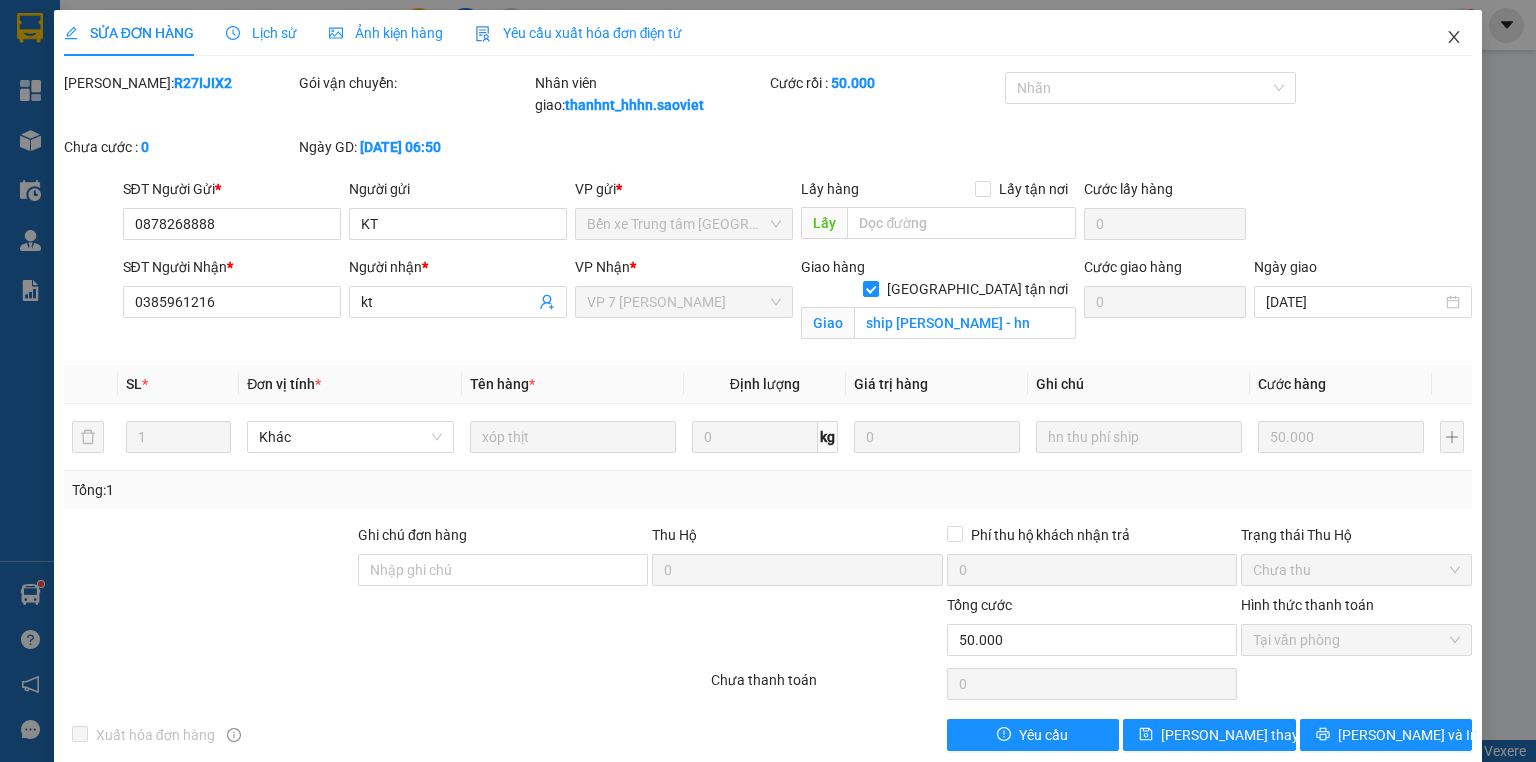click 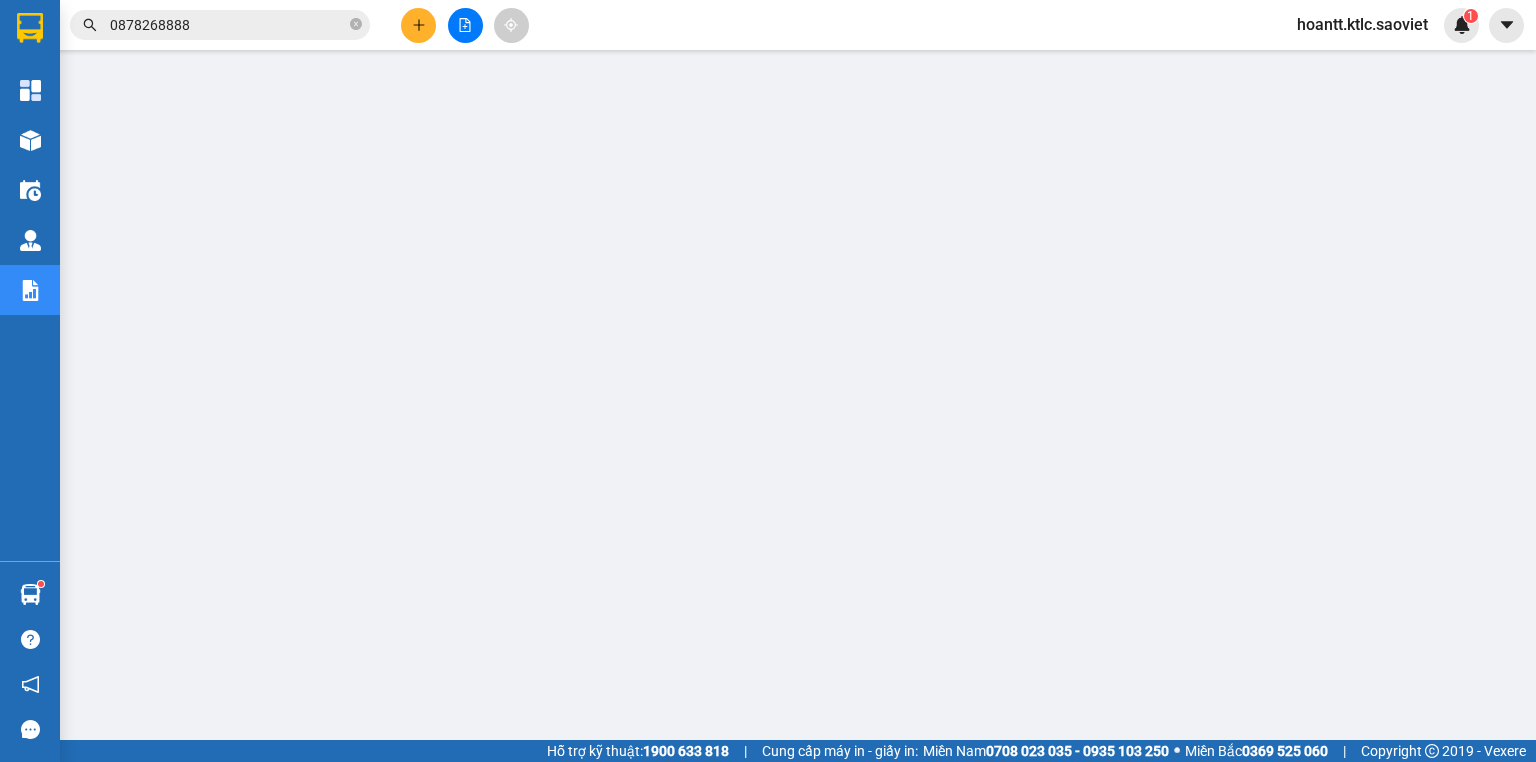 click on "0878268888" at bounding box center (228, 25) 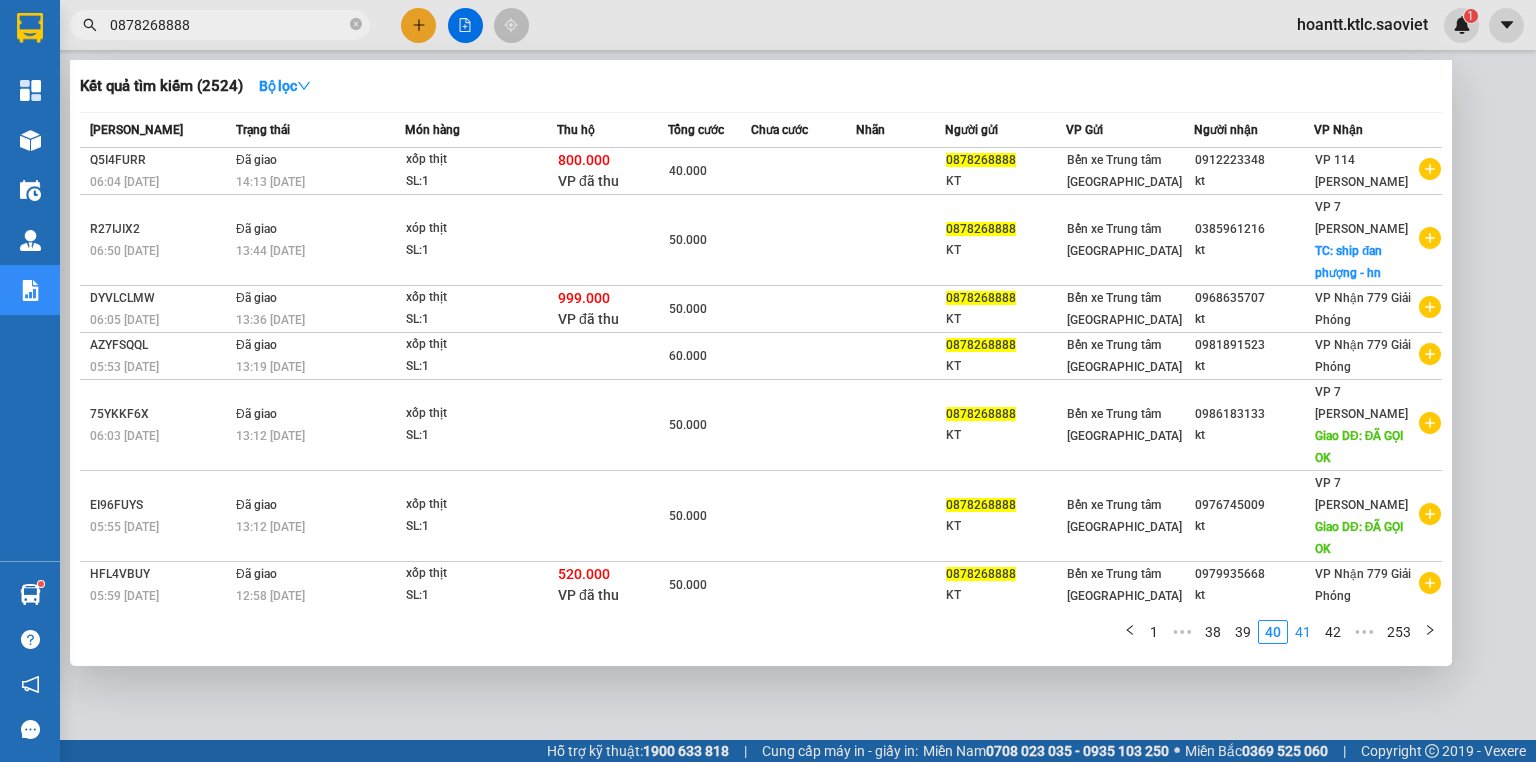 click on "41" at bounding box center (1303, 632) 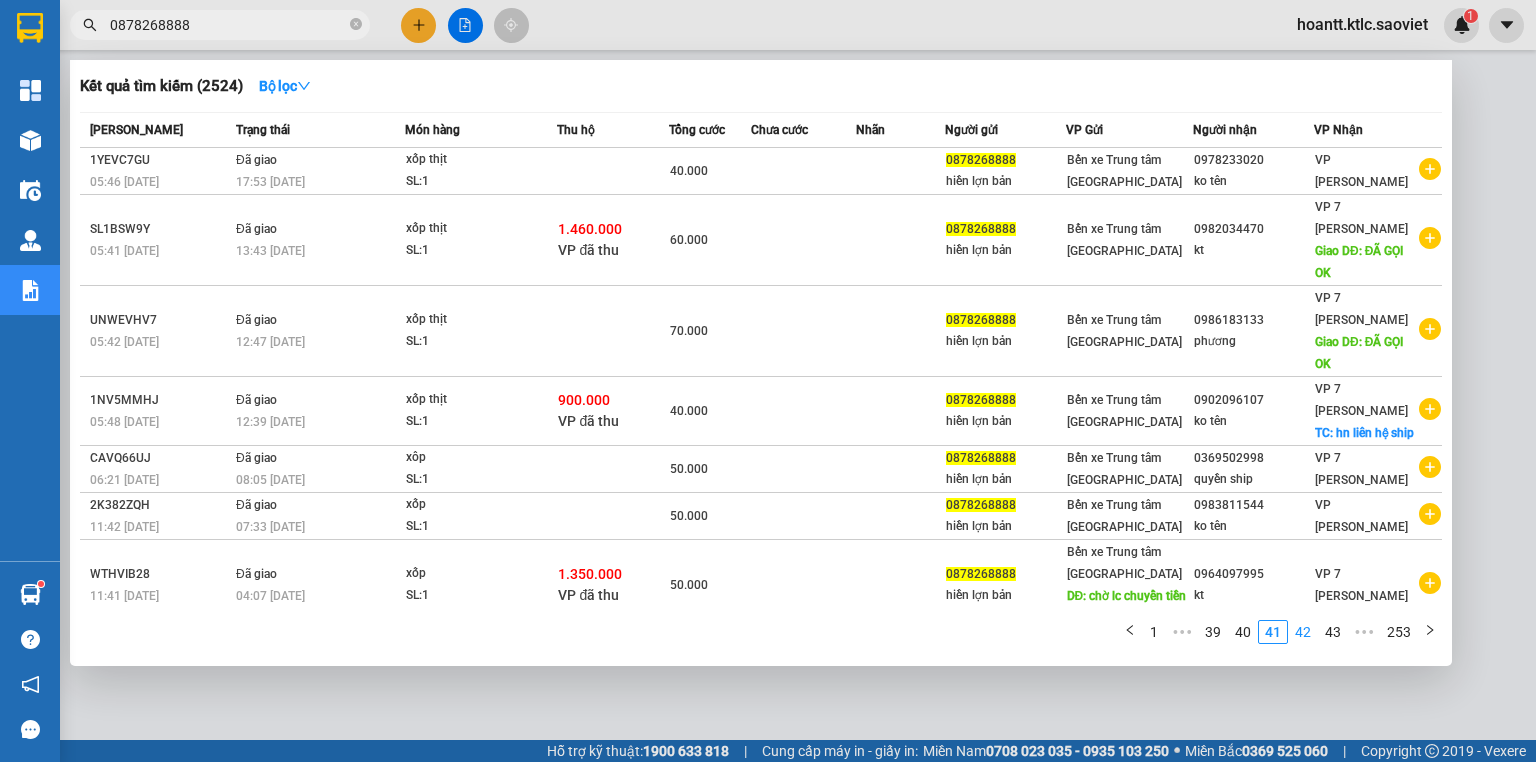 click on "42" at bounding box center [1303, 632] 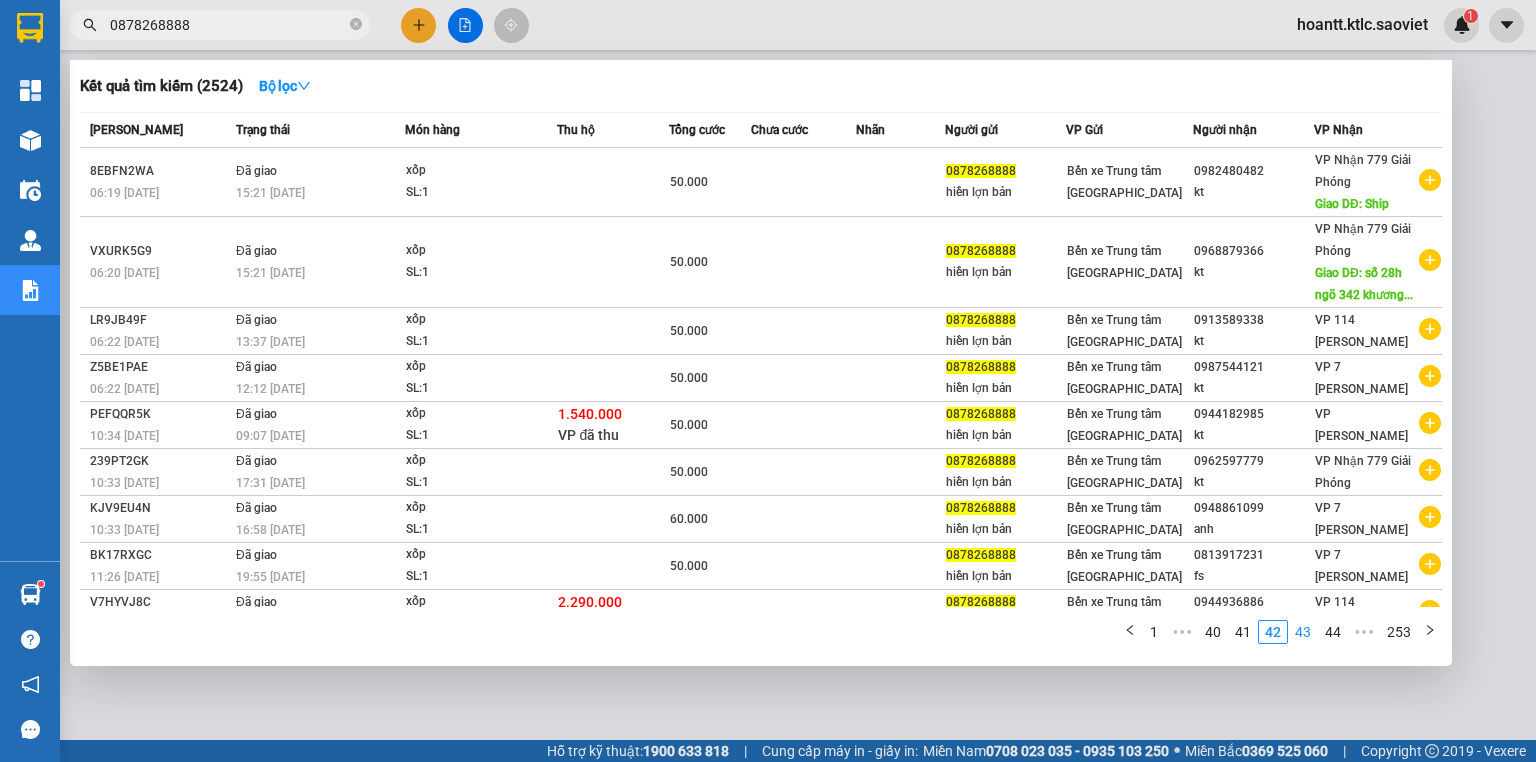 click on "43" at bounding box center [1303, 632] 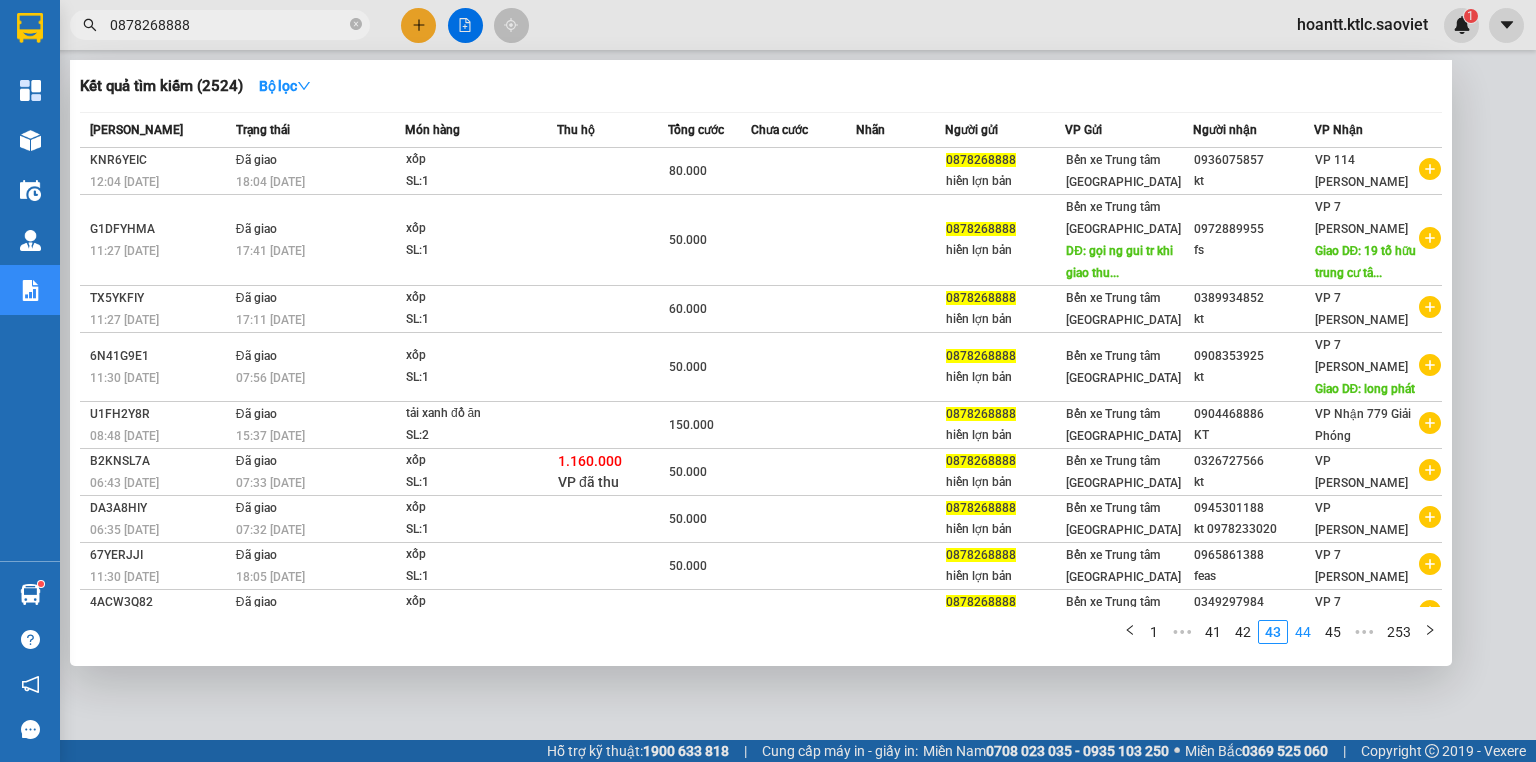 click on "44" at bounding box center (1303, 632) 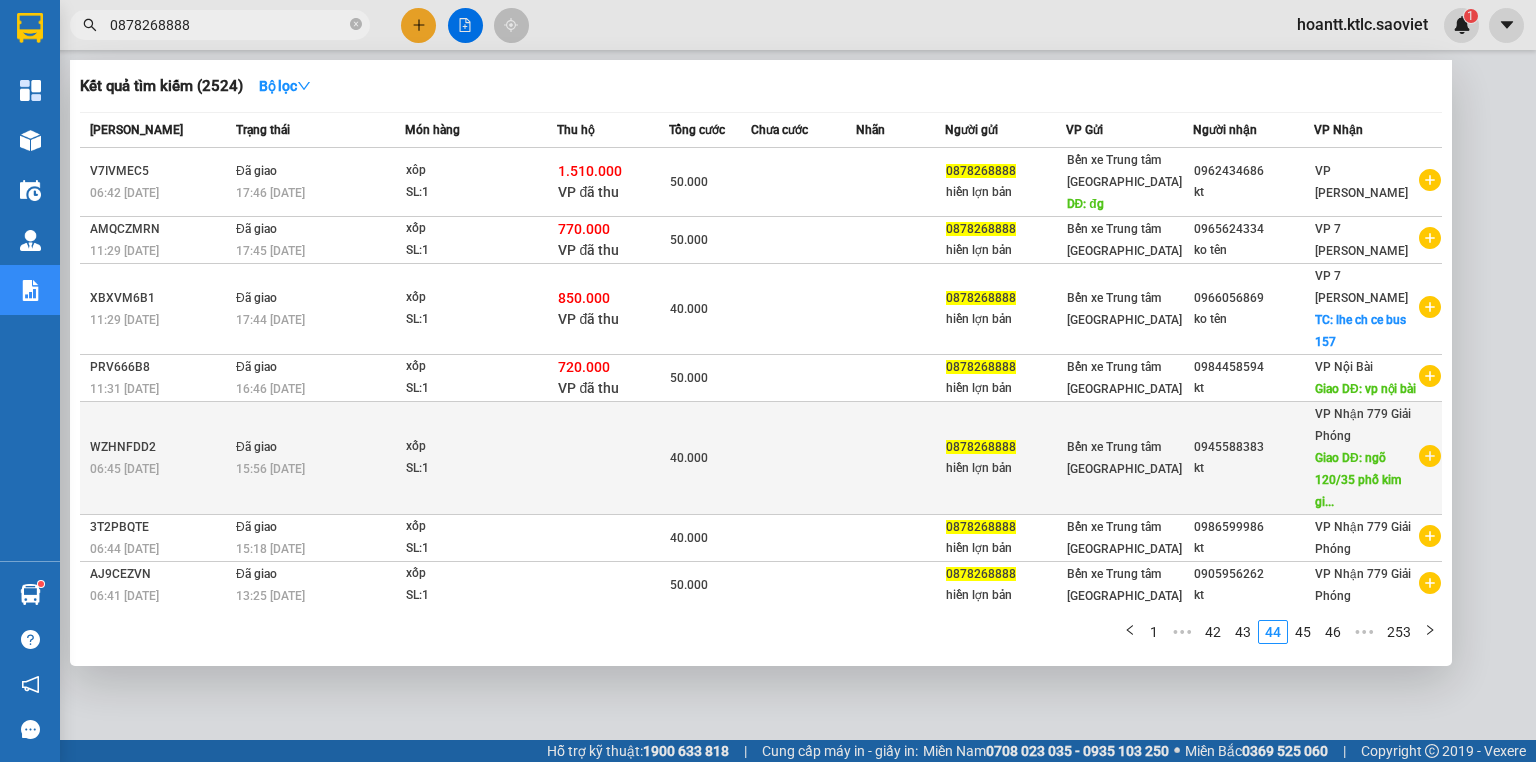 click on "0945588383 kt" at bounding box center [1253, 458] 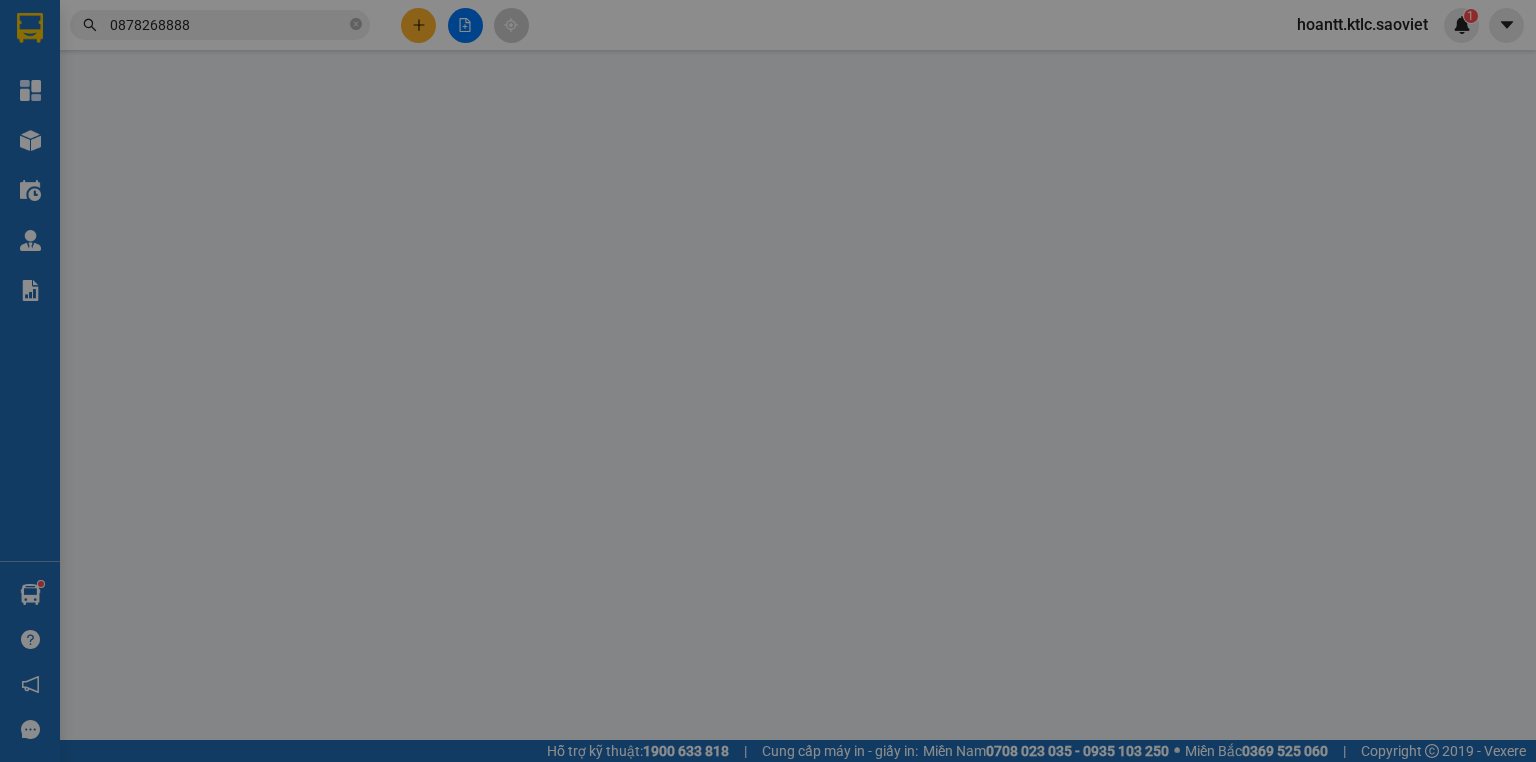 type on "0878268888" 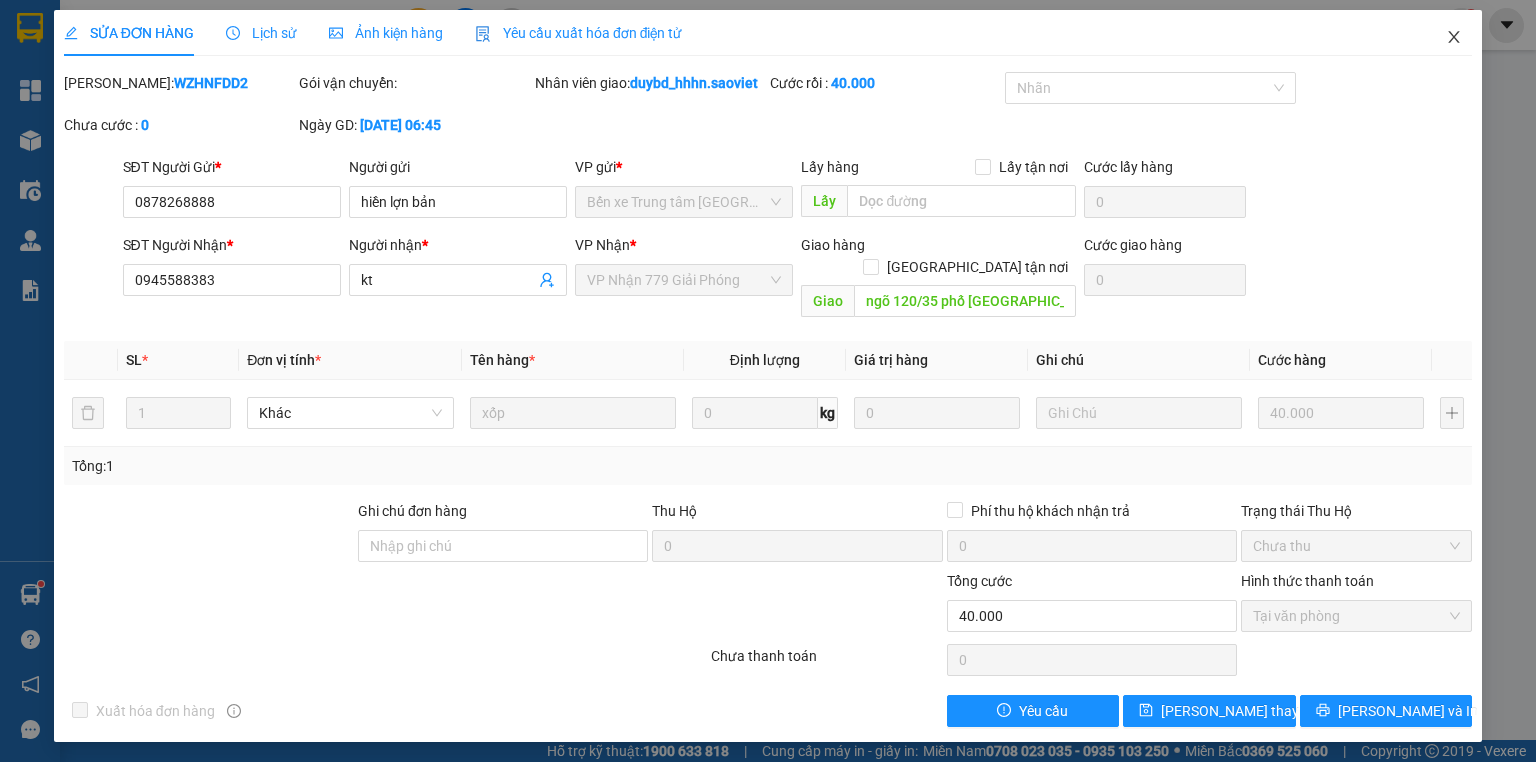 click 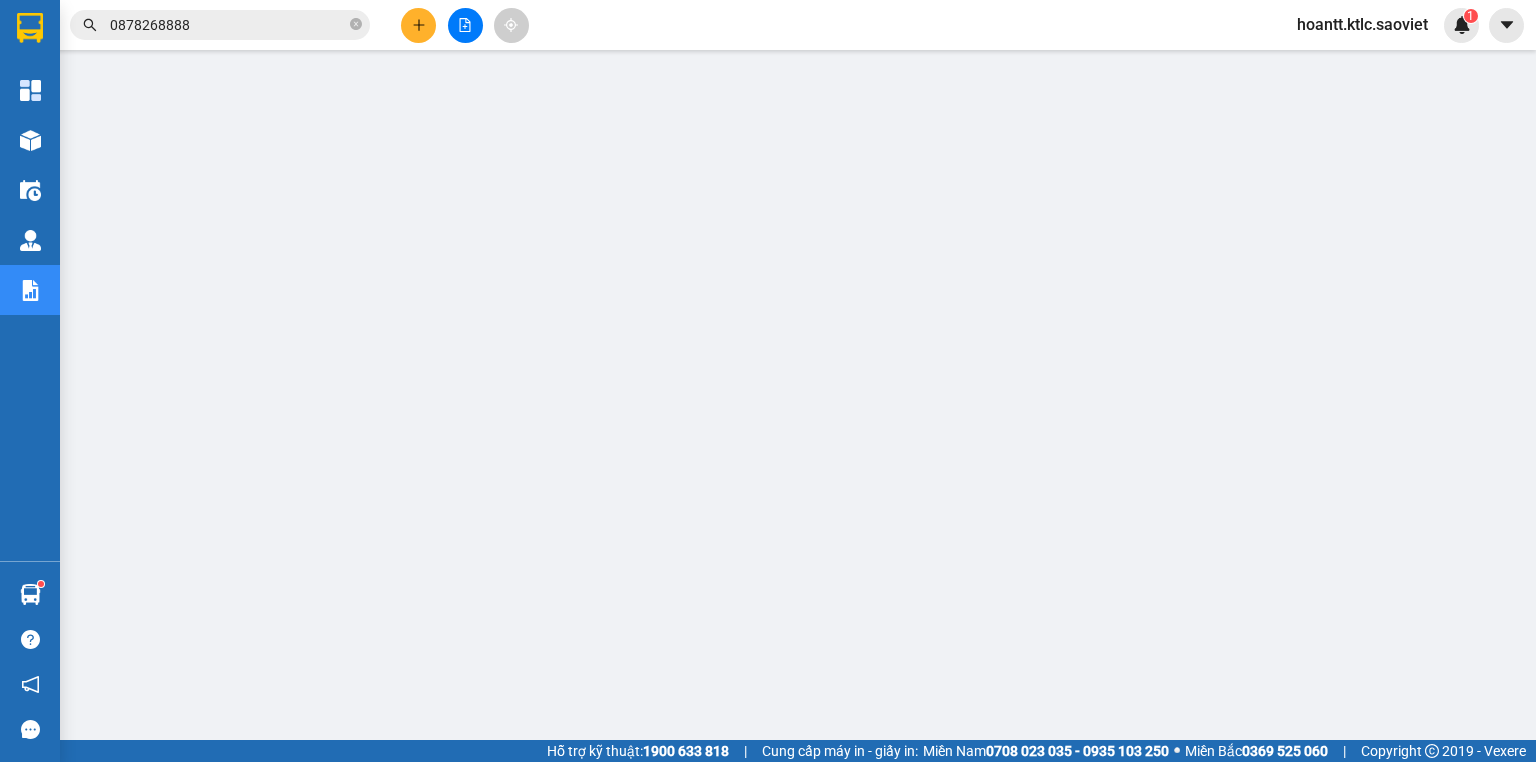 click on "0878268888" at bounding box center [228, 25] 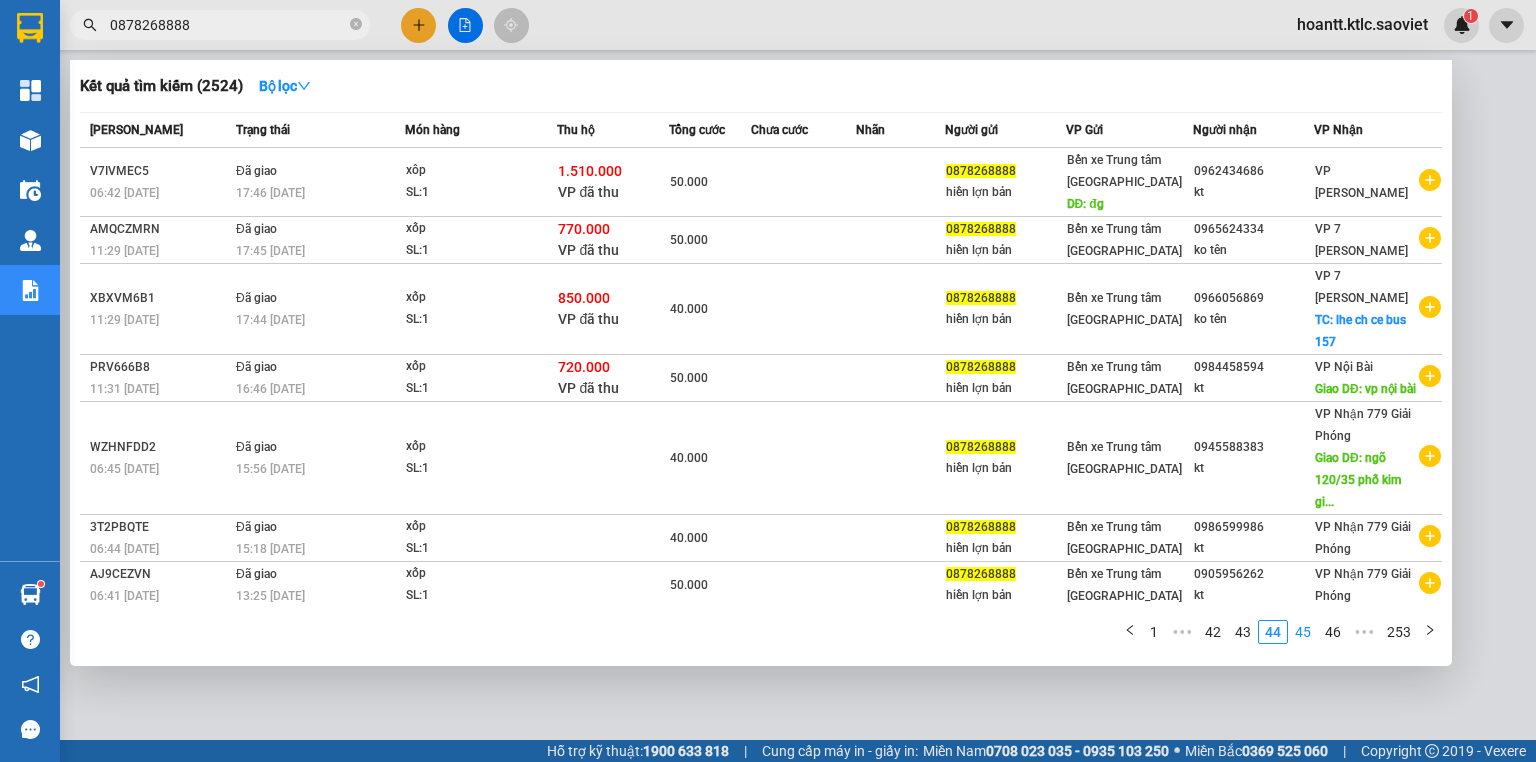 click on "45" at bounding box center (1303, 632) 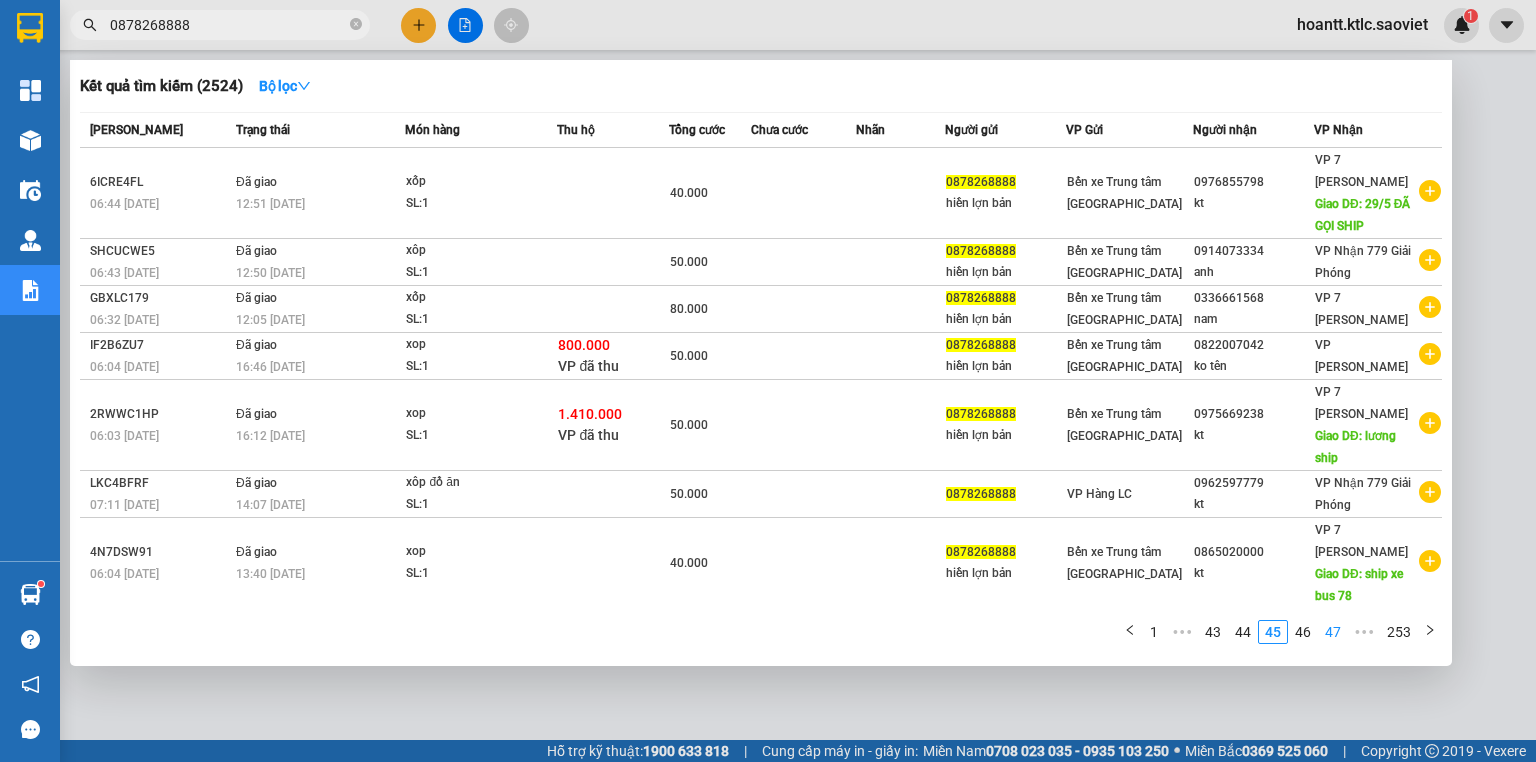 click on "46" at bounding box center (1303, 632) 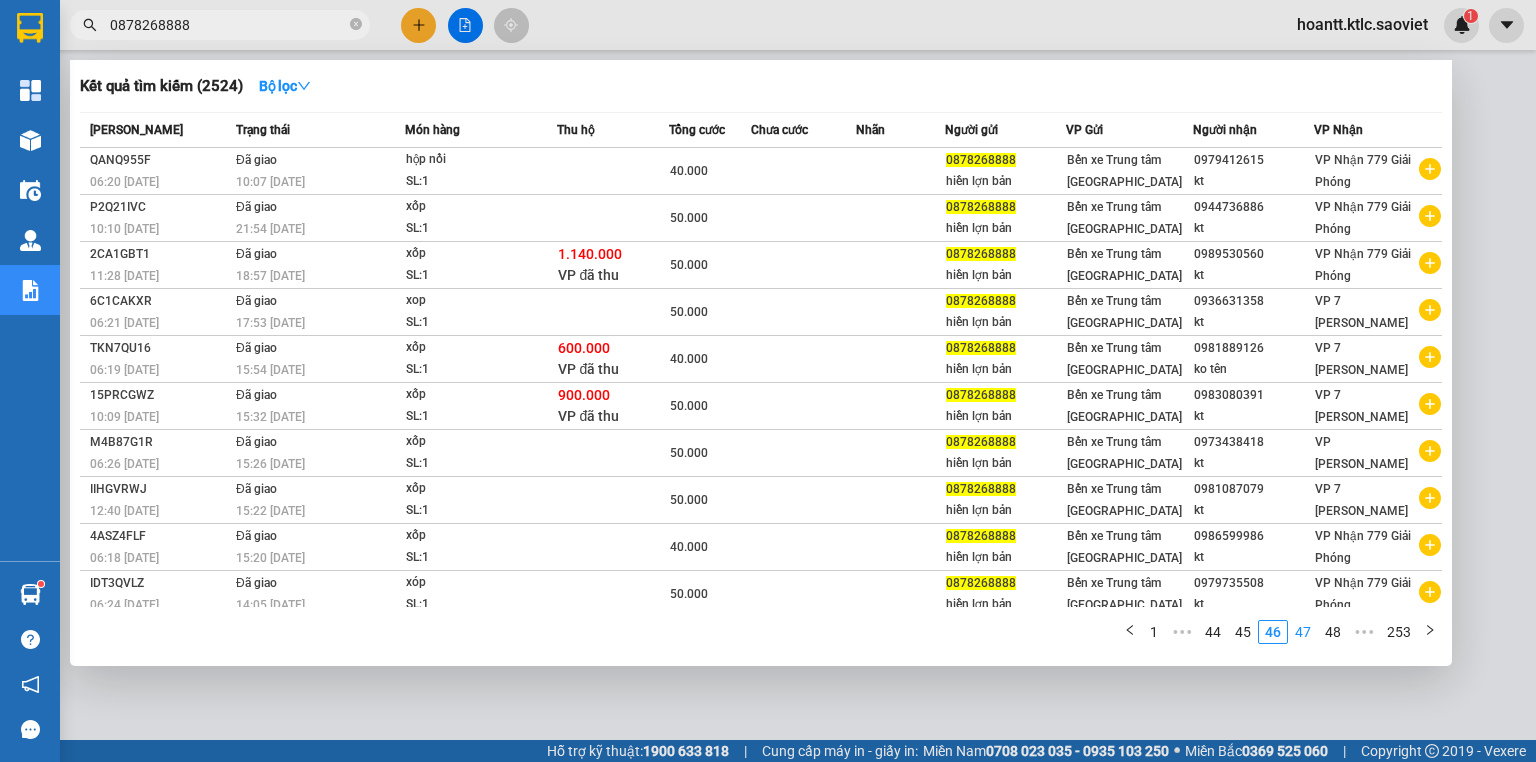 click on "47" at bounding box center (1303, 632) 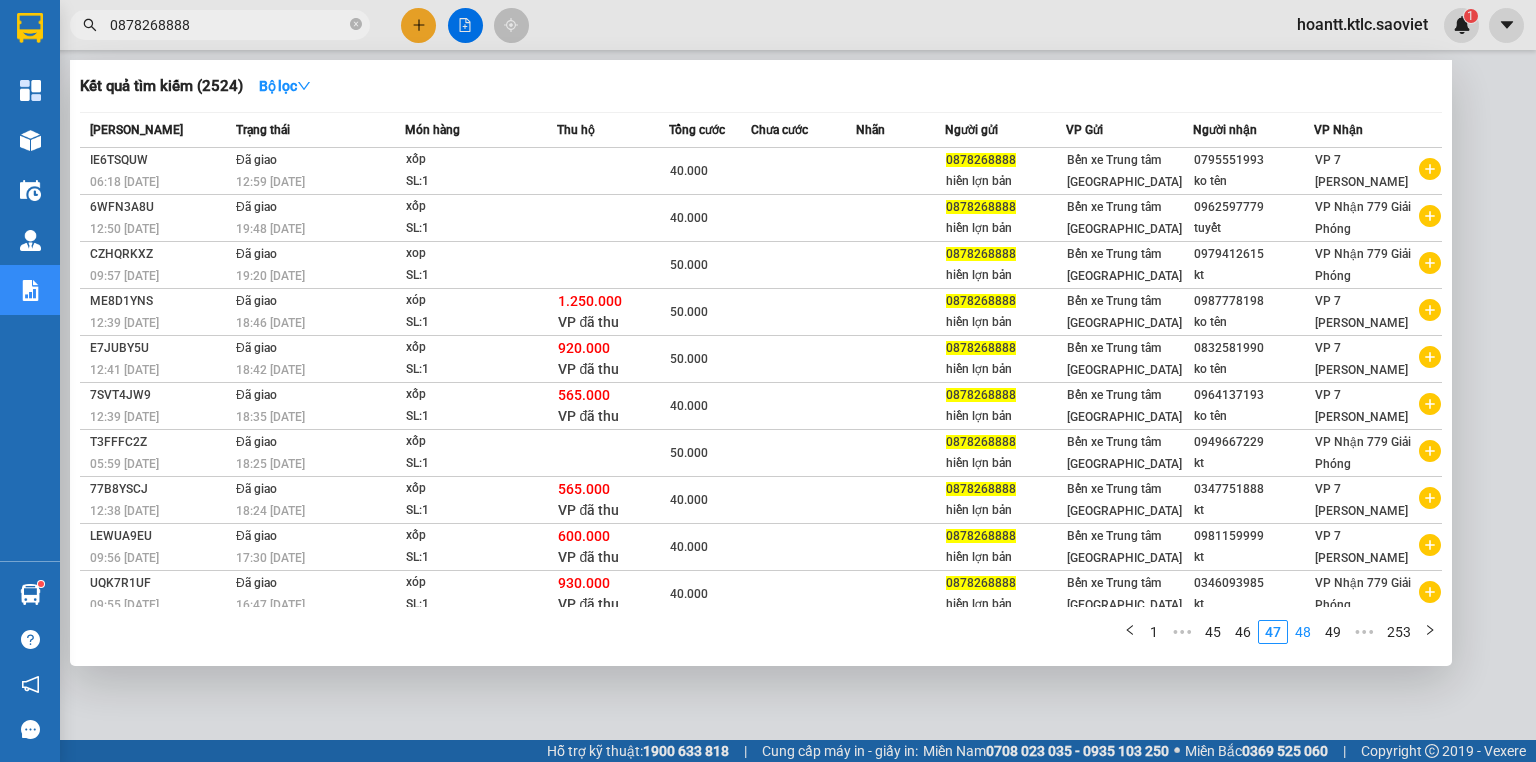 click on "48" at bounding box center [1303, 632] 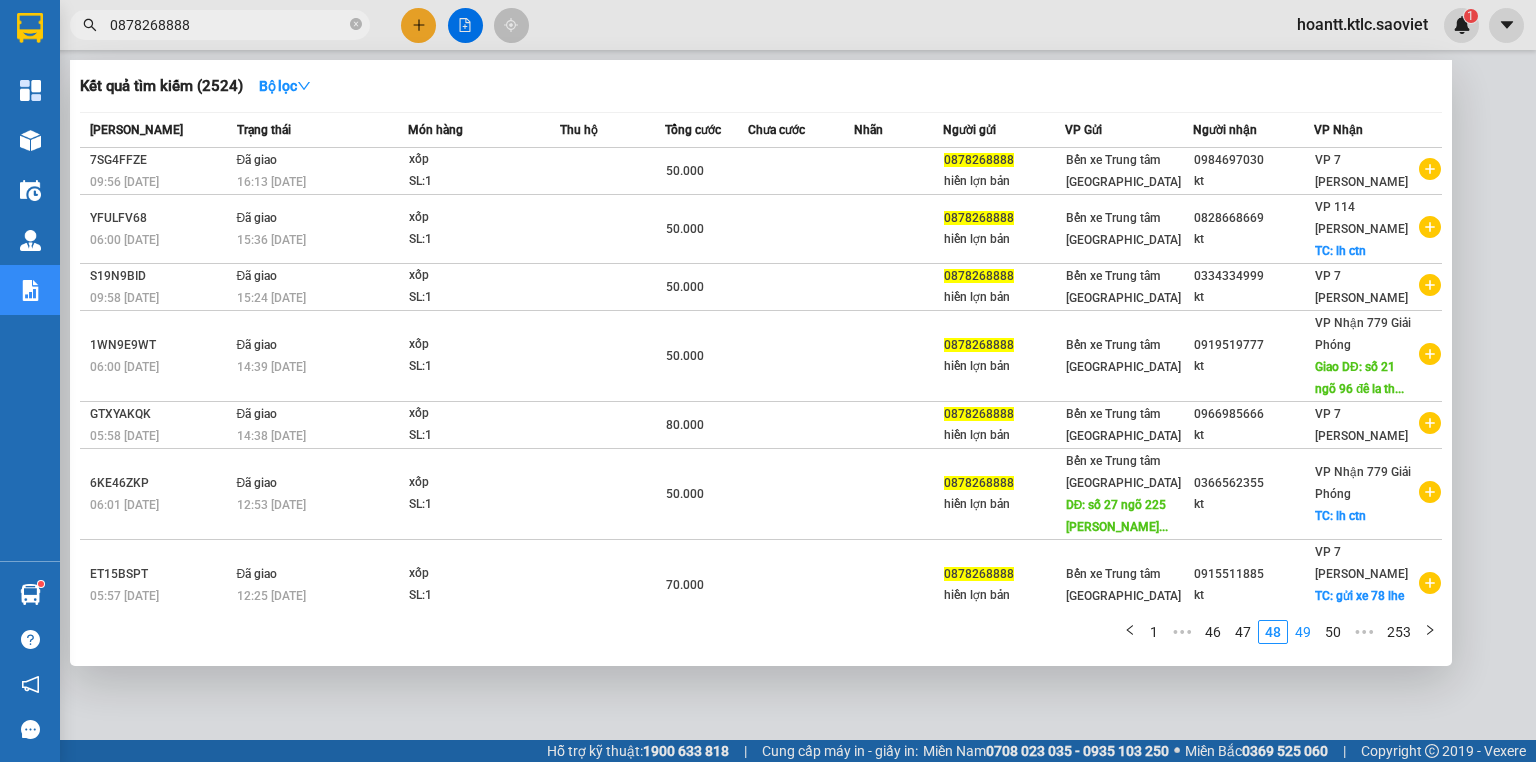 click on "49" at bounding box center (1303, 632) 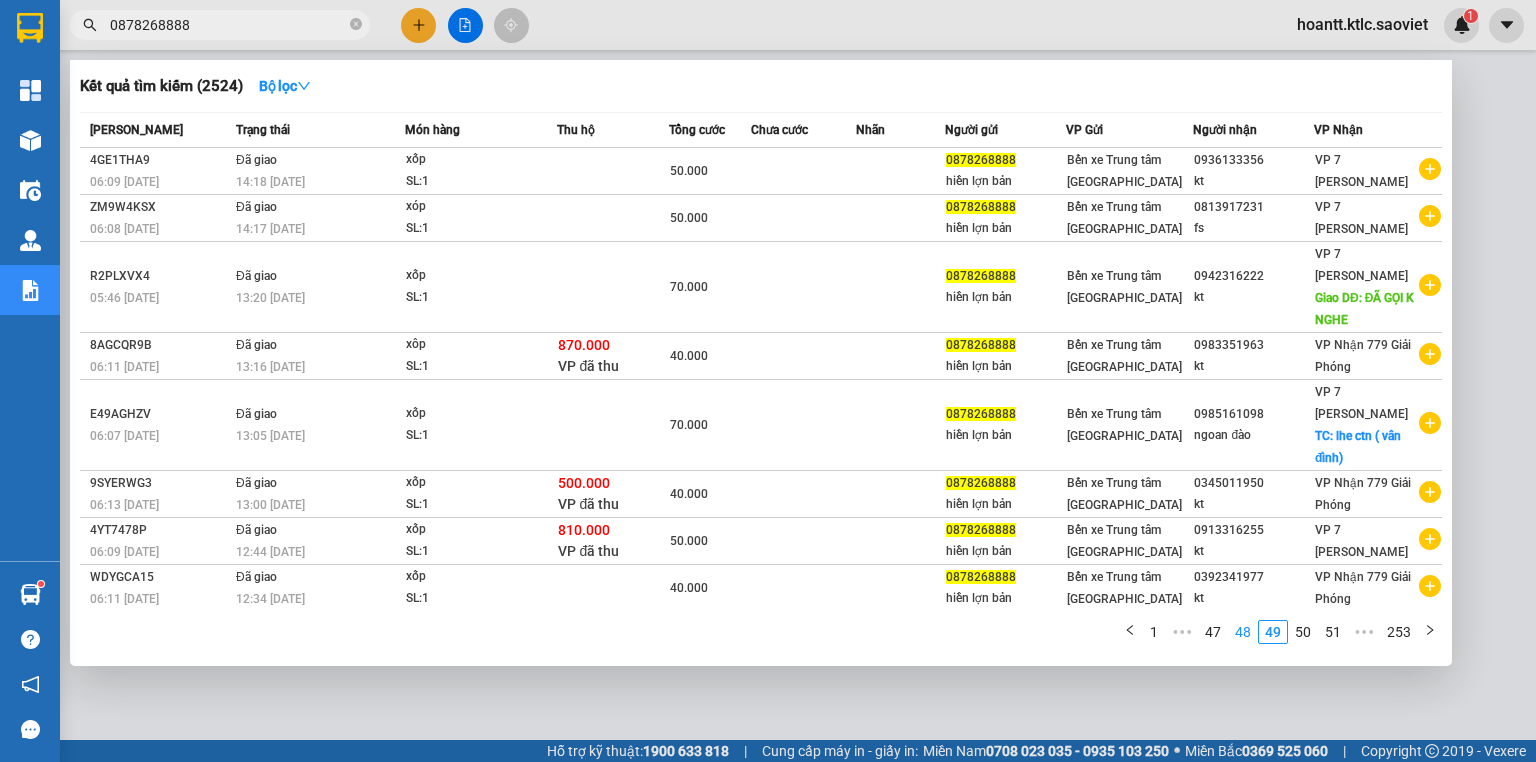 click on "48" at bounding box center (1243, 632) 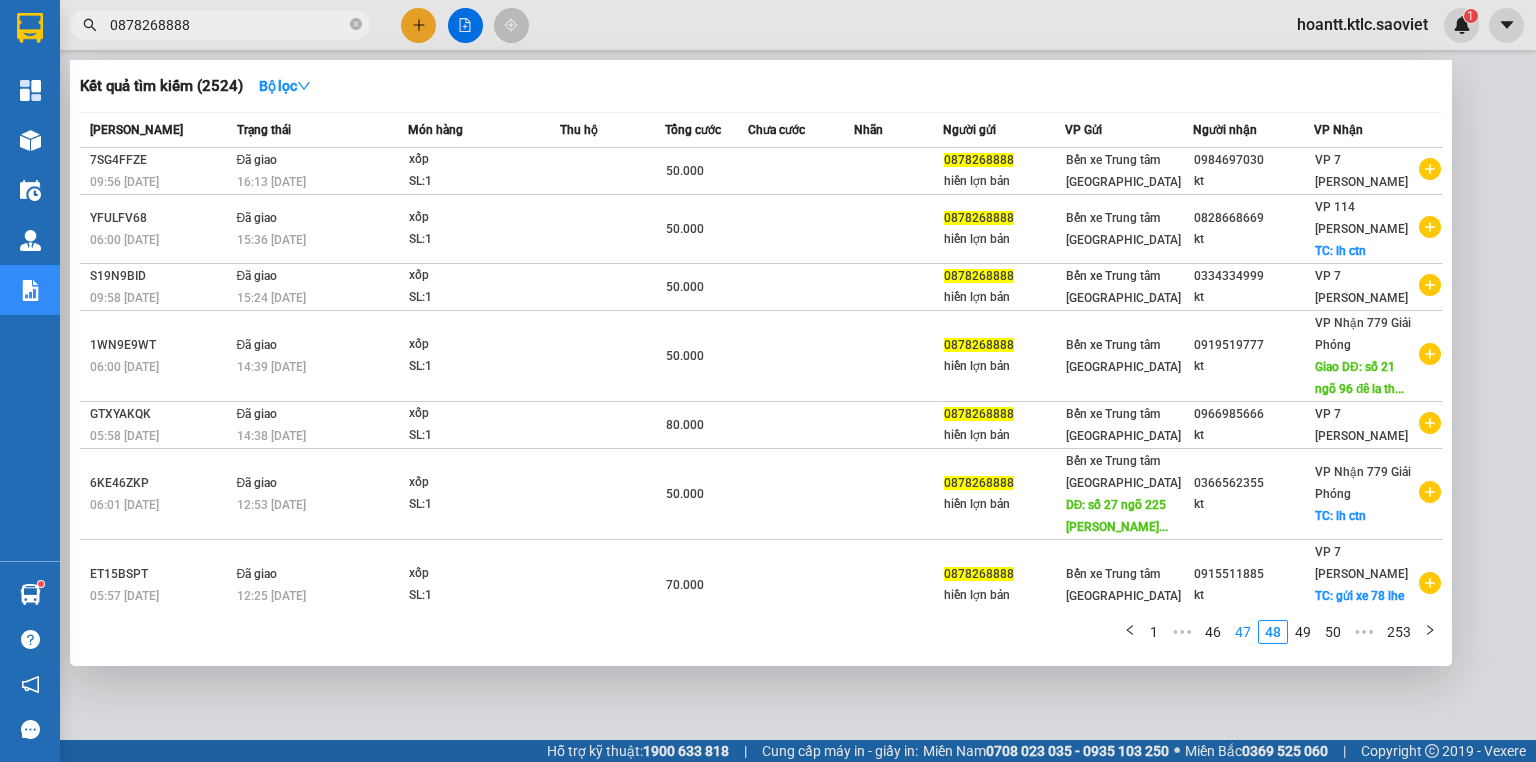 click on "47" at bounding box center (1243, 632) 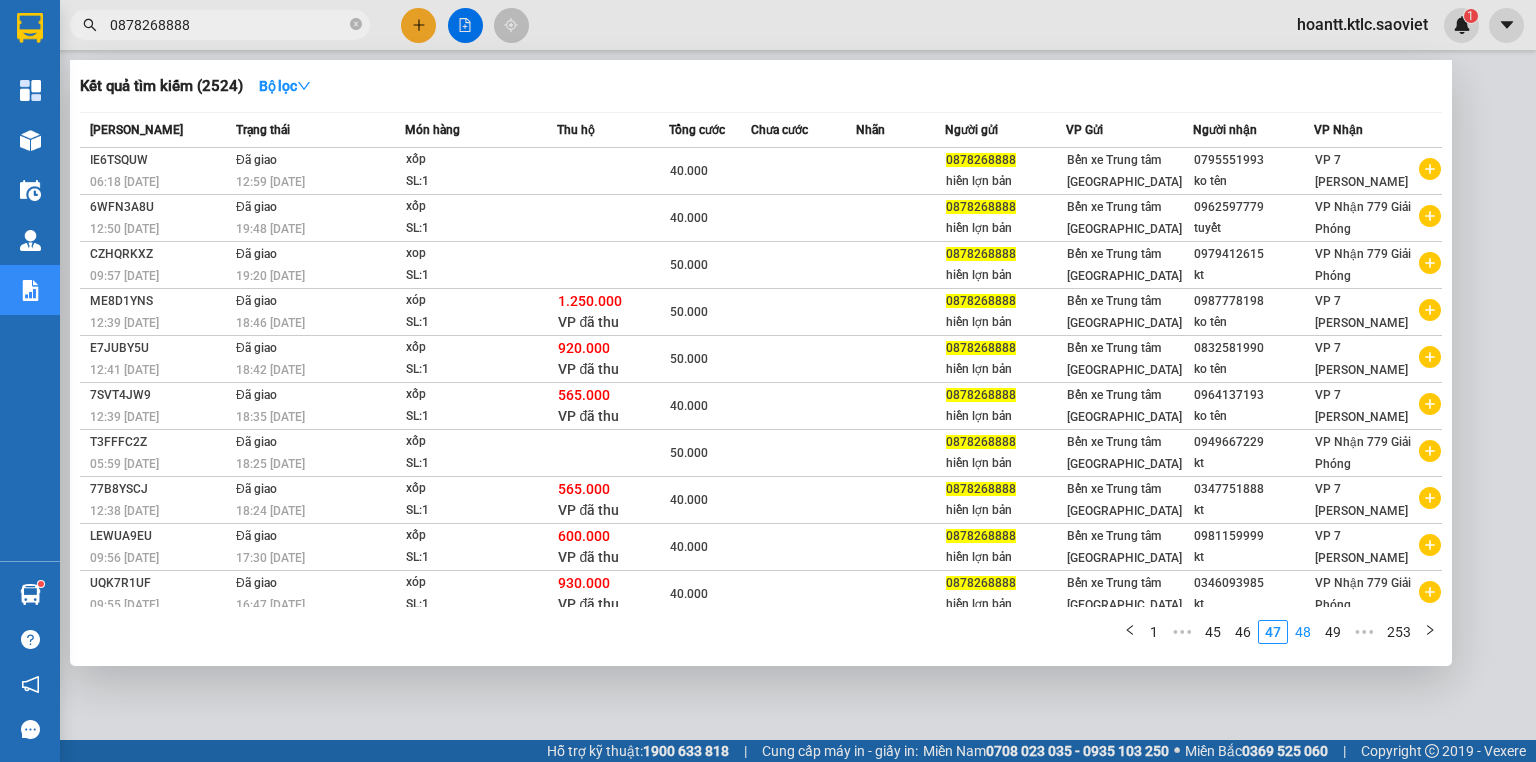 click on "48" at bounding box center [1303, 632] 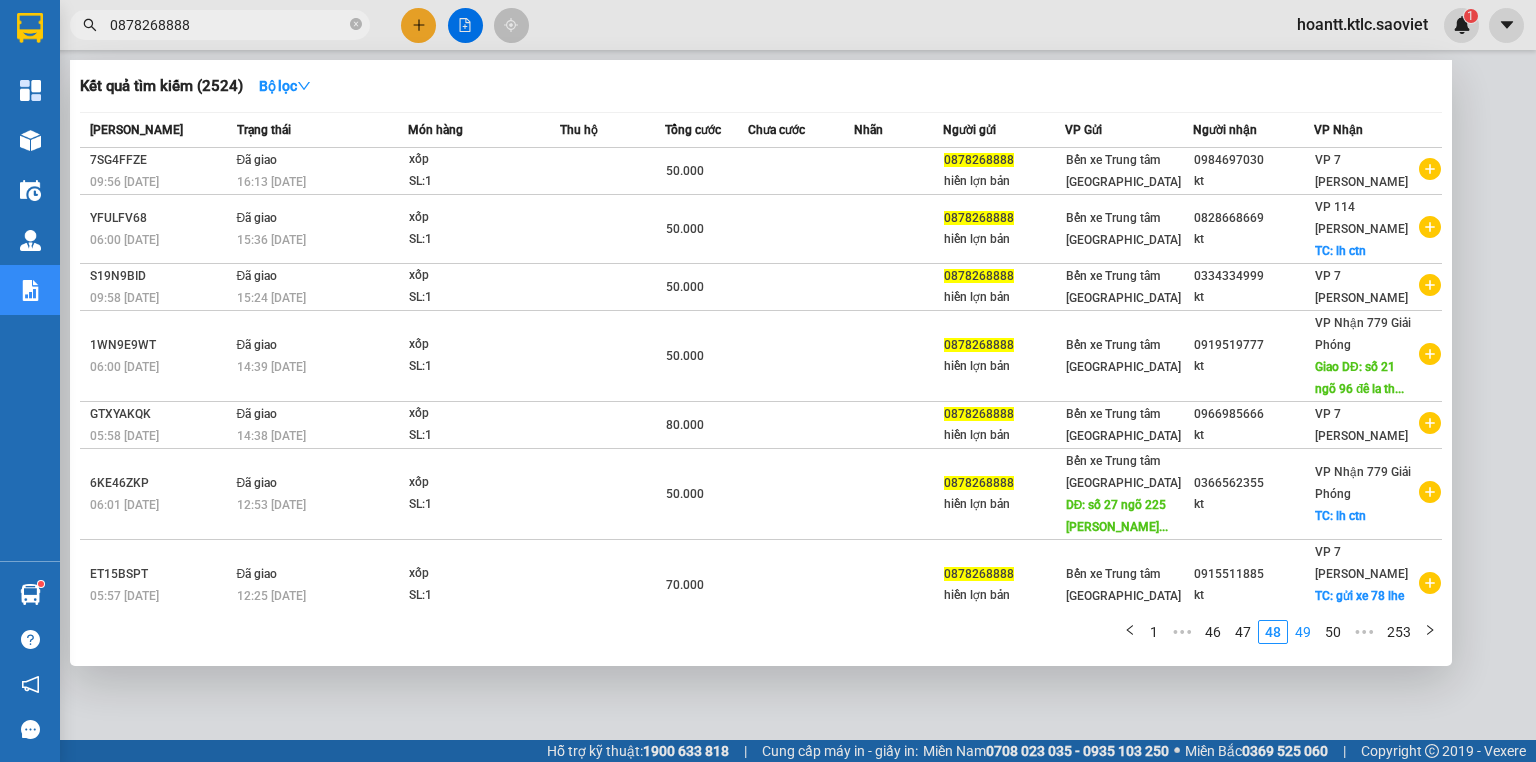 click on "49" at bounding box center [1303, 632] 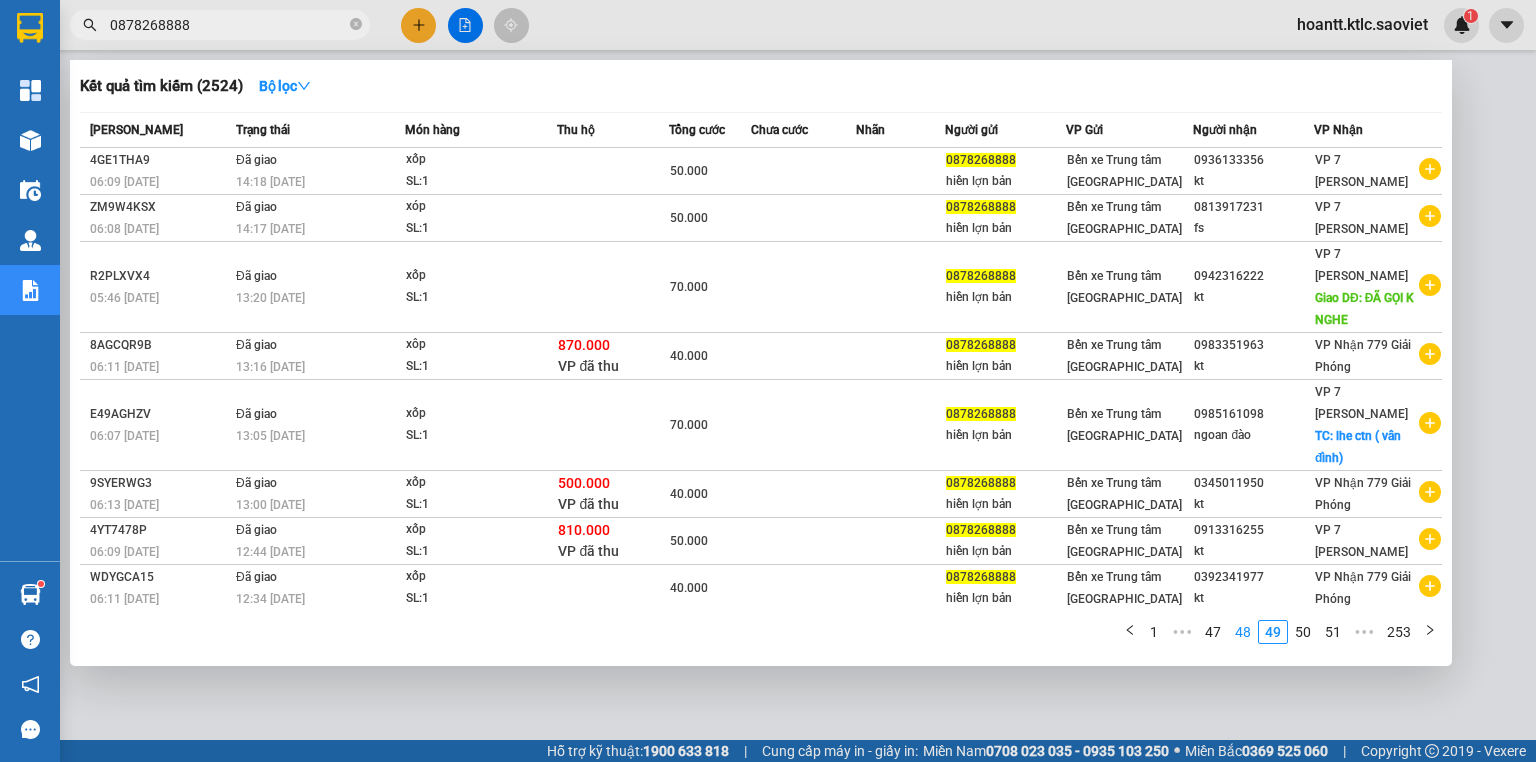 click on "48" at bounding box center (1243, 632) 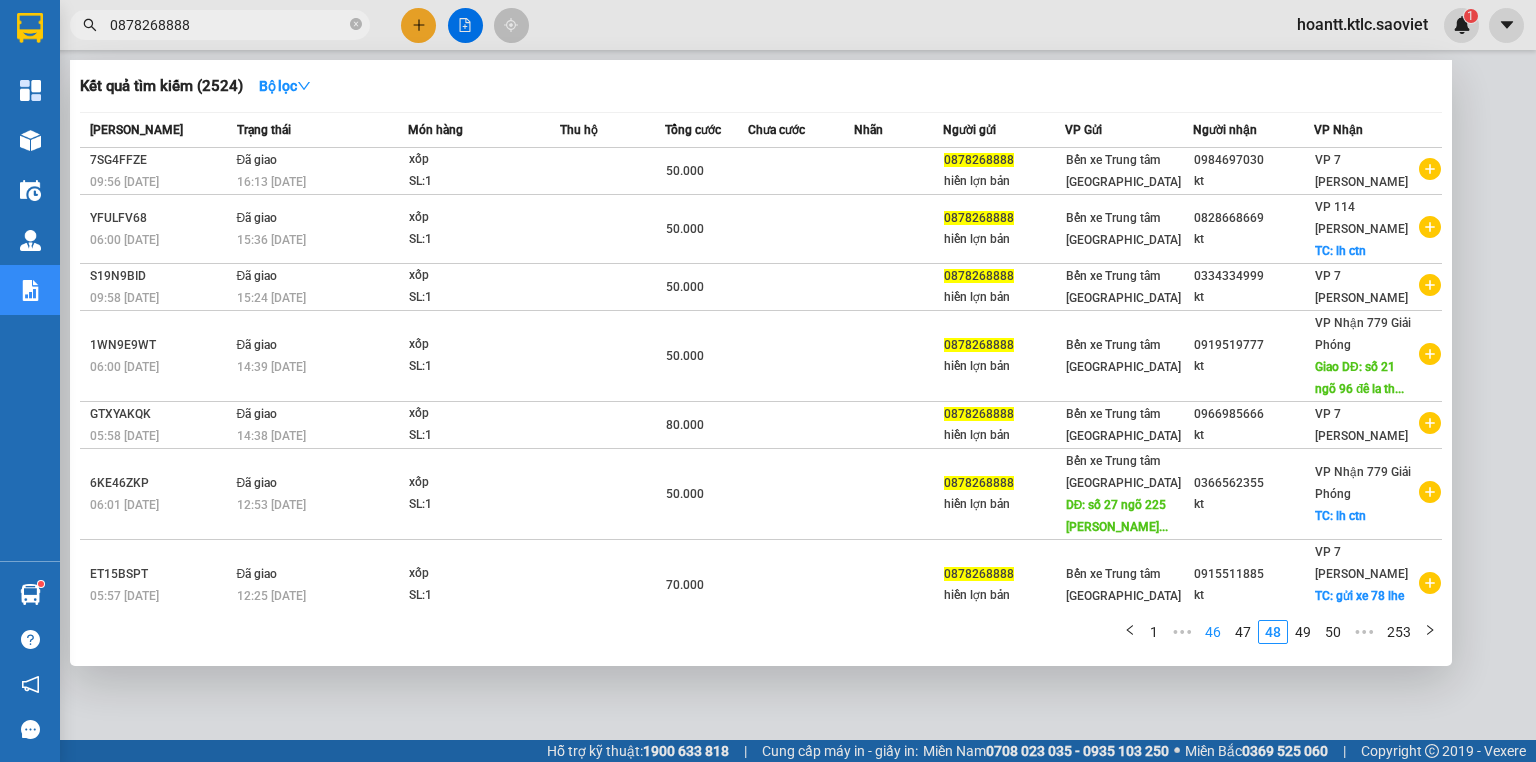 click on "46" at bounding box center (1213, 632) 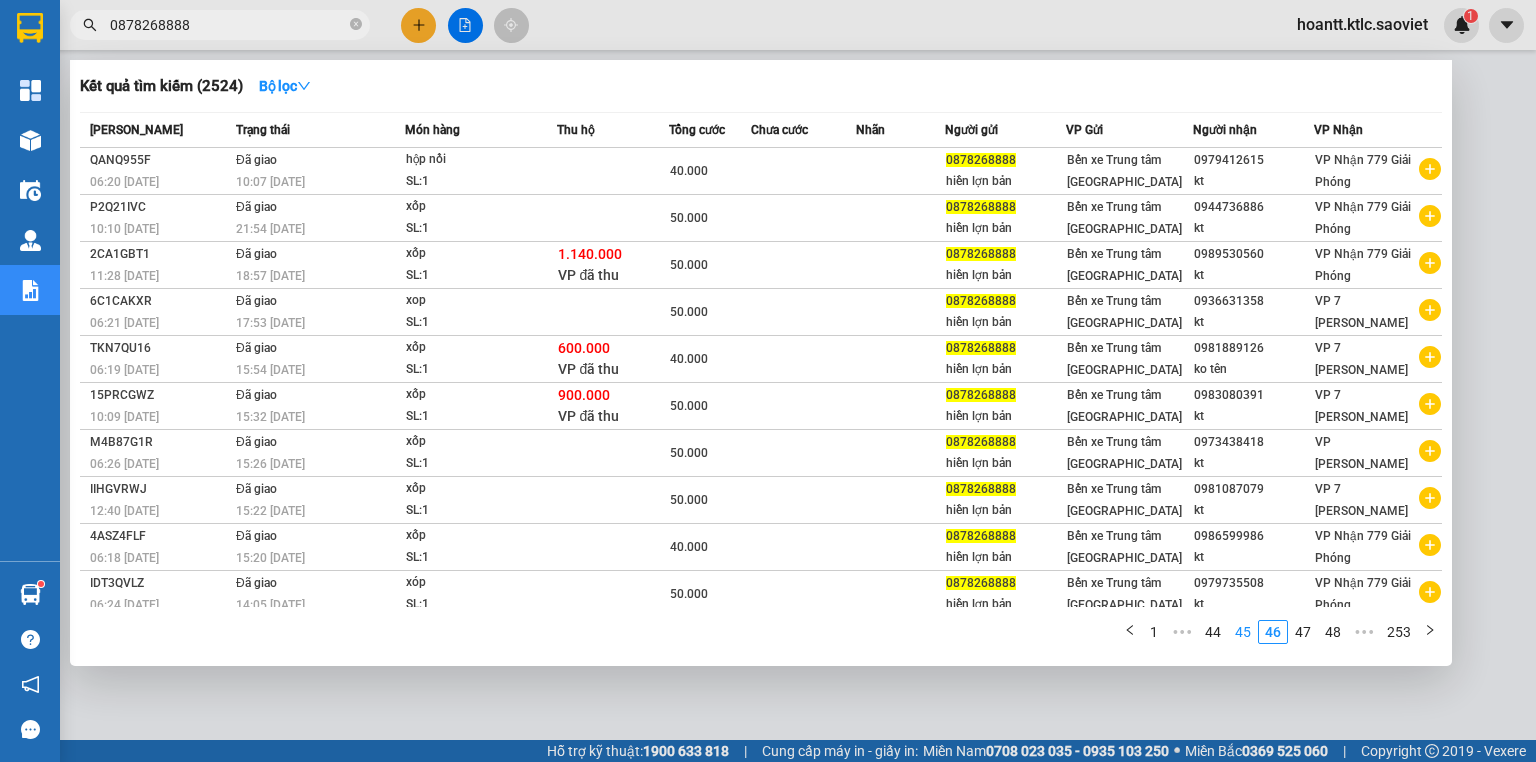 click on "45" at bounding box center [1243, 632] 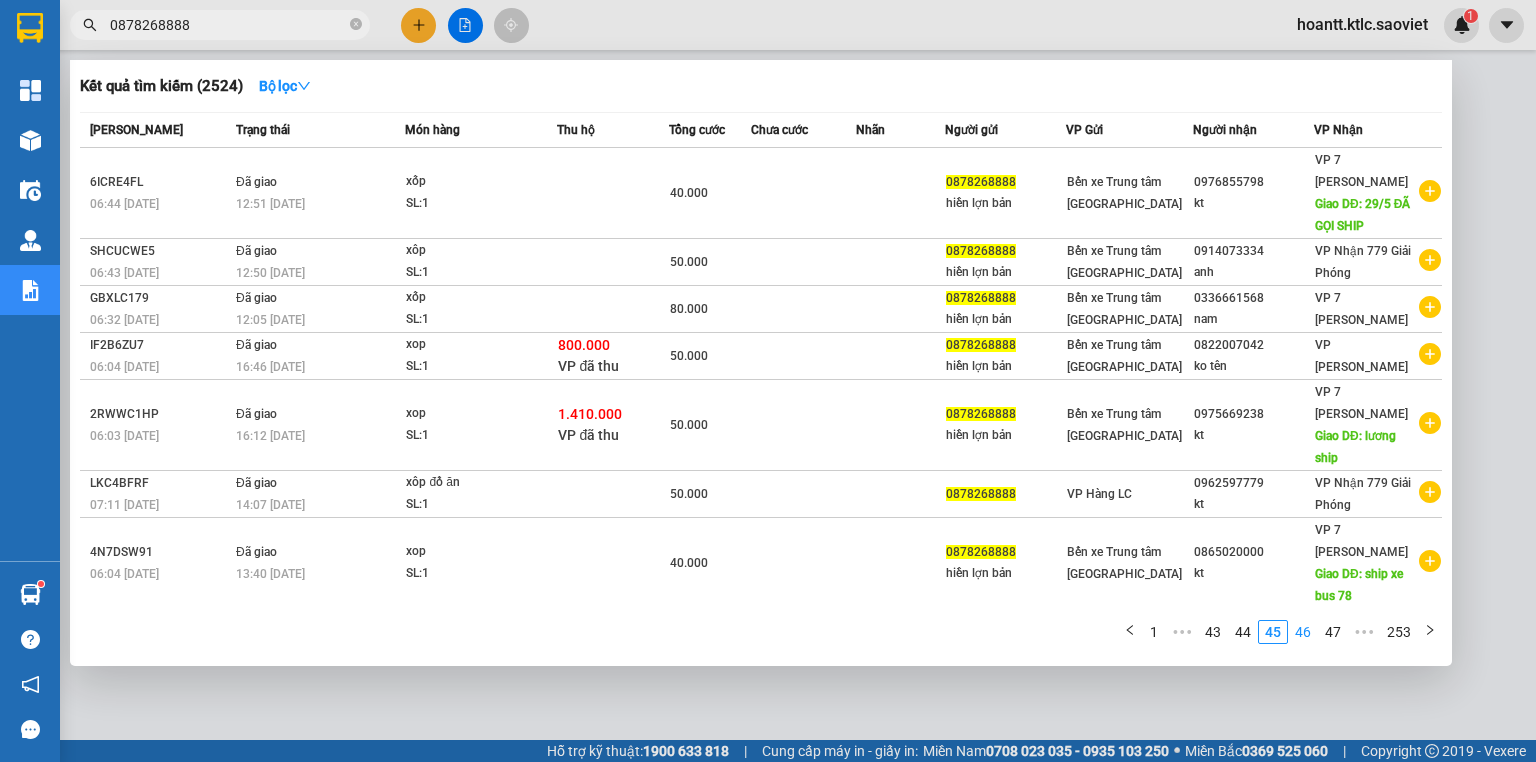 click on "46" at bounding box center (1303, 632) 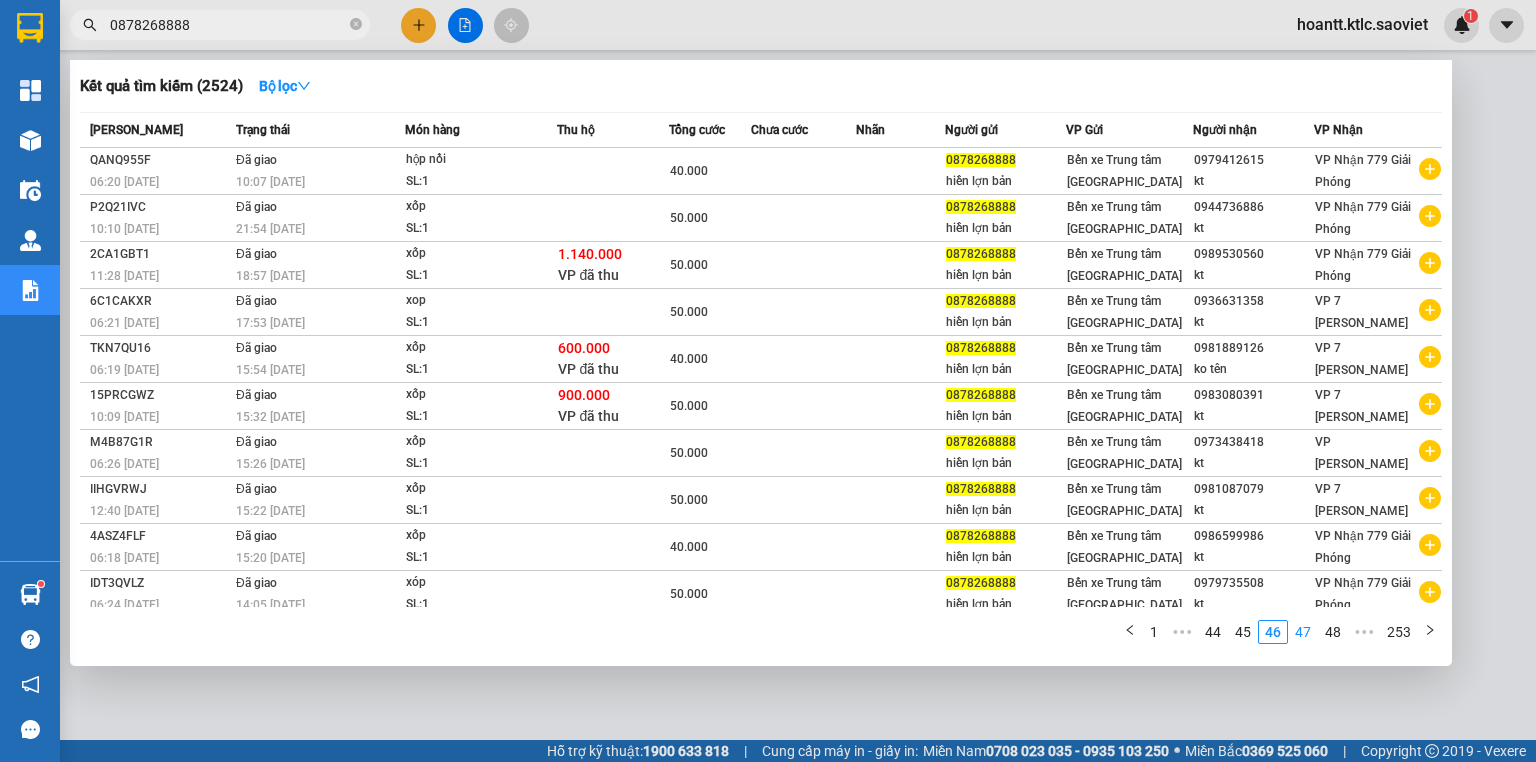 click on "47" at bounding box center [1303, 632] 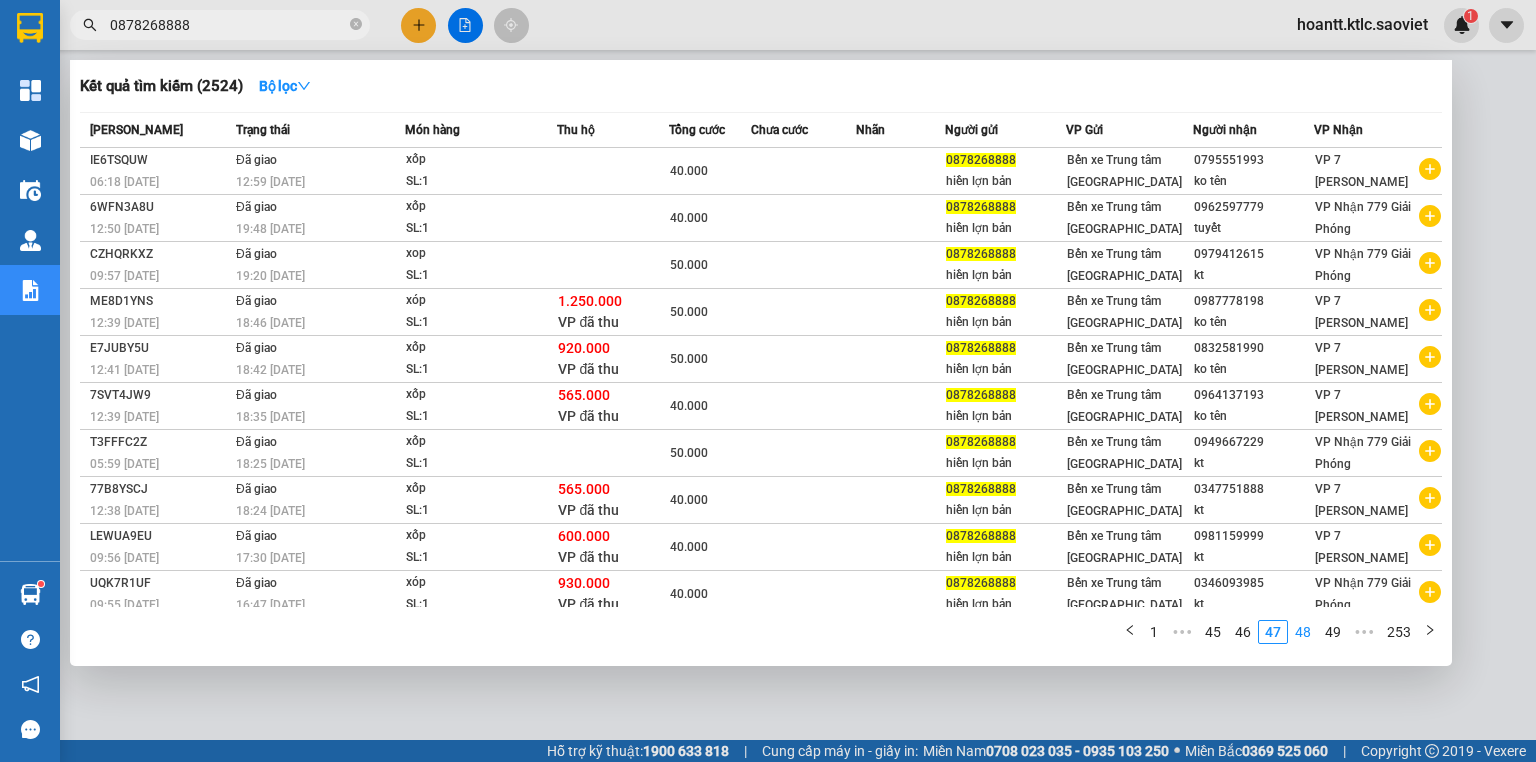 click on "48" at bounding box center (1303, 632) 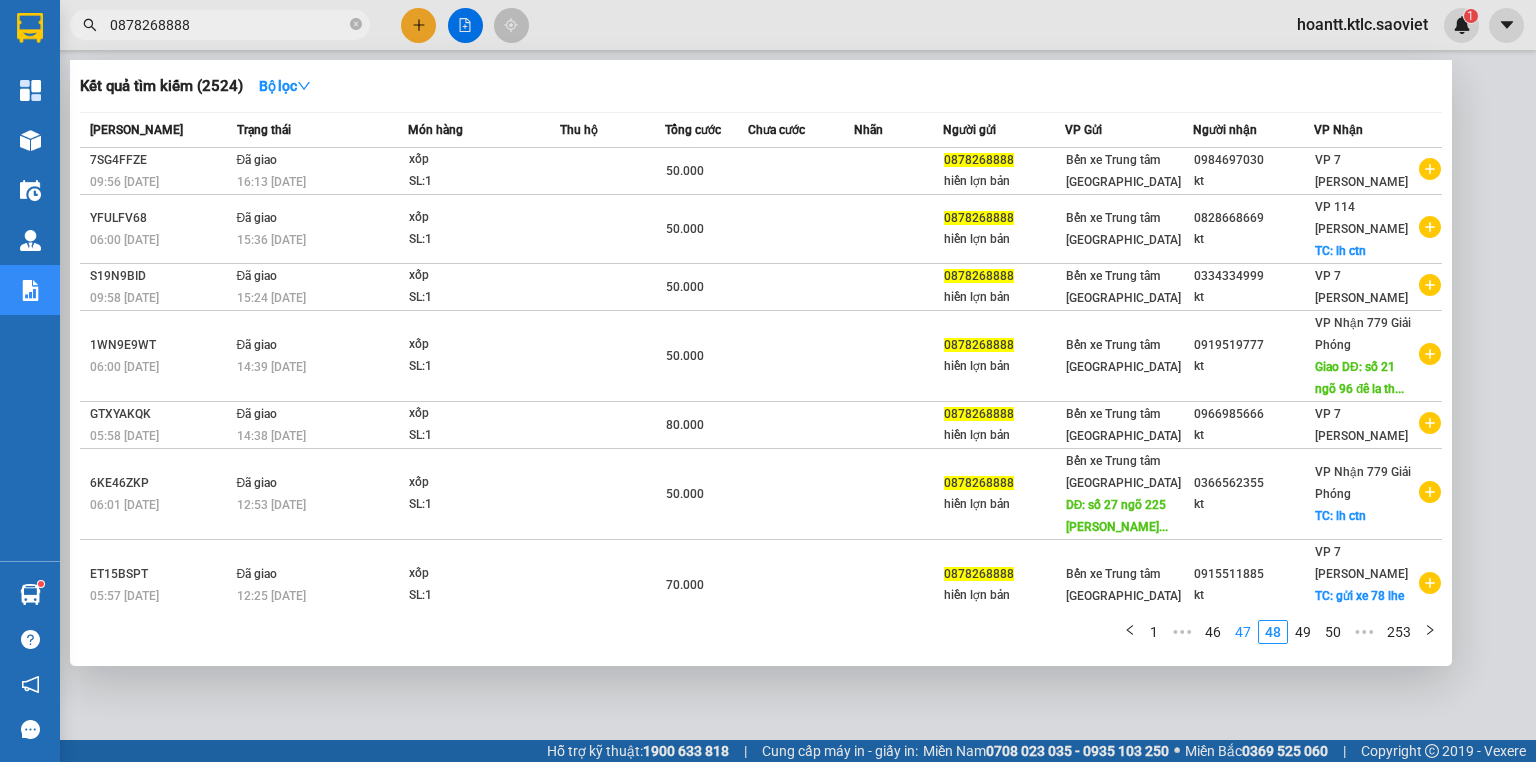 click on "47" at bounding box center (1243, 632) 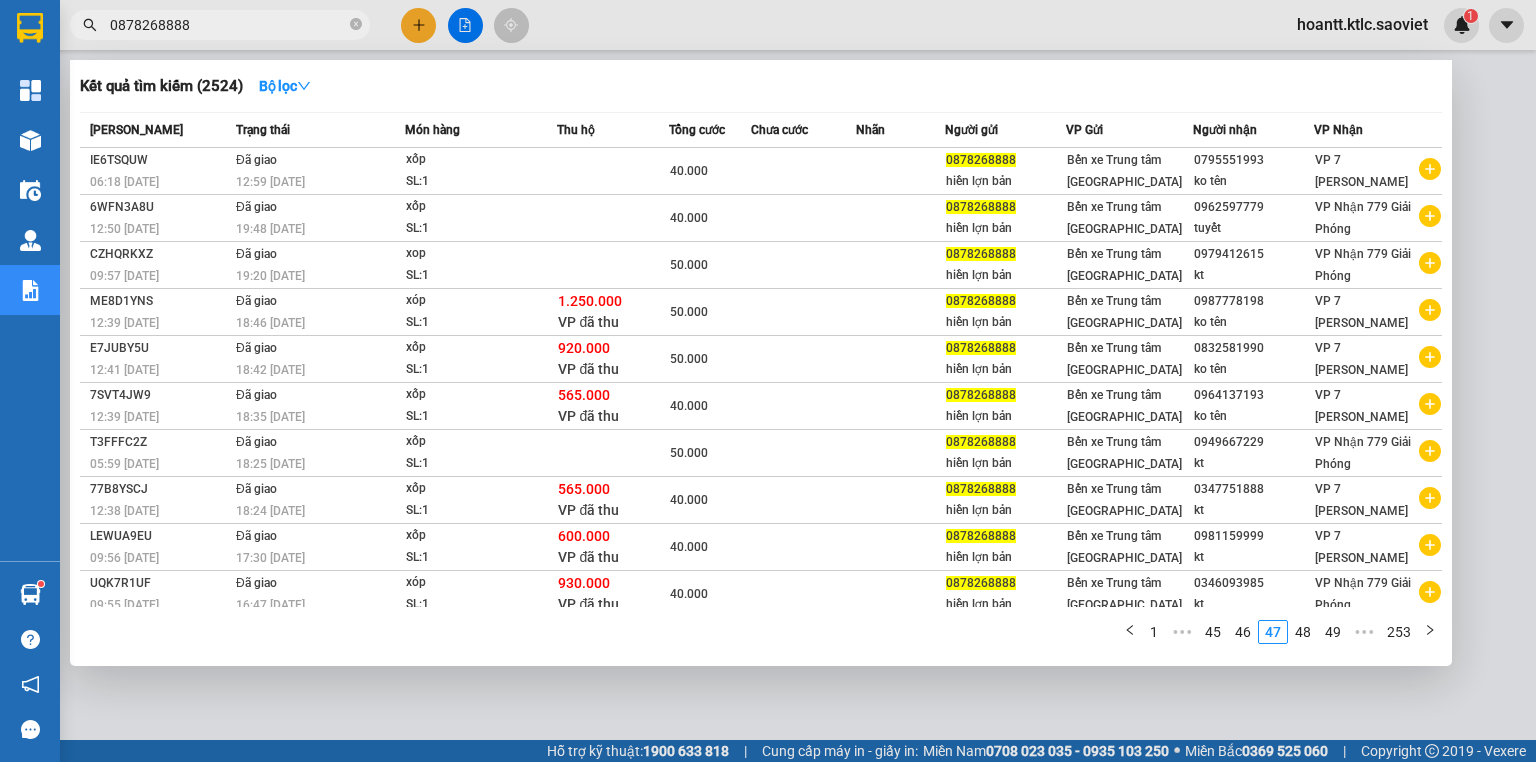 click on "45" at bounding box center (1213, 632) 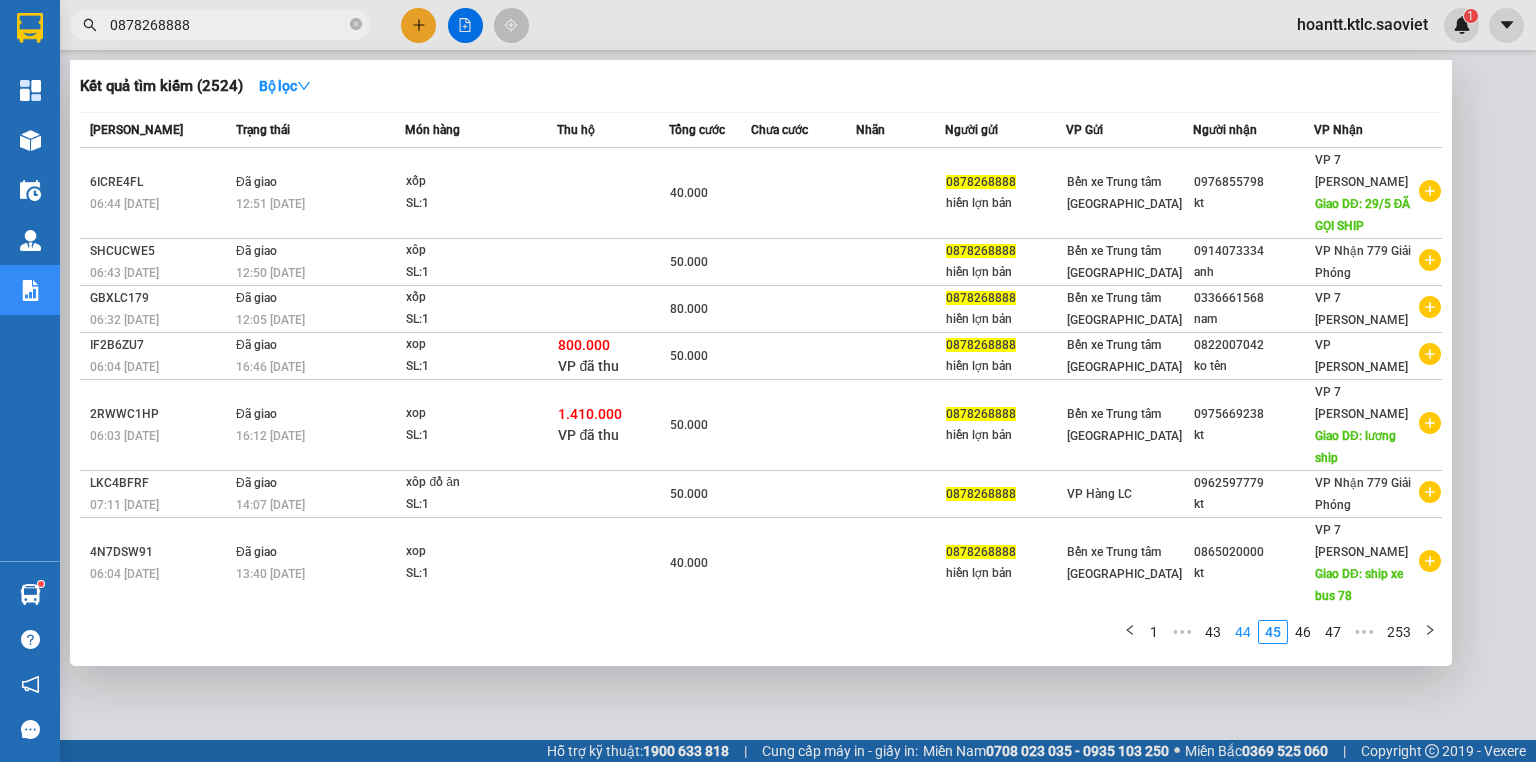click on "44" at bounding box center [1243, 632] 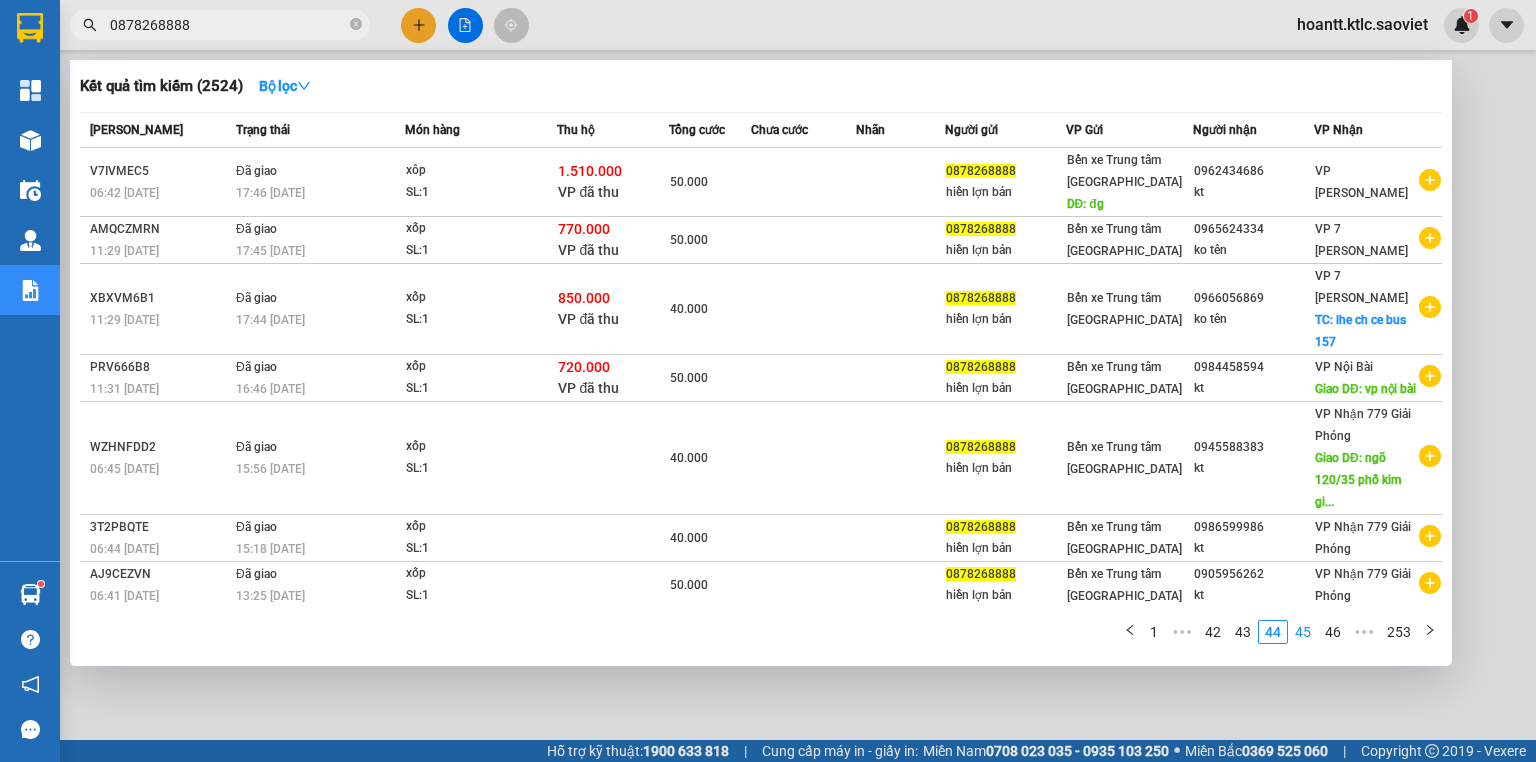 click on "45" at bounding box center (1303, 632) 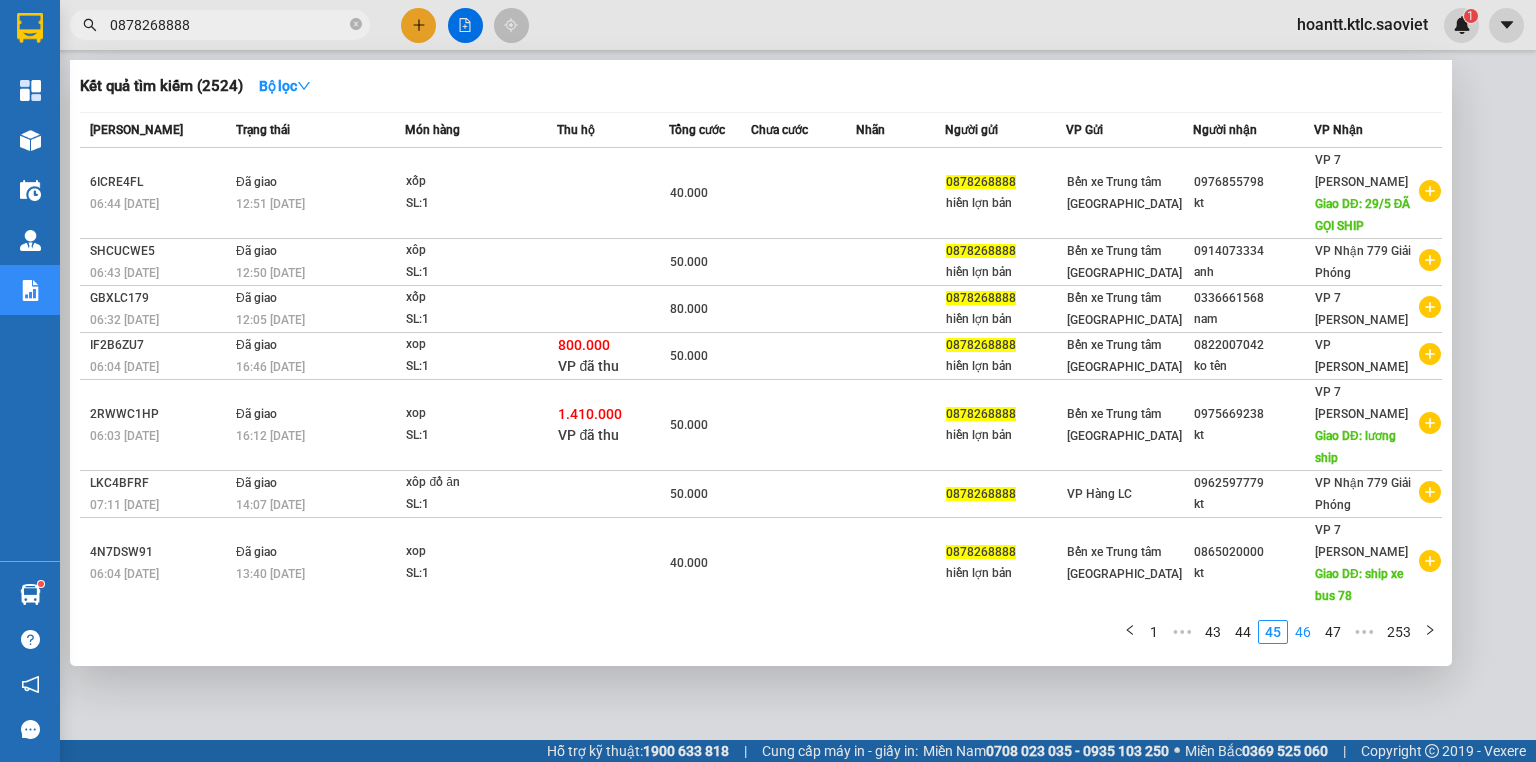 click on "46" at bounding box center (1303, 632) 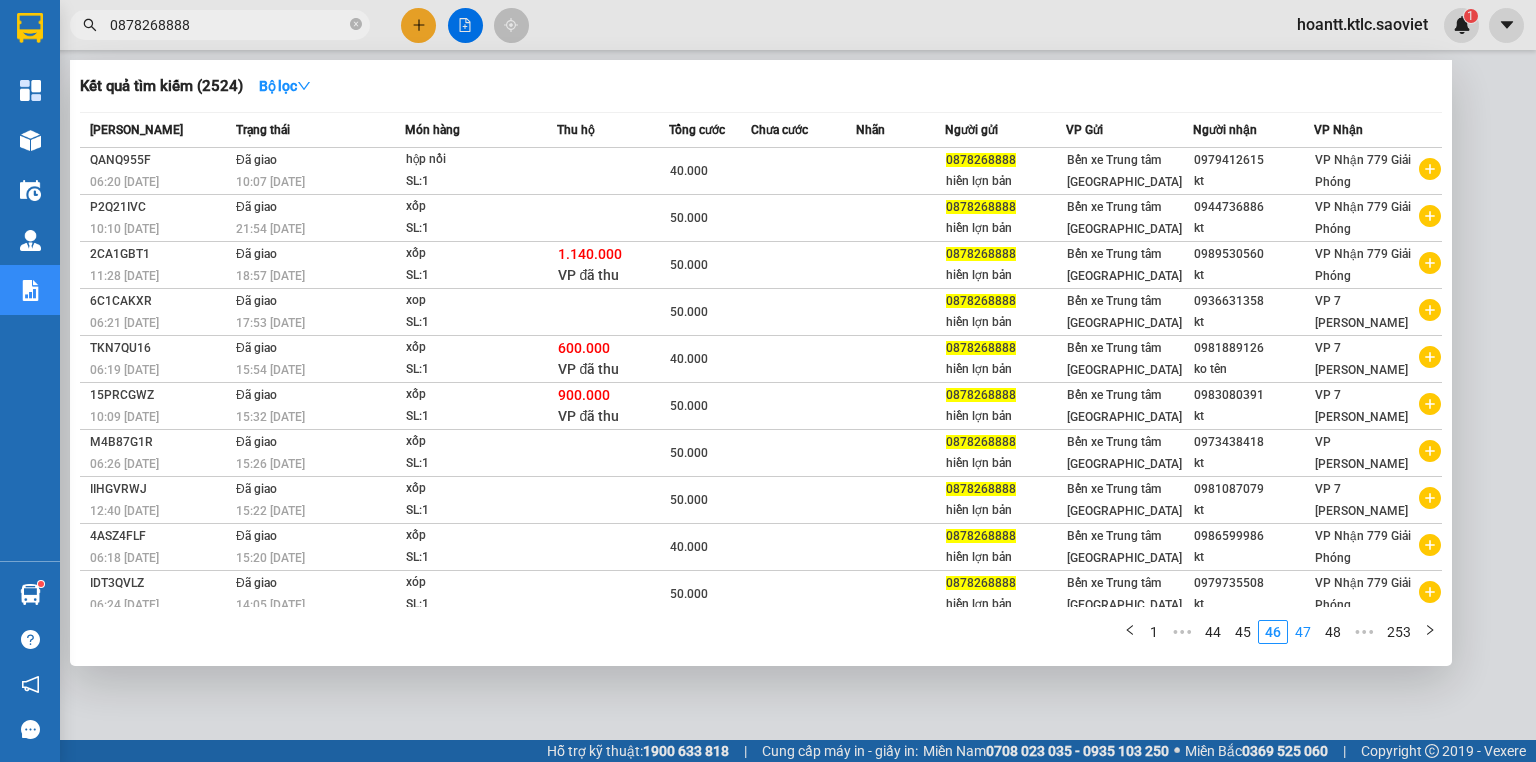 click on "47" at bounding box center [1303, 632] 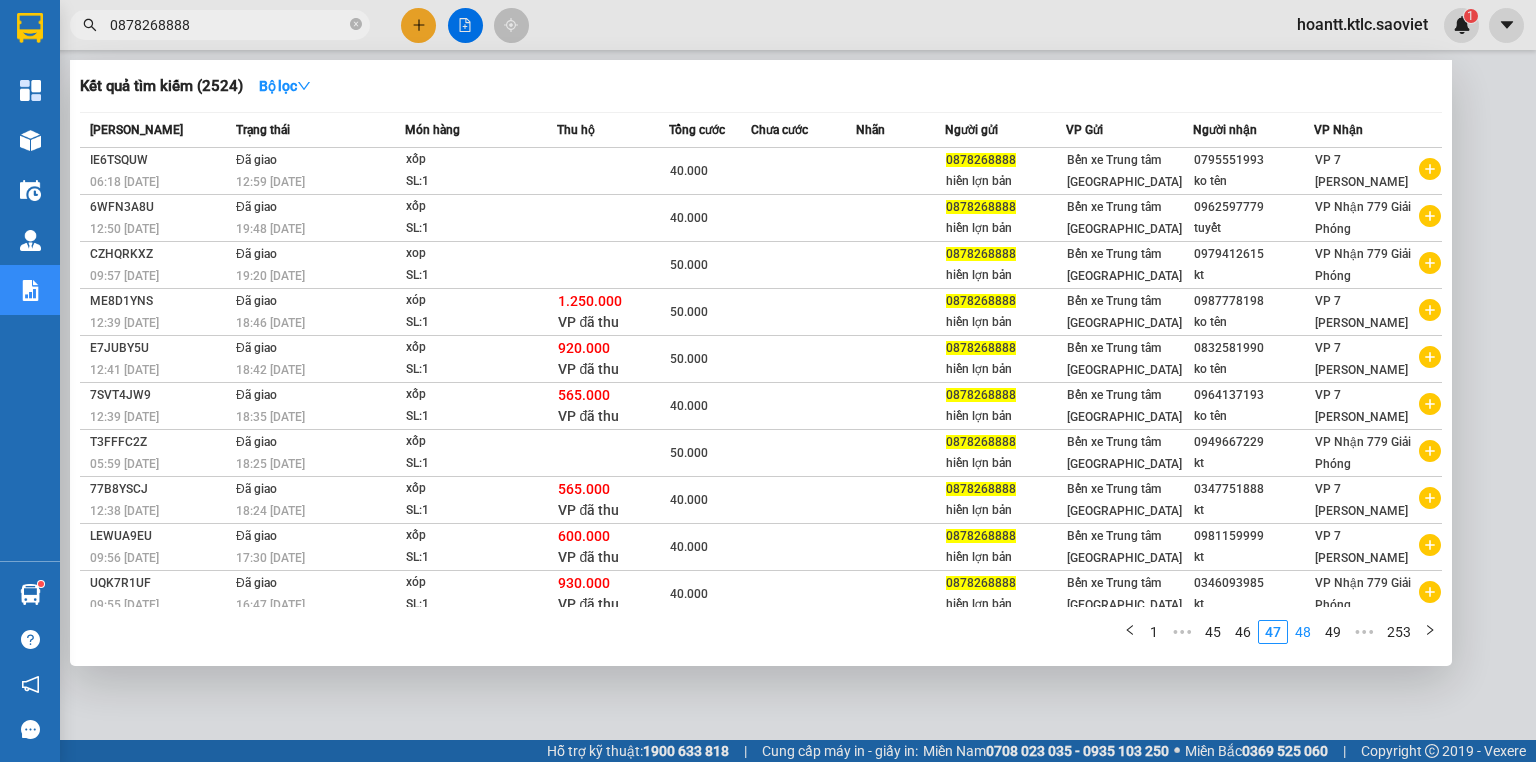 click on "48" at bounding box center (1303, 632) 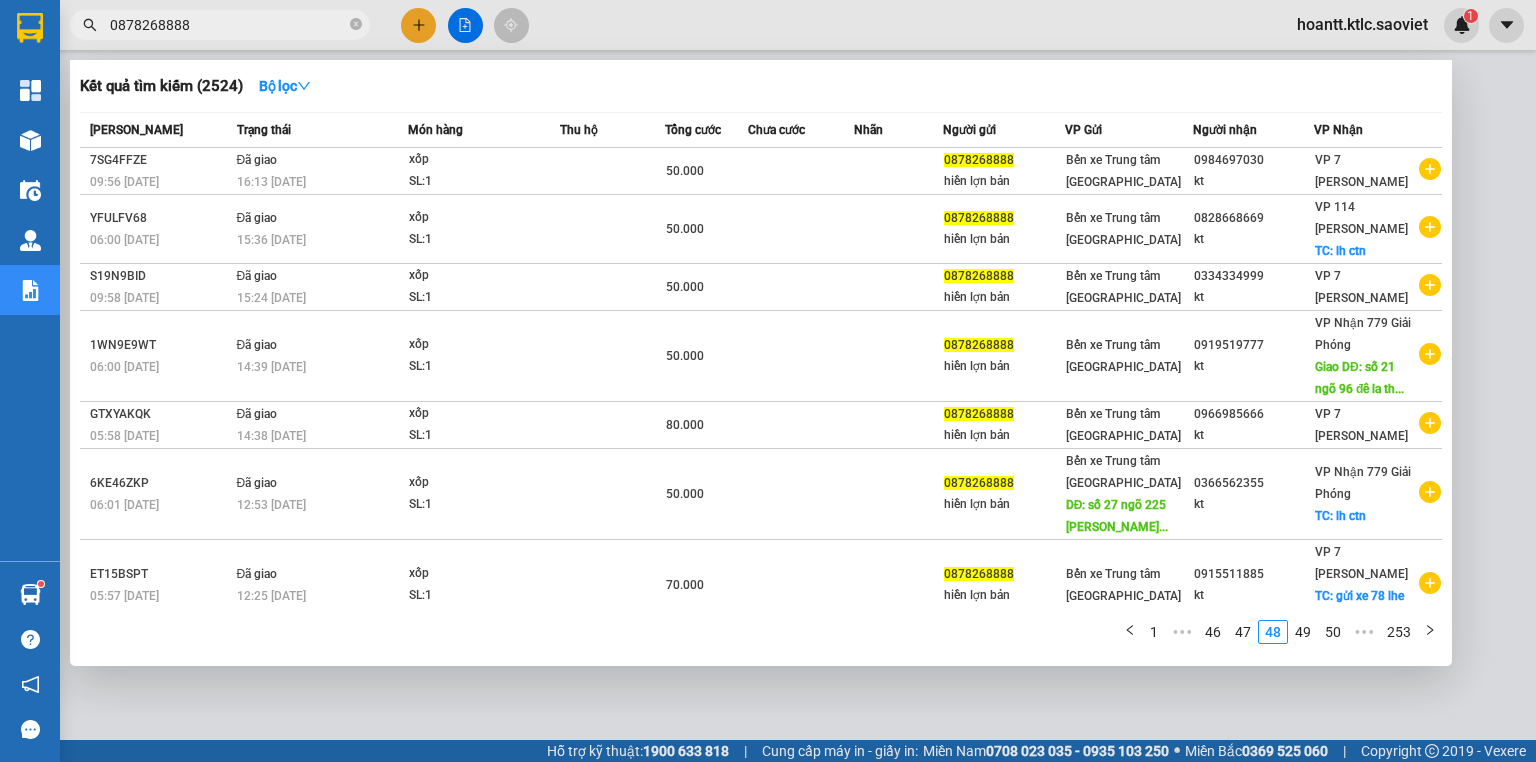 click 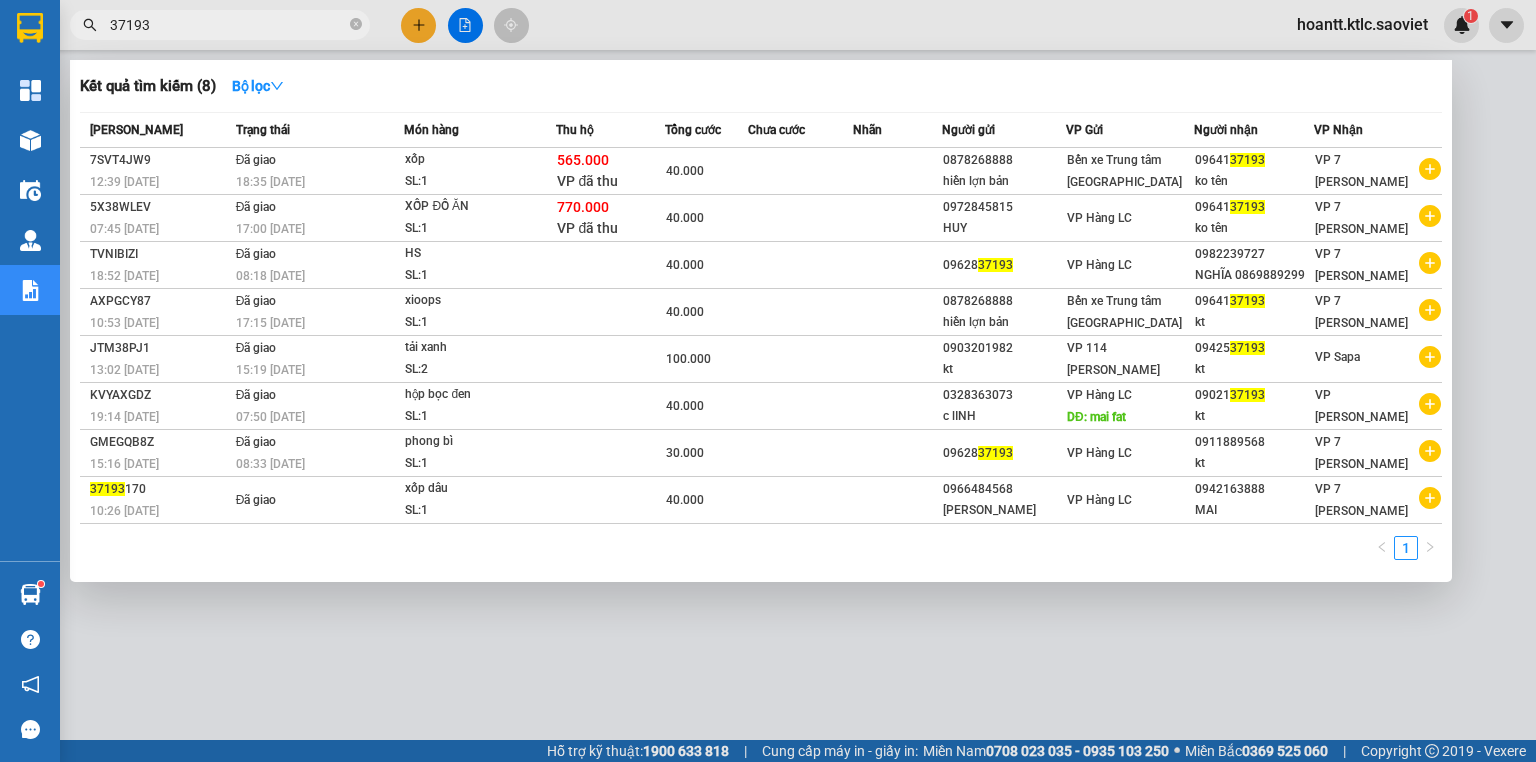 type on "37193" 